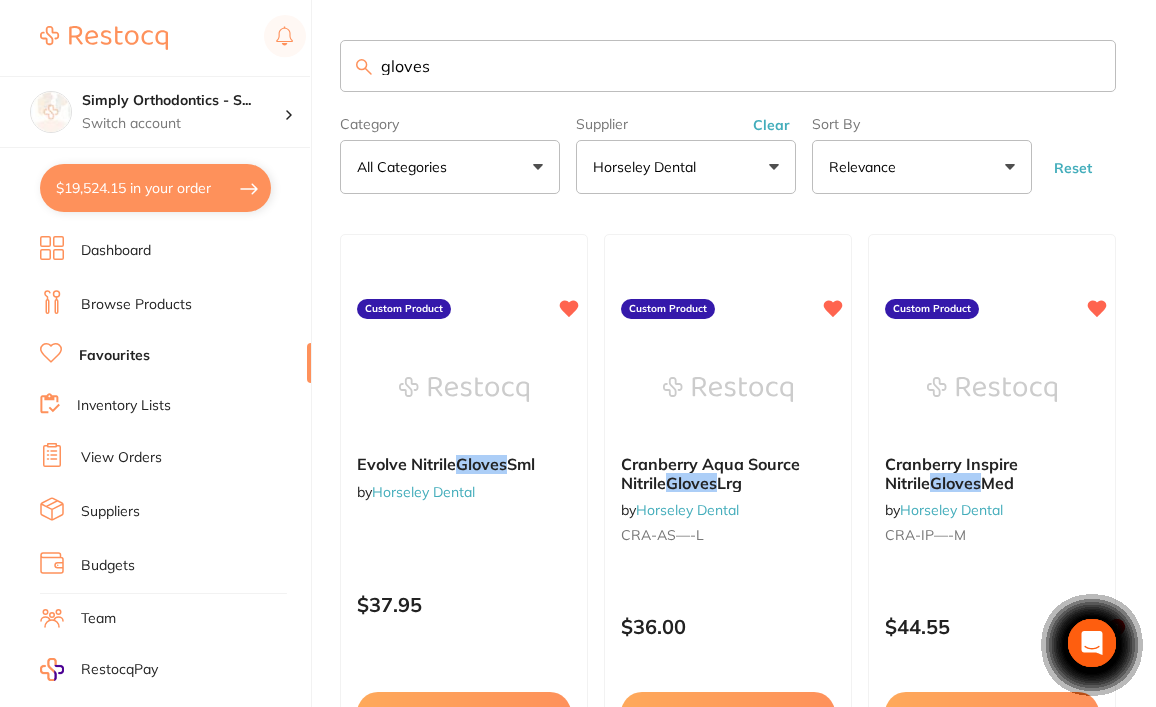 scroll, scrollTop: 0, scrollLeft: 0, axis: both 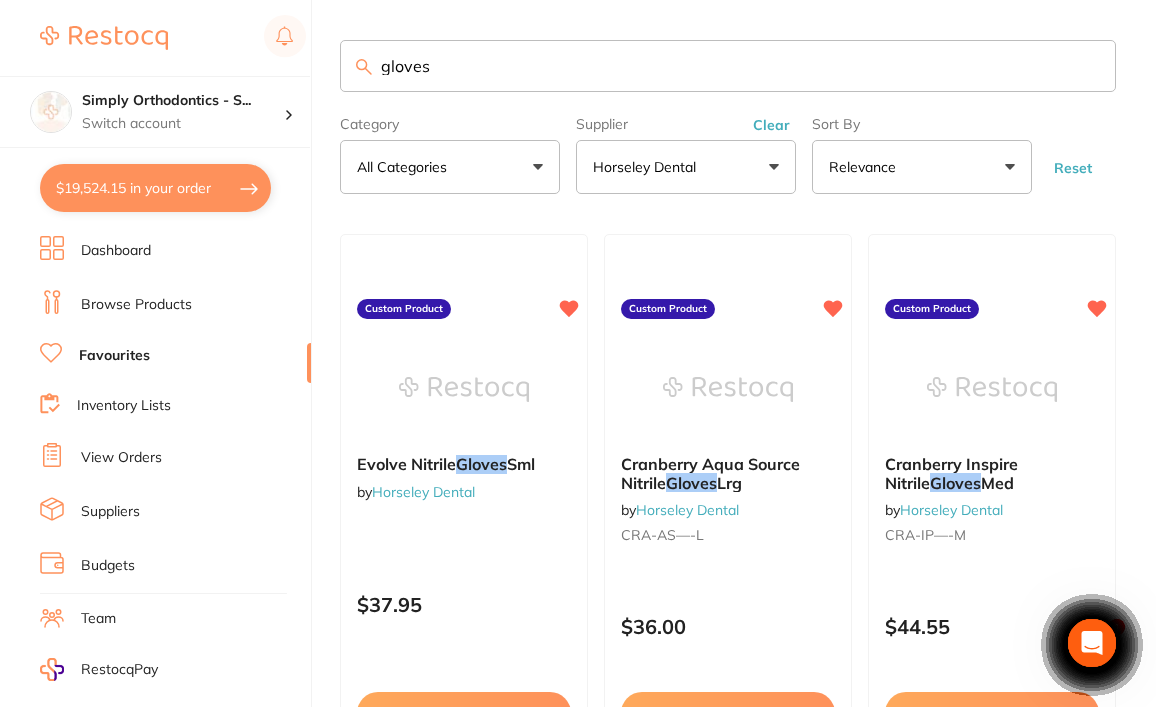 click on "gloves" at bounding box center [728, 66] 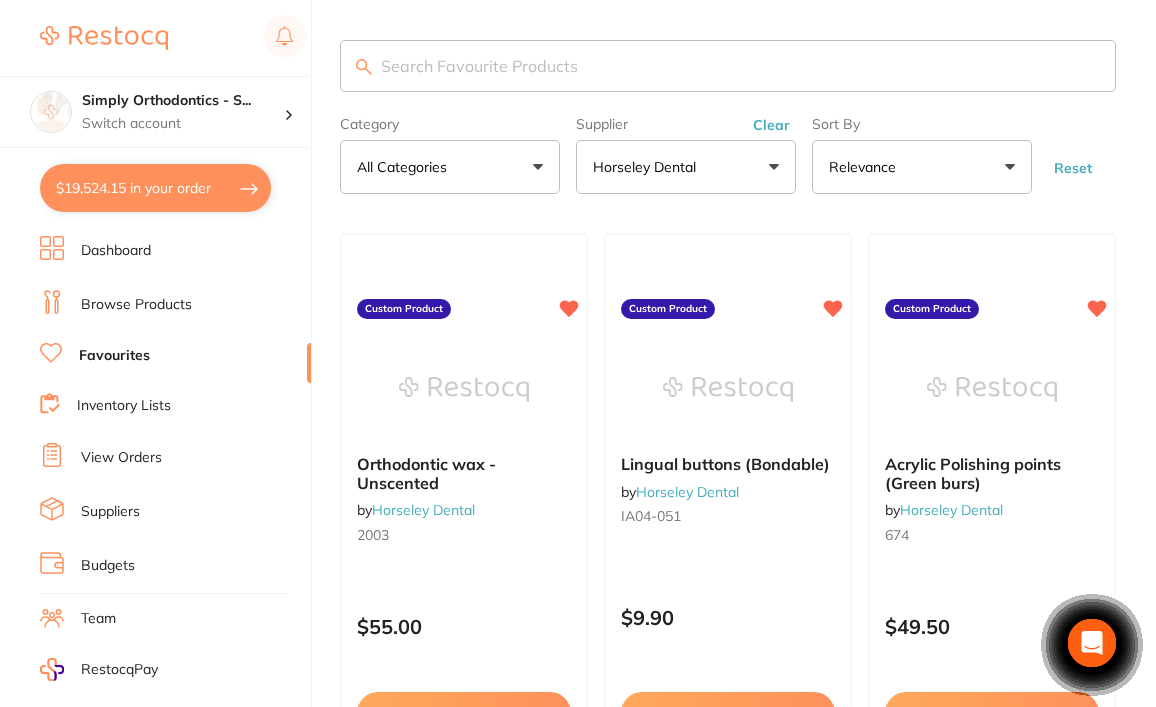 click on "Horseley Dental" at bounding box center [686, 167] 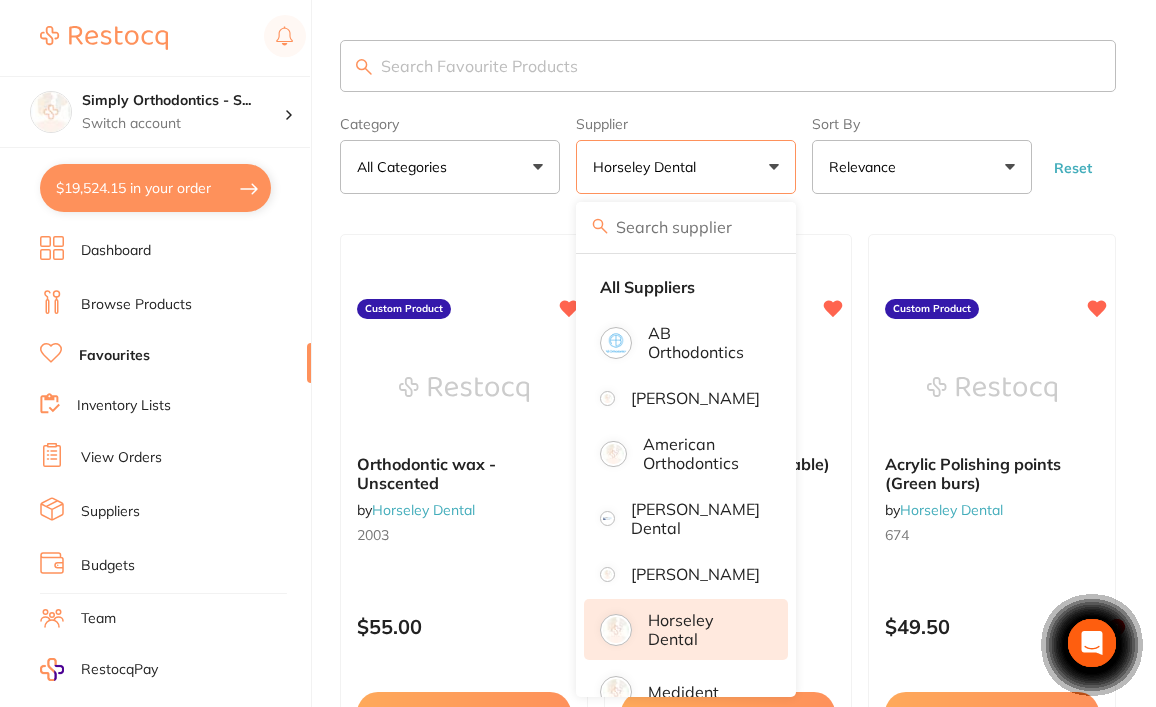 click on "Category All Categories All Categories Clear Category   false    All Categories Category All Categories Supplier Horseley Dental All Suppliers AB Orthodontics [PERSON_NAME] Dental American Orthodontics [PERSON_NAME] Dental [PERSON_NAME] Horseley Dental Medident Orien dental ORMCO Orthomax Solventum (KCI) Clear Supplier   true    Horseley Dental Supplier All Suppliers AB Orthodontics [PERSON_NAME] Dental American Orthodontics [PERSON_NAME] Dental [PERSON_NAME] Horseley Dental Medident Orien dental ORMCO Orthomax Solventum (KCI) Sort By Relevance Highest Price Lowest Price On Sale Relevance Clear Sort By   false    Relevance Sort By Highest Price Lowest Price On Sale Relevance Reset" at bounding box center [728, 151] 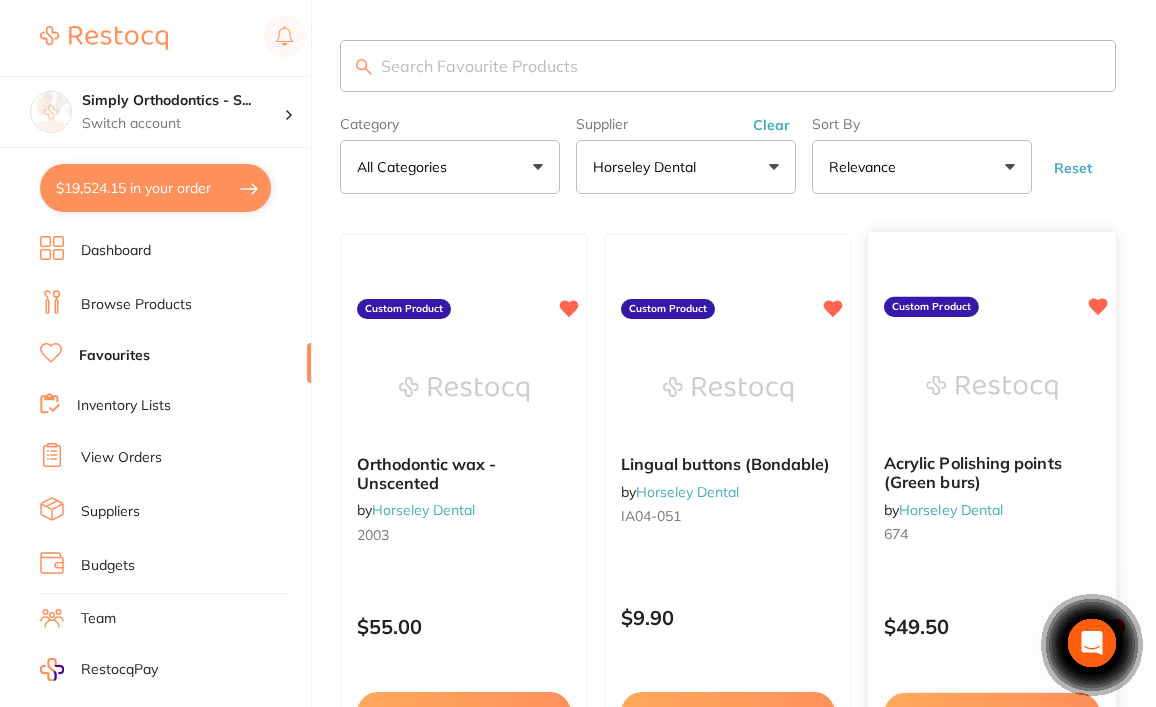scroll, scrollTop: 0, scrollLeft: 0, axis: both 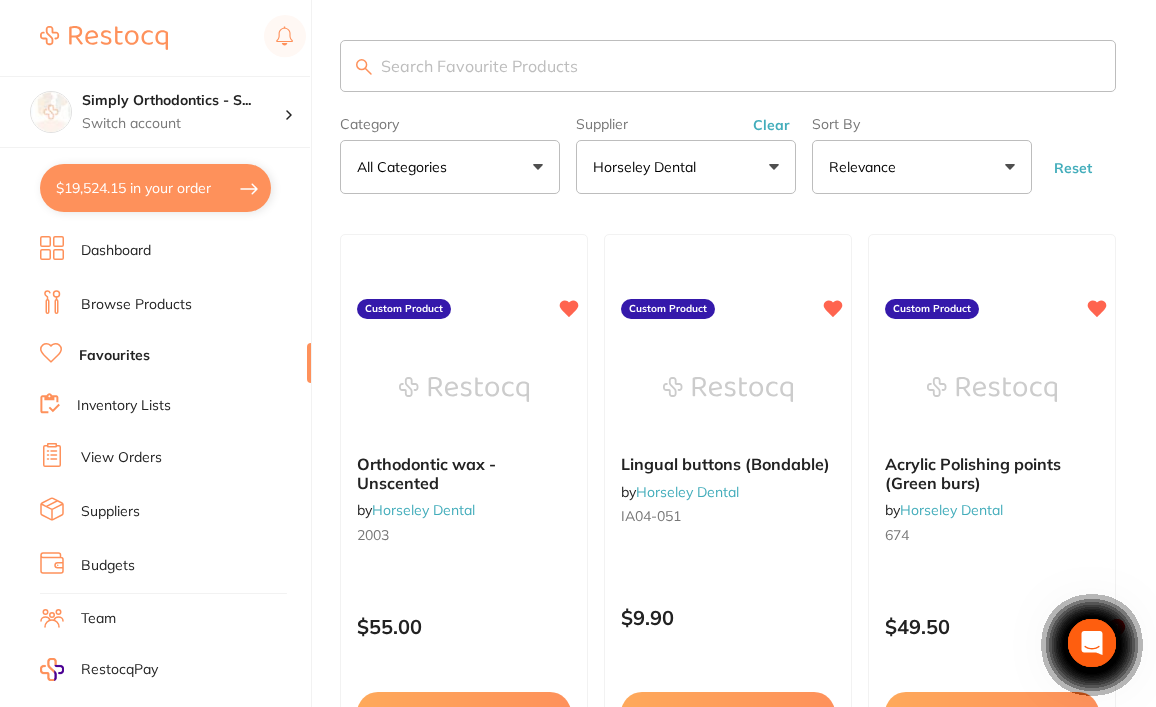 click at bounding box center (728, 66) 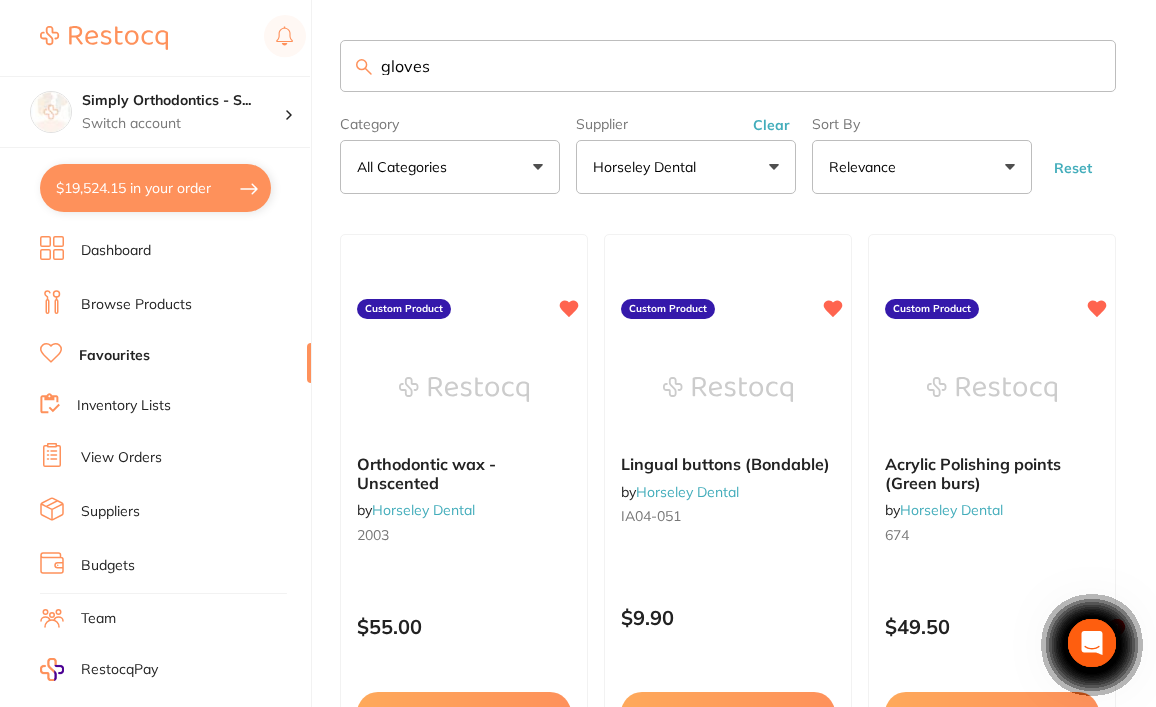 type on "gloves" 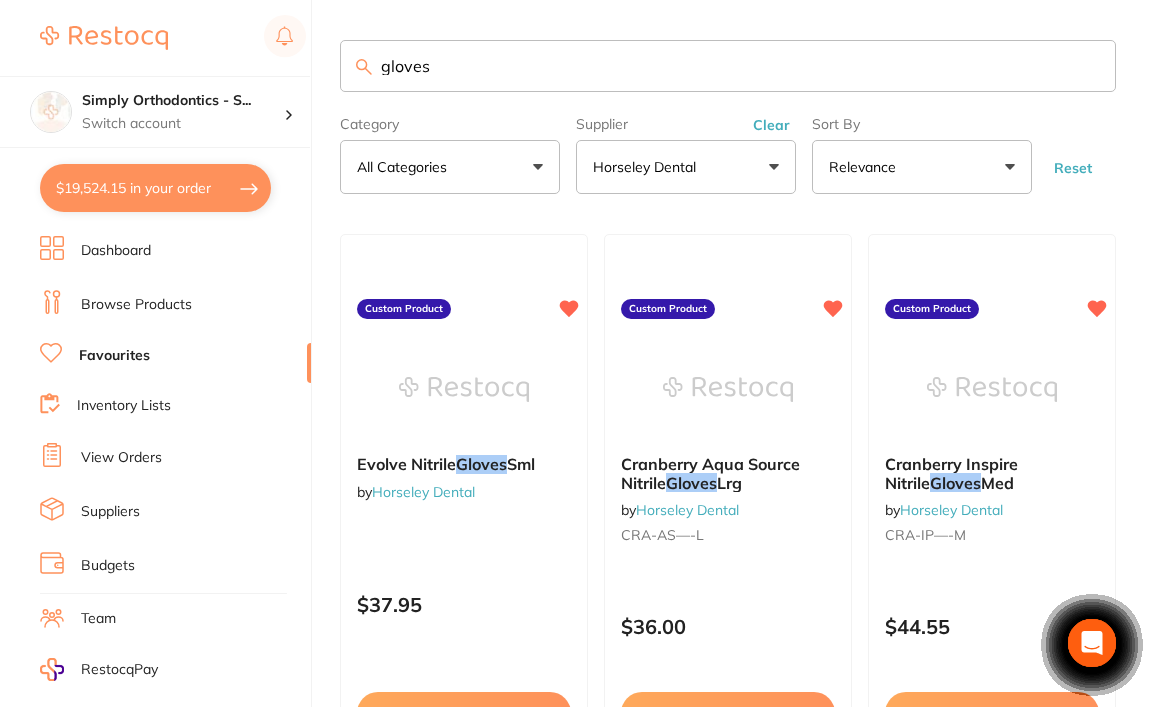 scroll, scrollTop: 191, scrollLeft: 0, axis: vertical 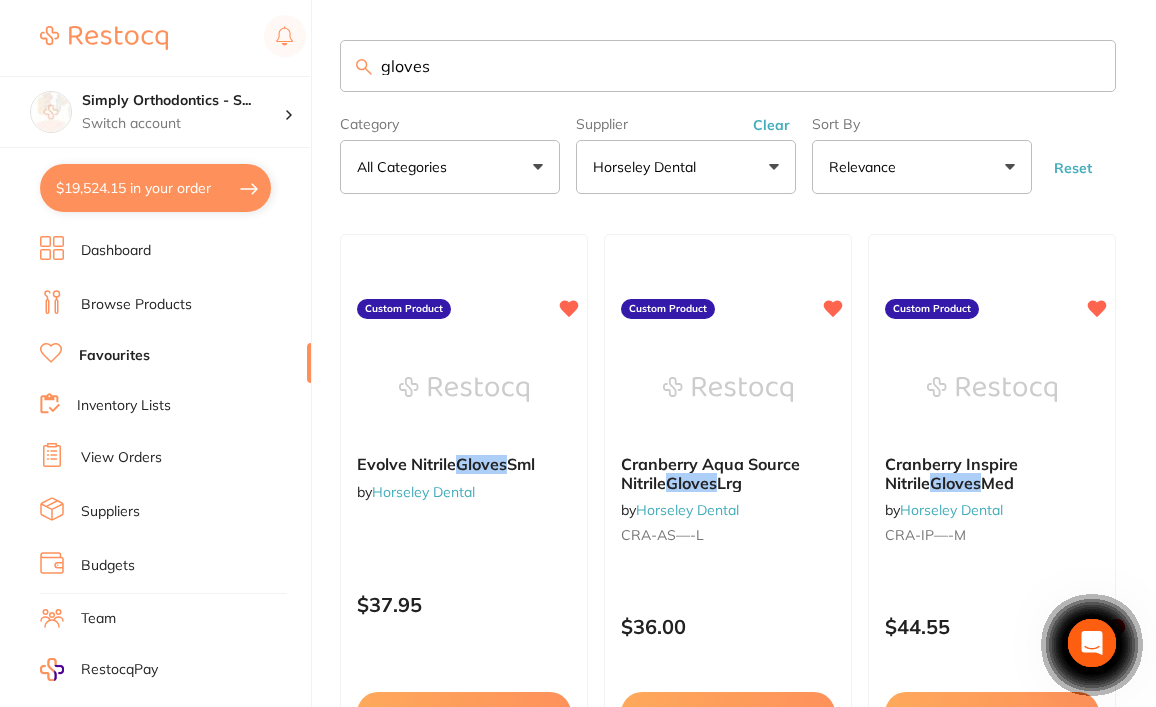 click on "gloves" at bounding box center [728, 66] 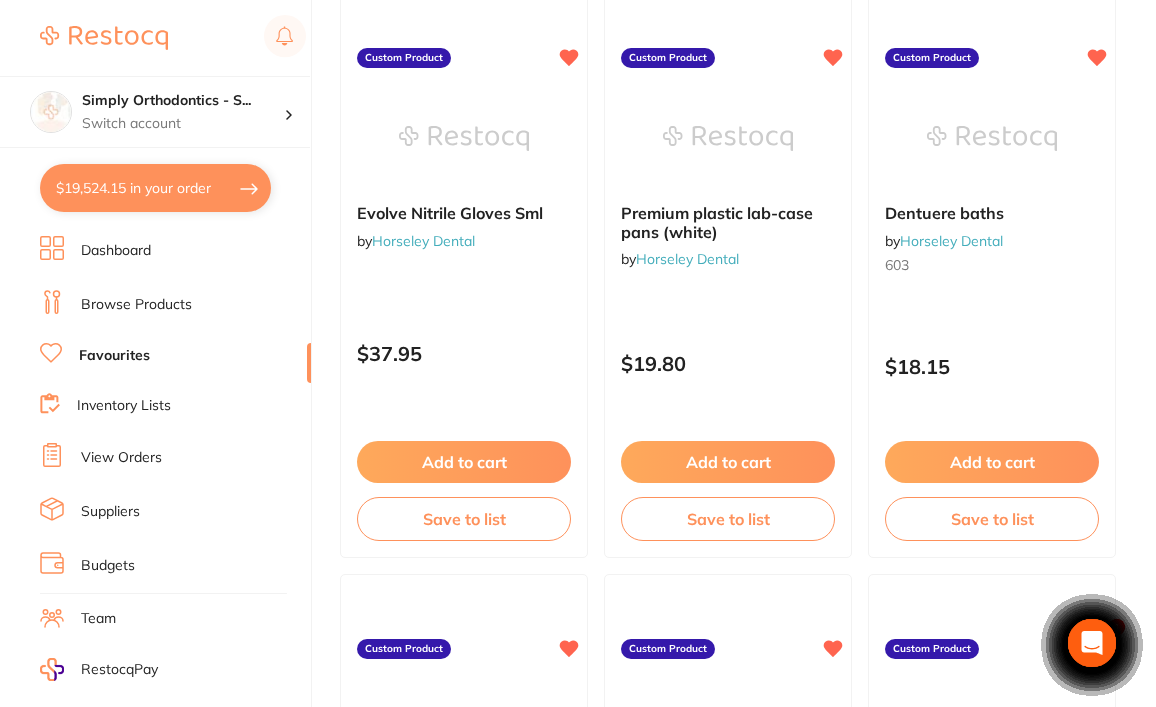 scroll, scrollTop: 3344, scrollLeft: 0, axis: vertical 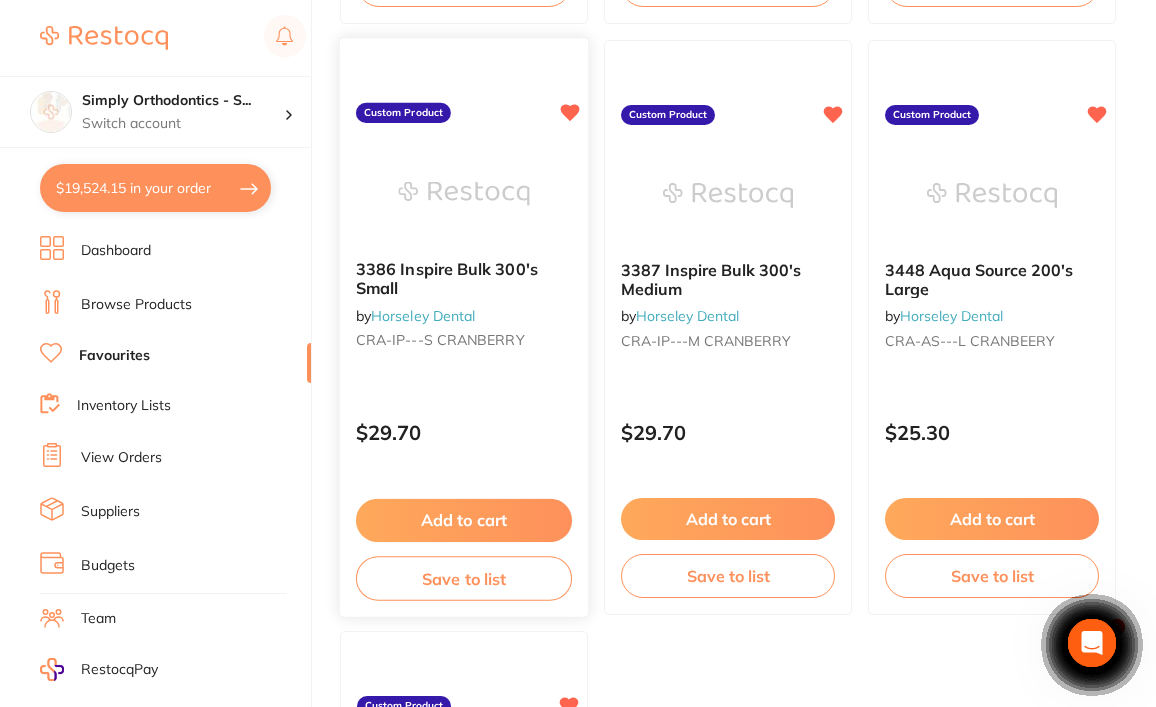 type 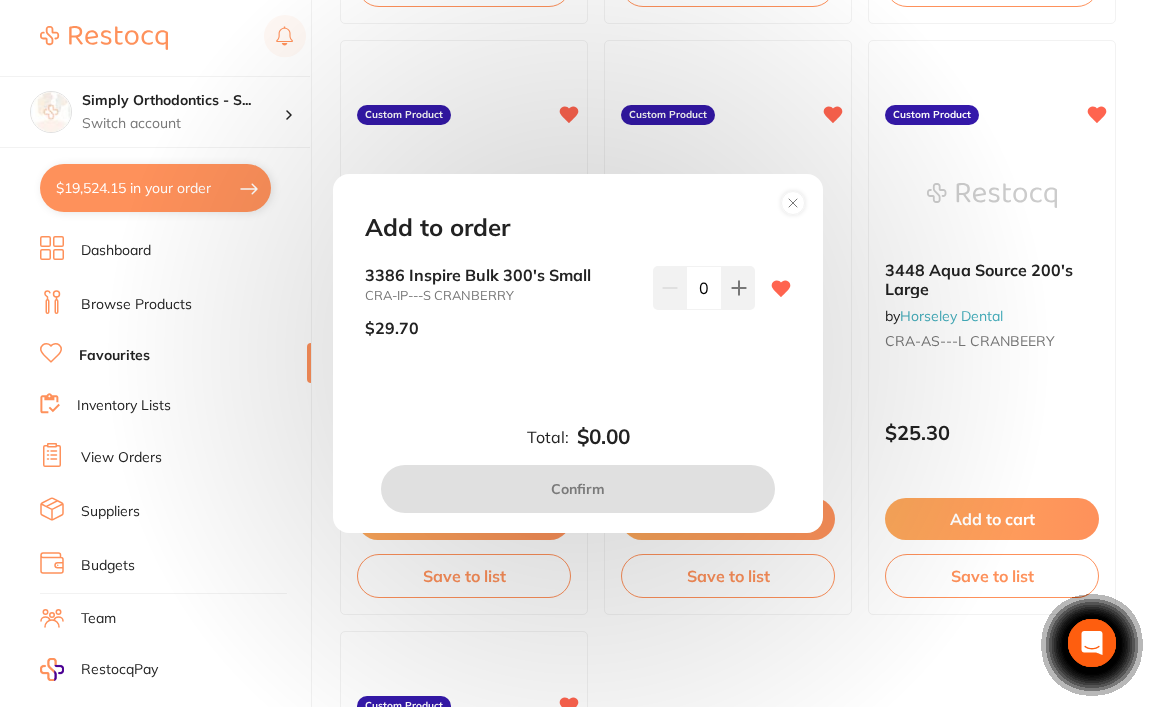 click on "0" at bounding box center [704, 288] 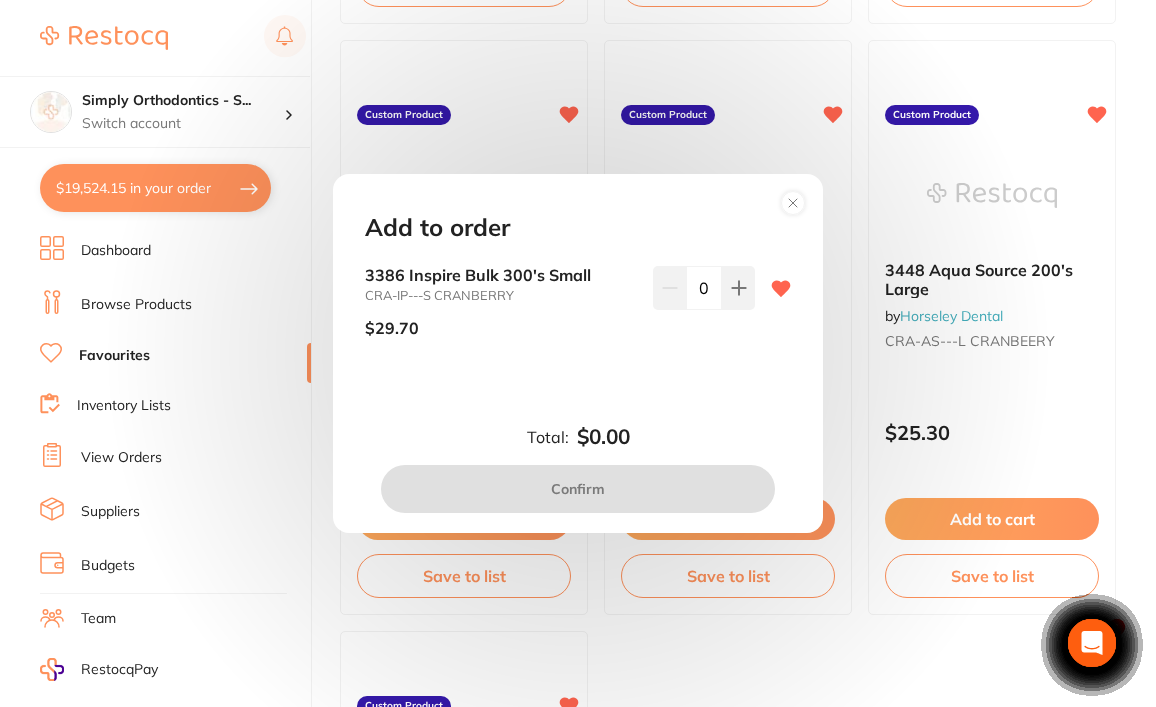 drag, startPoint x: 707, startPoint y: 291, endPoint x: 692, endPoint y: 291, distance: 15 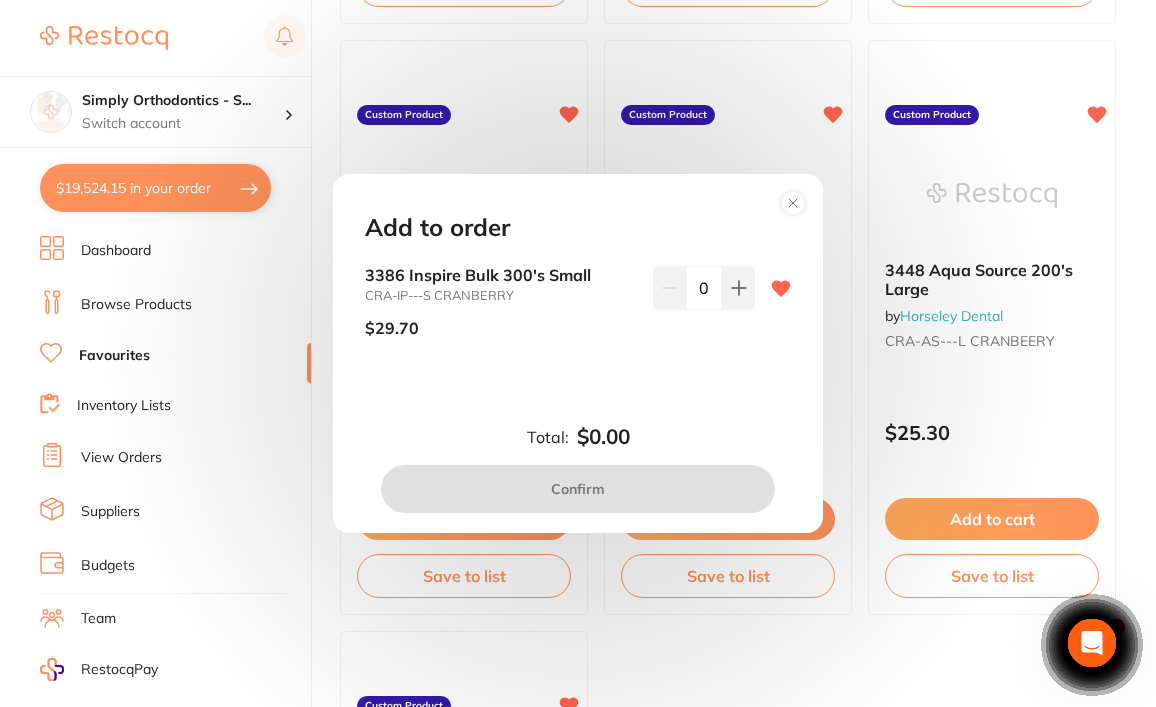 scroll, scrollTop: 0, scrollLeft: 0, axis: both 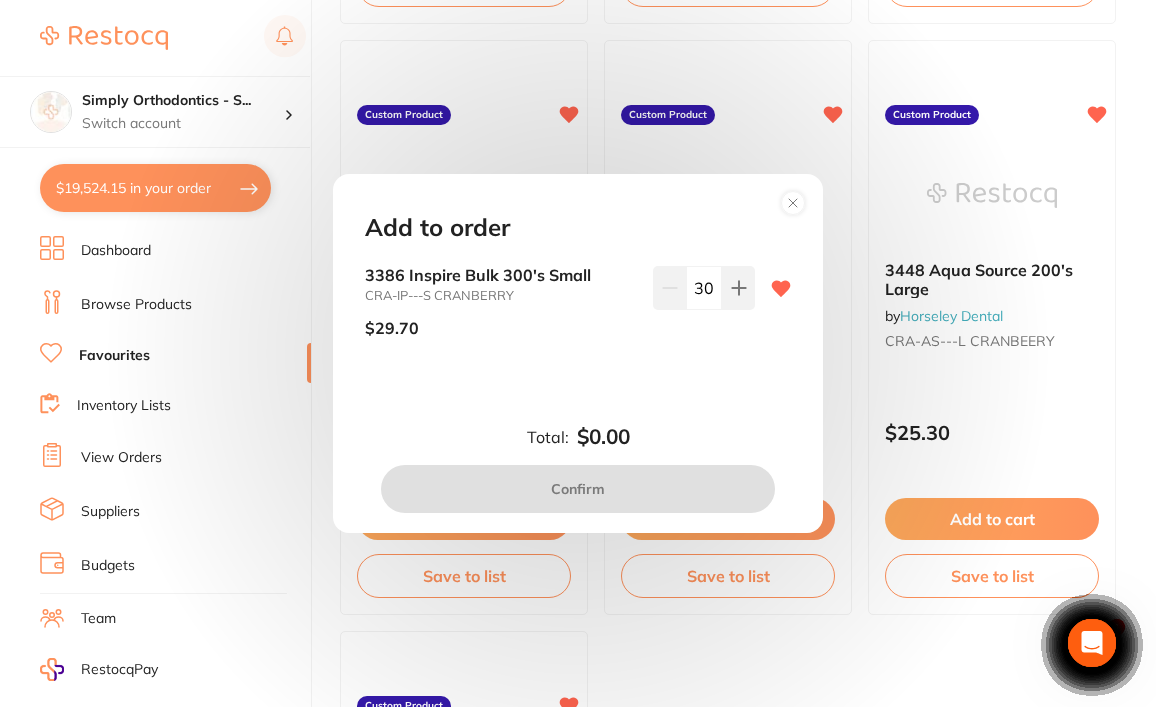 type on "30" 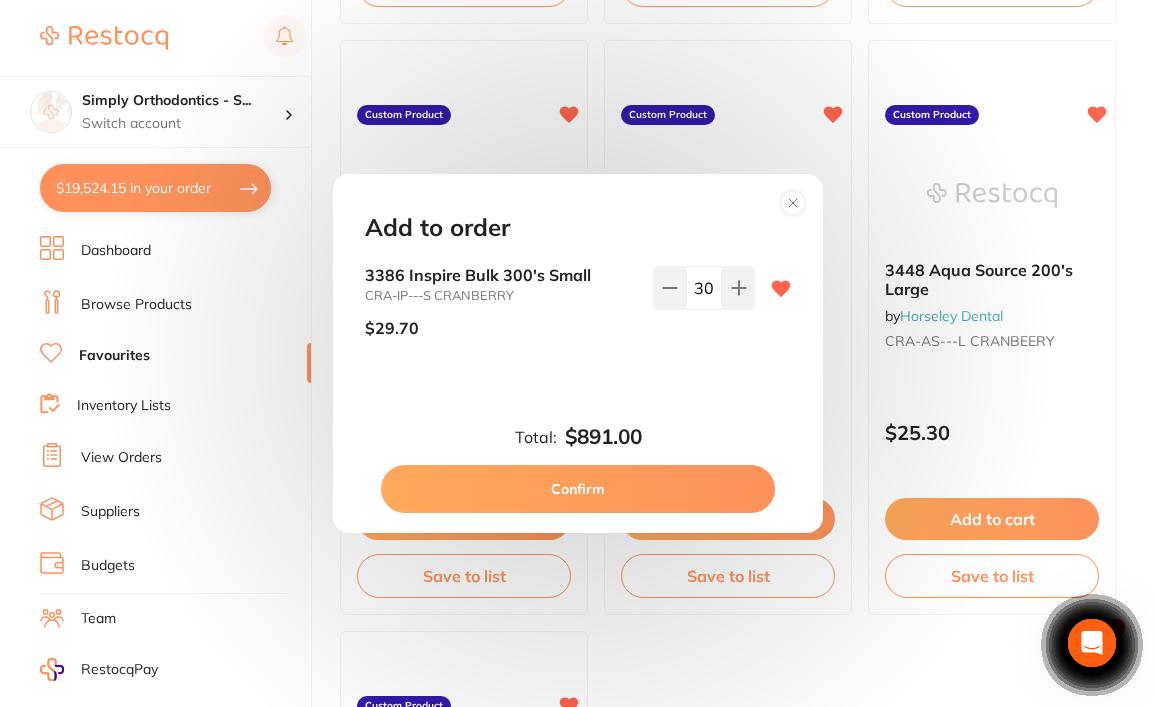 click on "3386 Inspire Bulk 300's Small CRA-IP---S CRANBERRY $29.70     30" at bounding box center (578, 325) 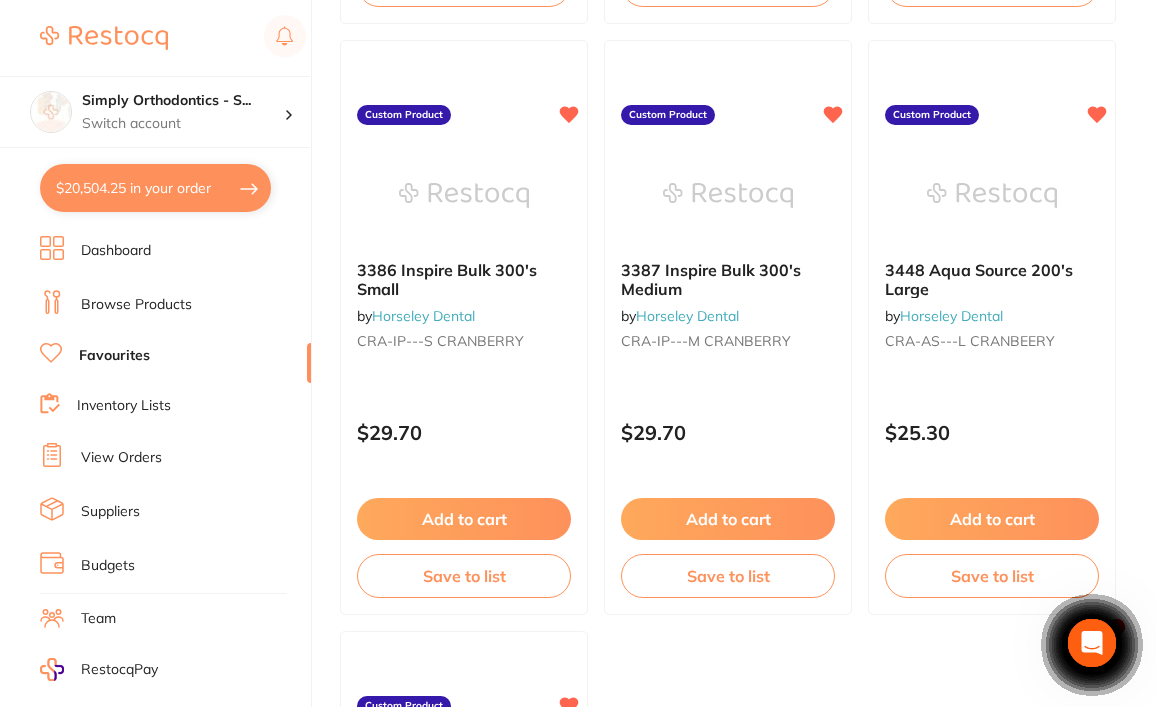 checkbox on "false" 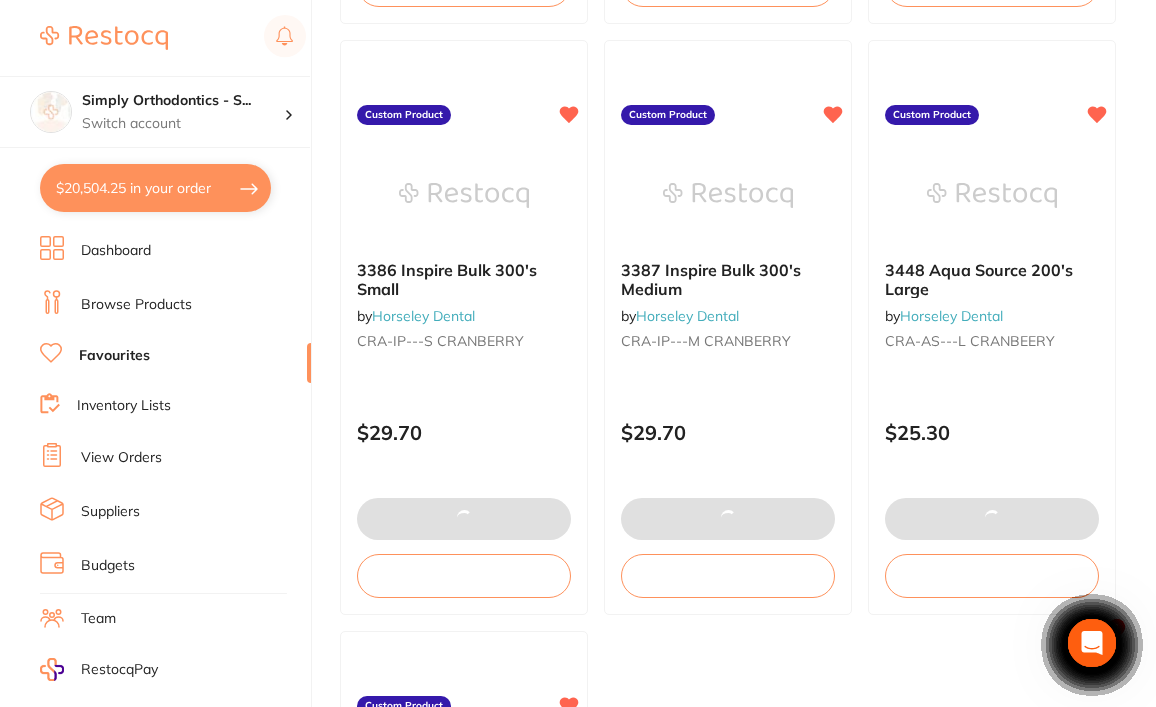 scroll, scrollTop: 0, scrollLeft: 0, axis: both 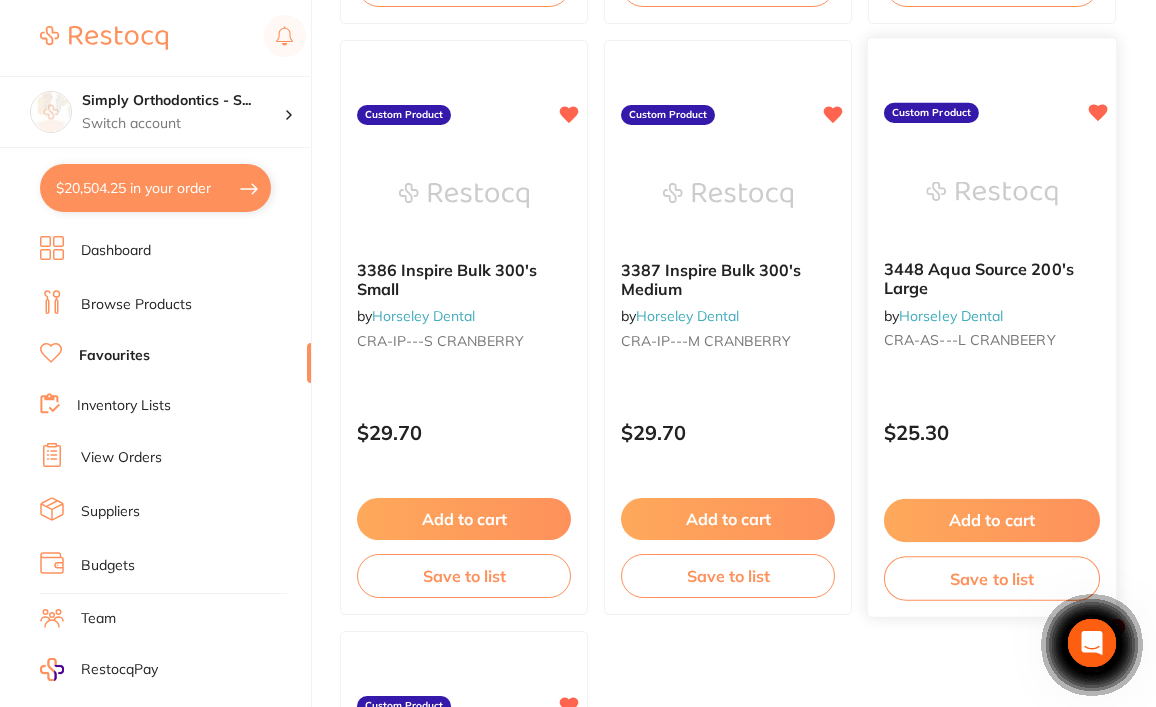 click on "Add to cart" at bounding box center [992, 520] 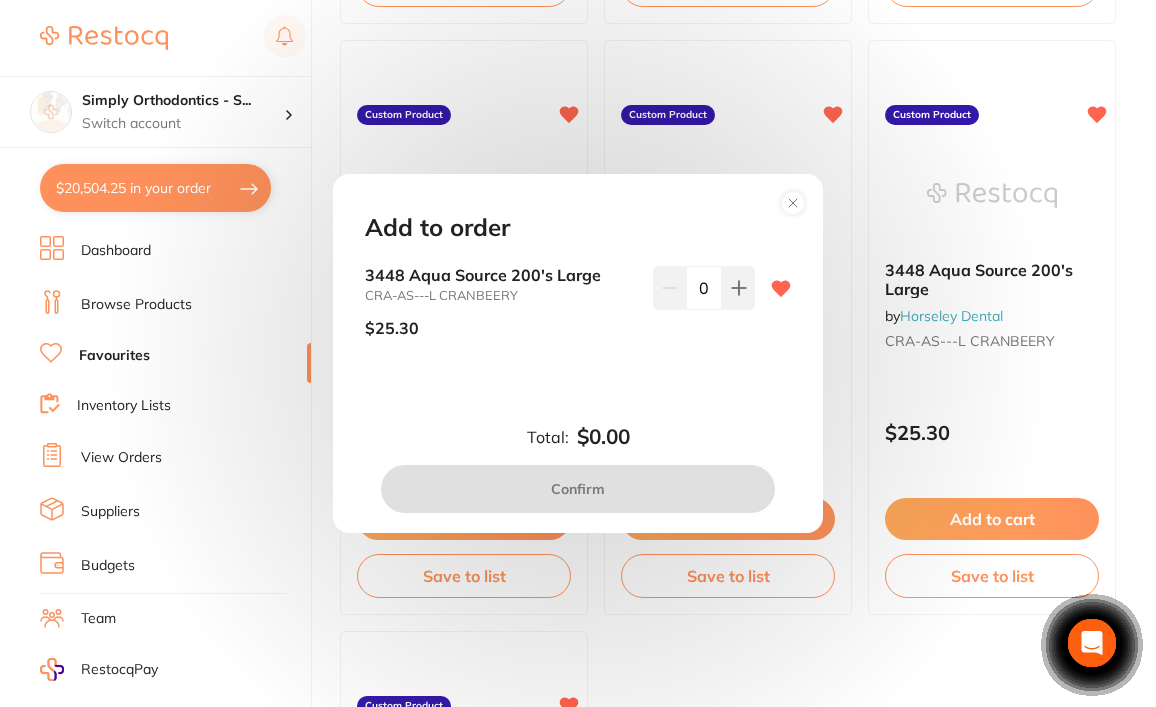 click on "0" at bounding box center (704, 288) 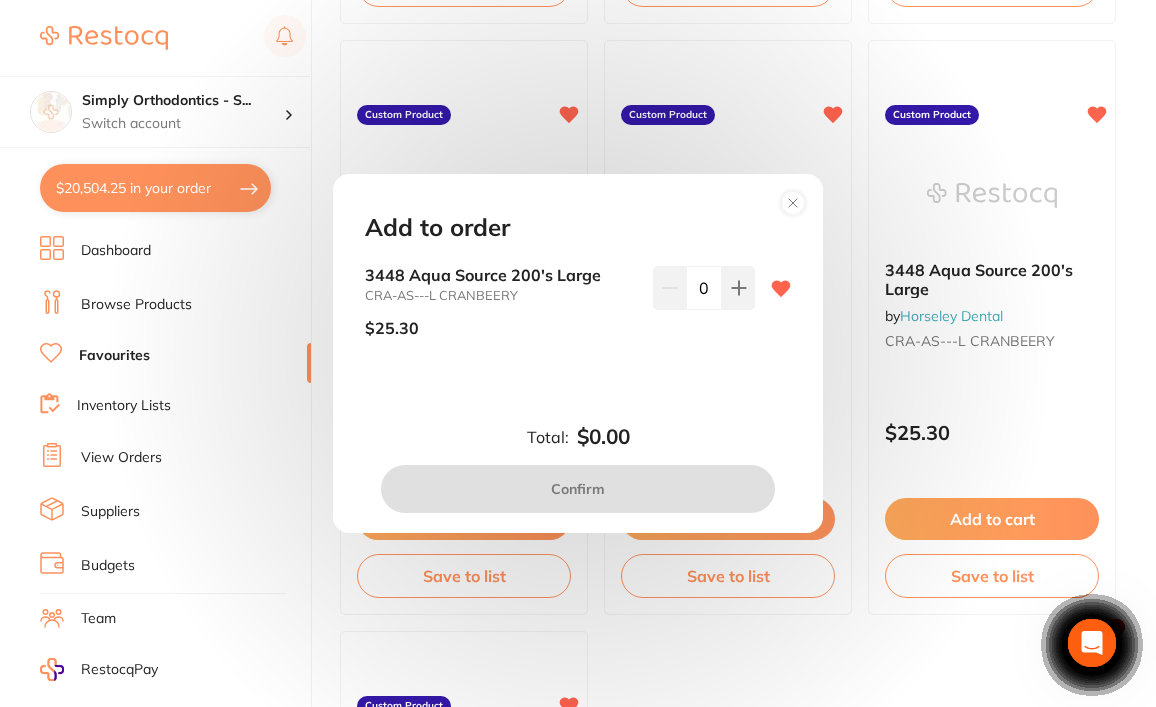 scroll, scrollTop: 0, scrollLeft: 0, axis: both 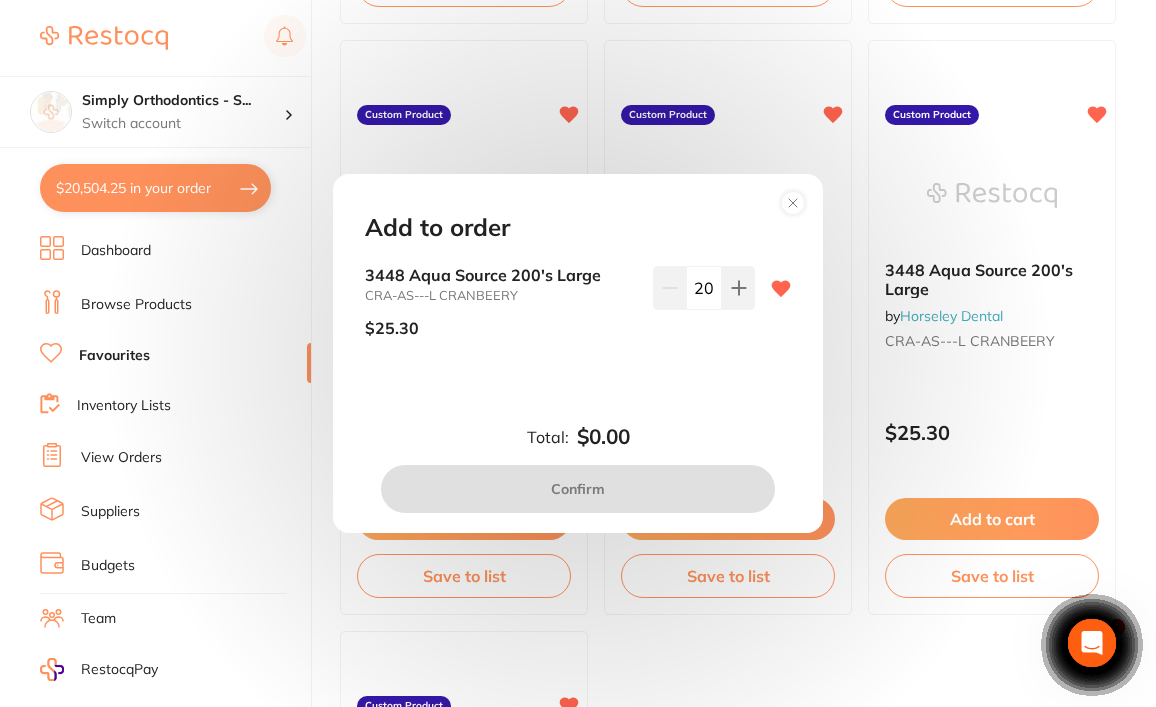 type on "20" 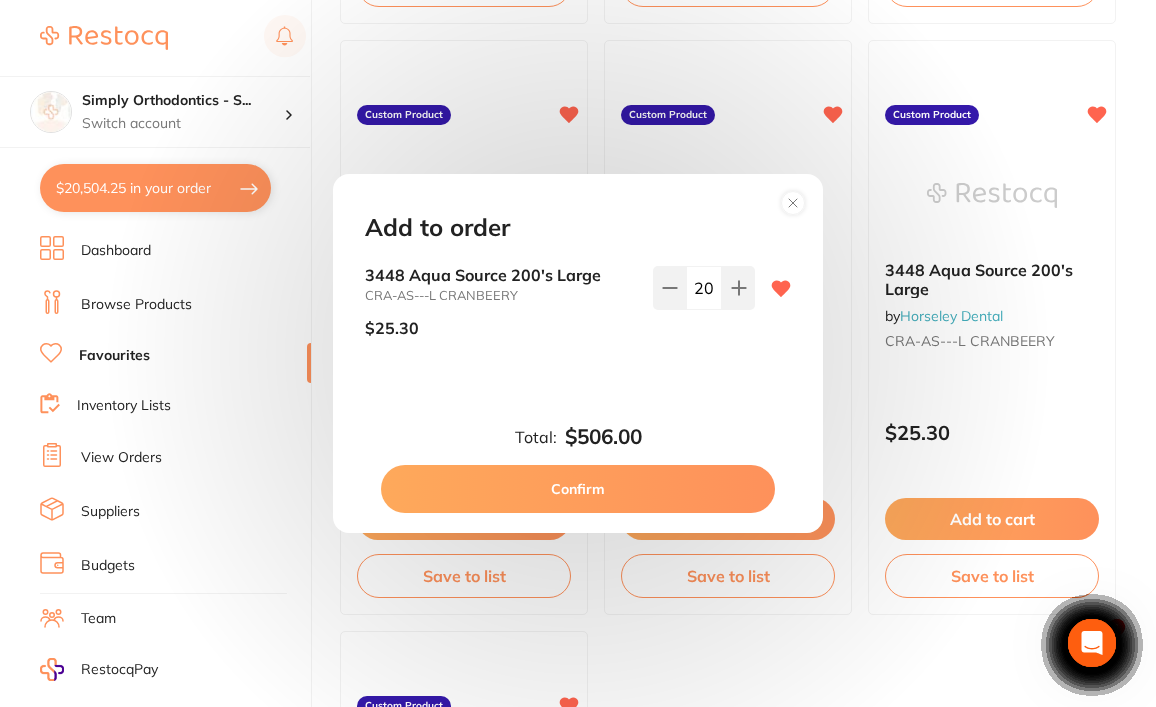 click on "Confirm" at bounding box center [578, 489] 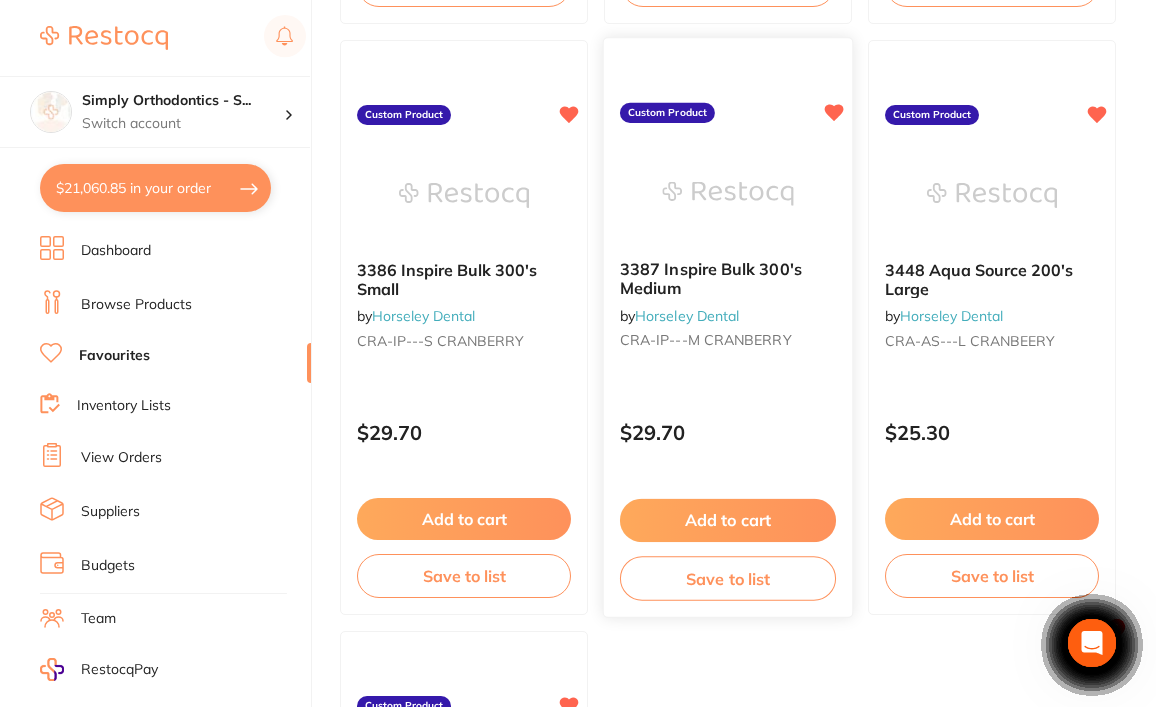 scroll, scrollTop: 0, scrollLeft: 0, axis: both 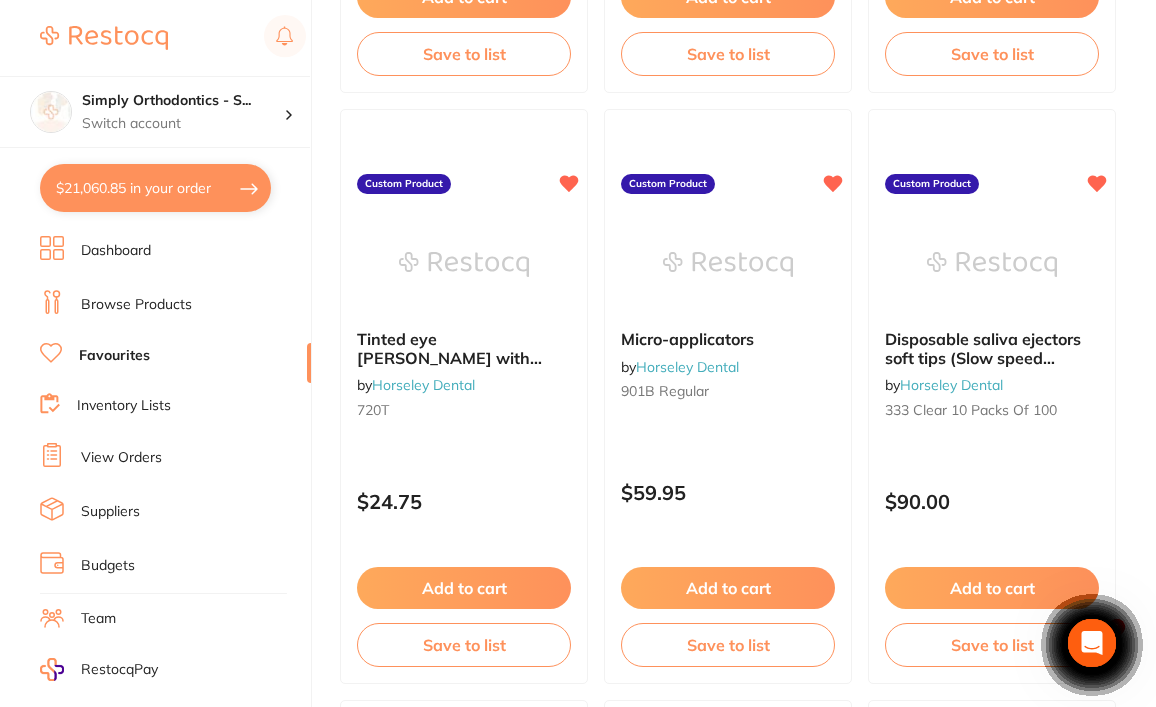 click on "$21,060.85   in your order" at bounding box center (155, 188) 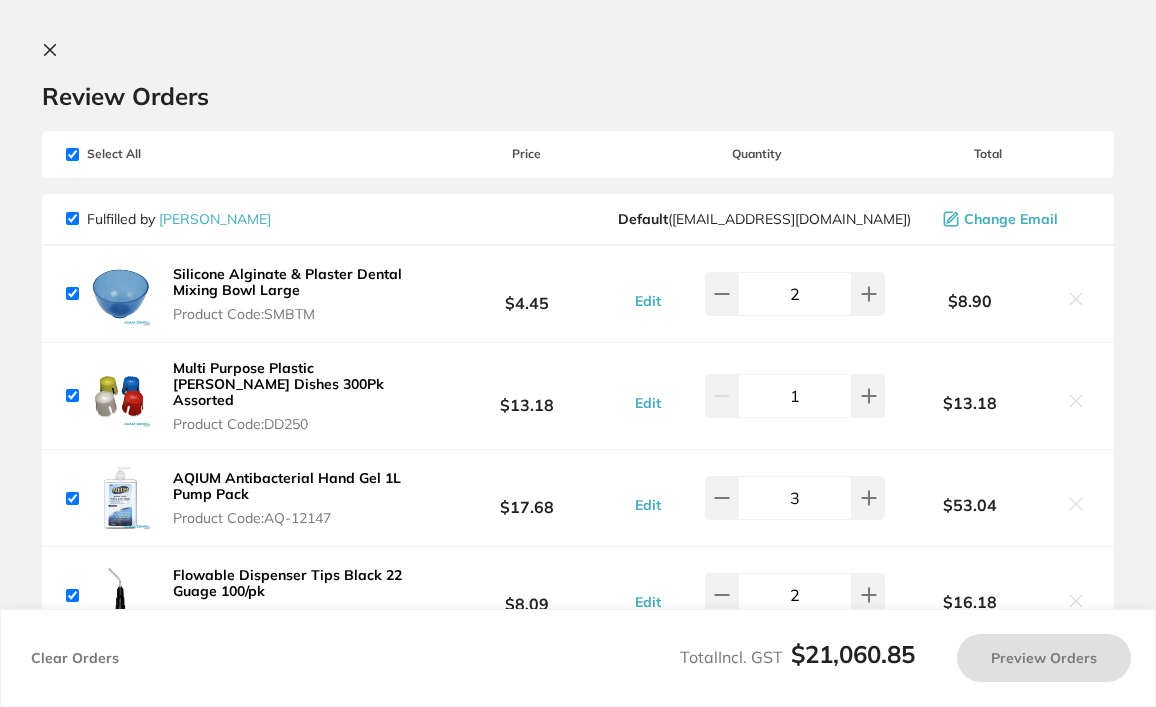 checkbox on "true" 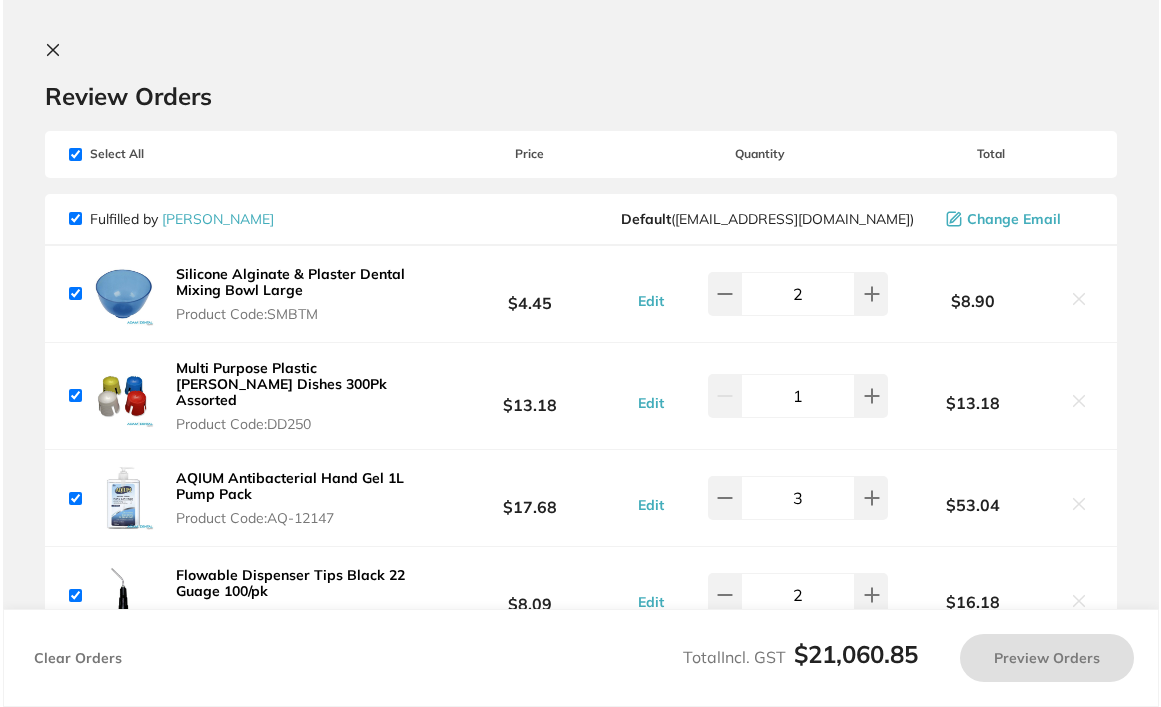 scroll, scrollTop: 0, scrollLeft: 0, axis: both 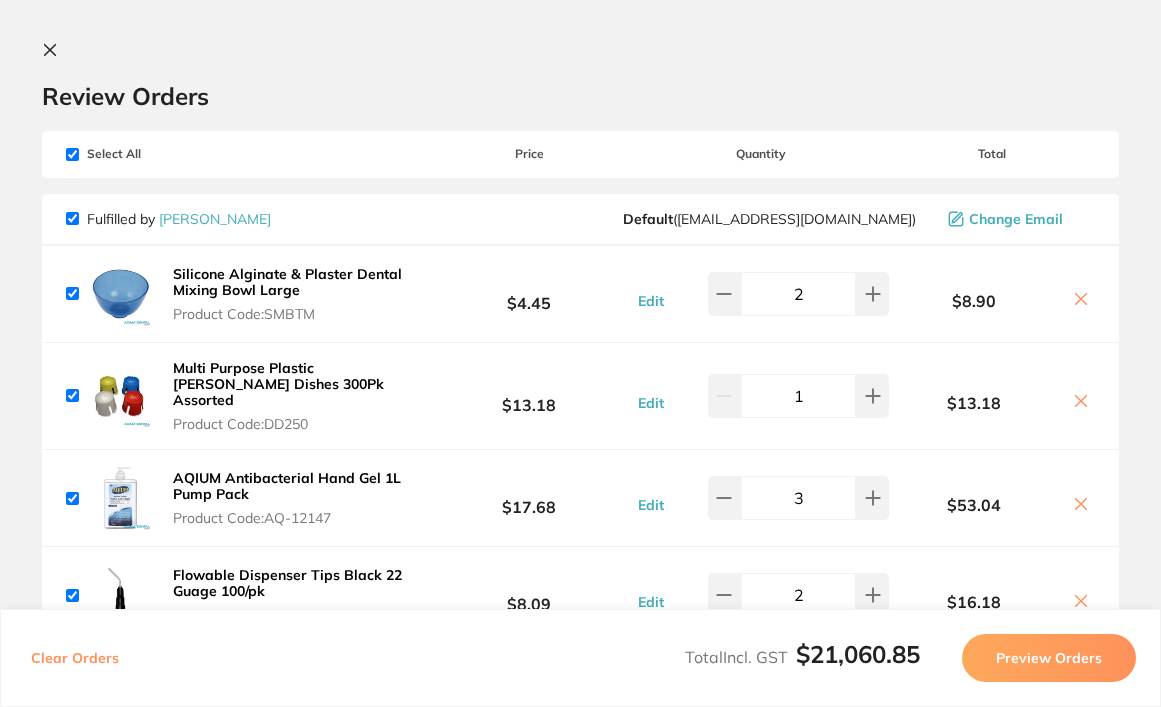 click 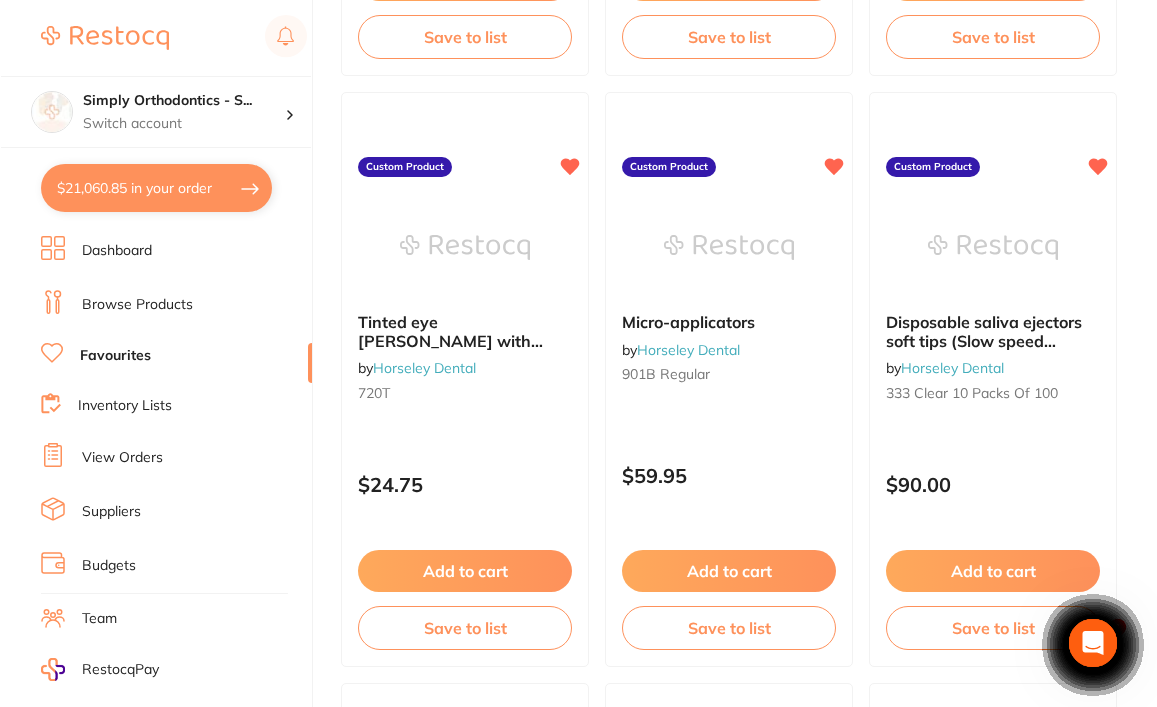 scroll, scrollTop: 3095, scrollLeft: 0, axis: vertical 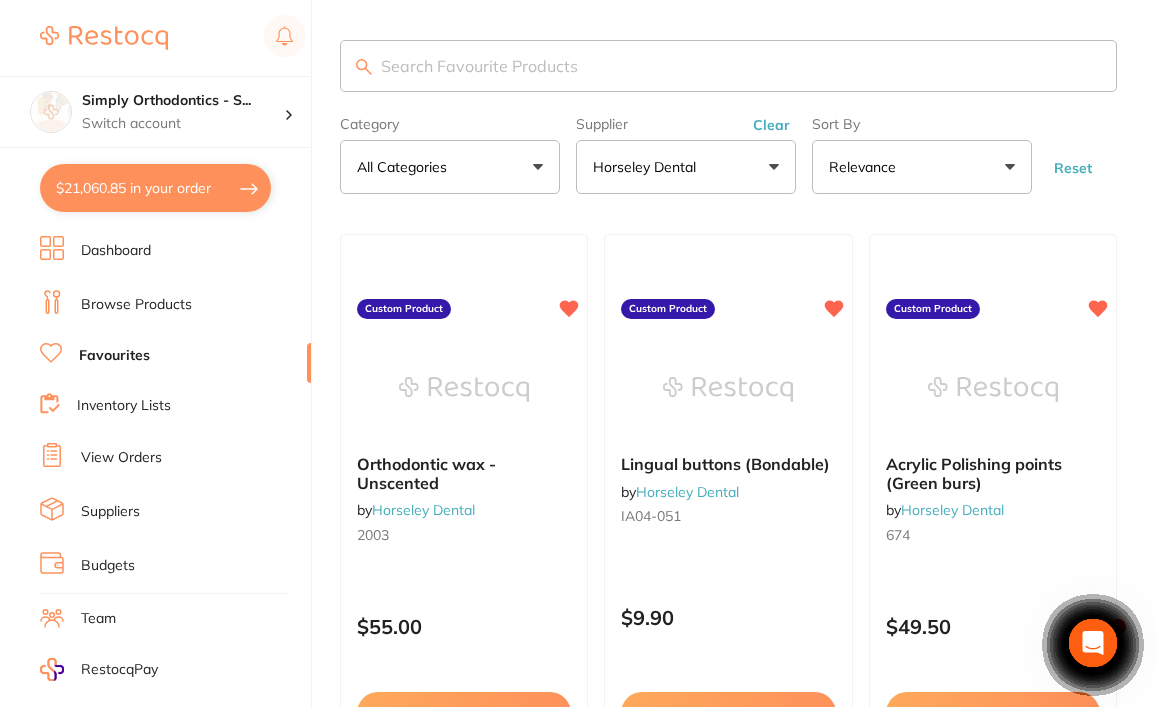 click on "Horseley Dental" at bounding box center (686, 167) 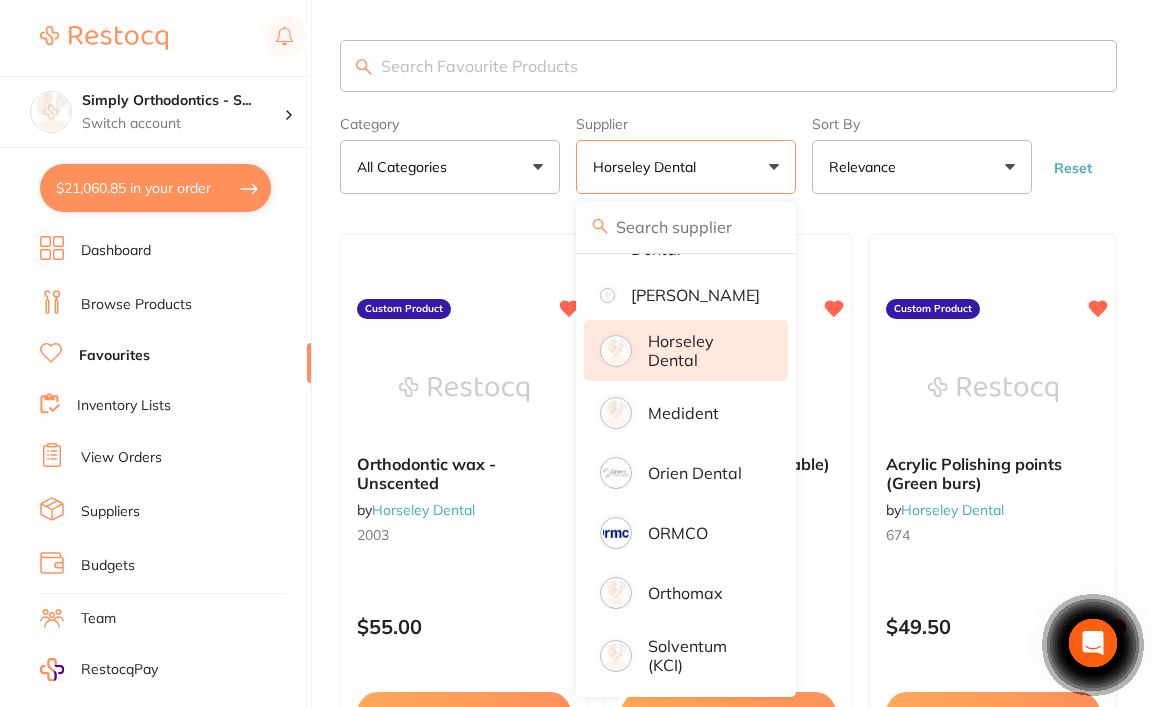 scroll, scrollTop: 322, scrollLeft: 0, axis: vertical 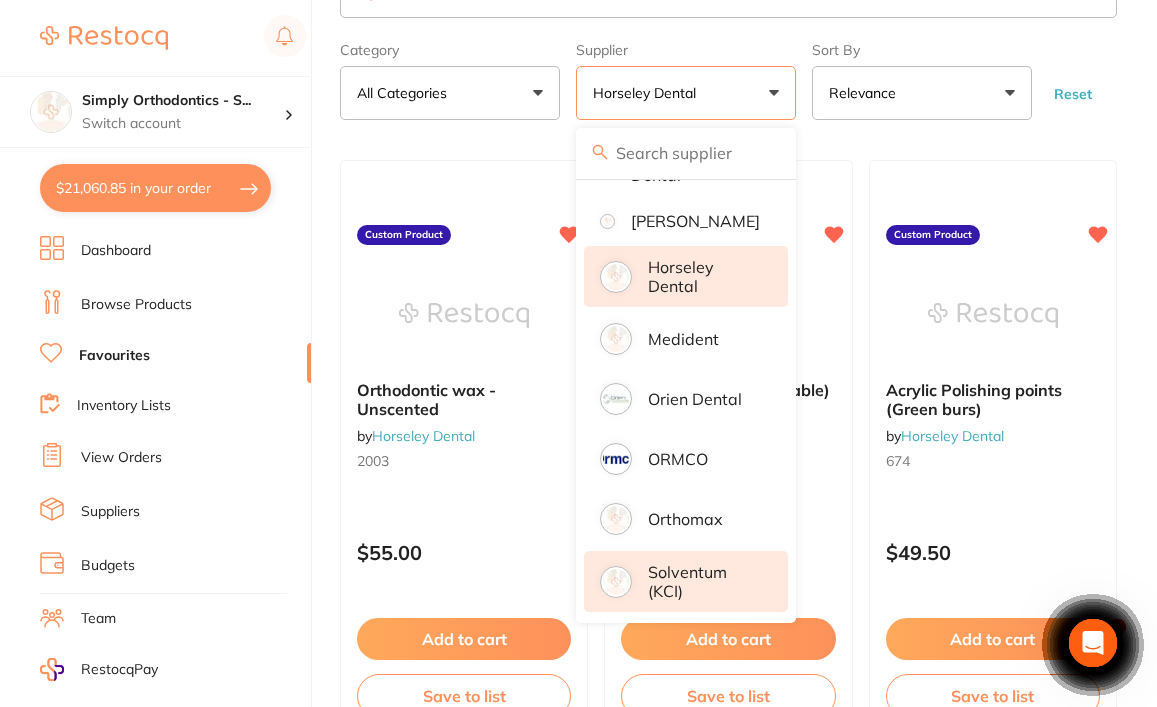 click on "Solventum (KCI)" at bounding box center (704, 581) 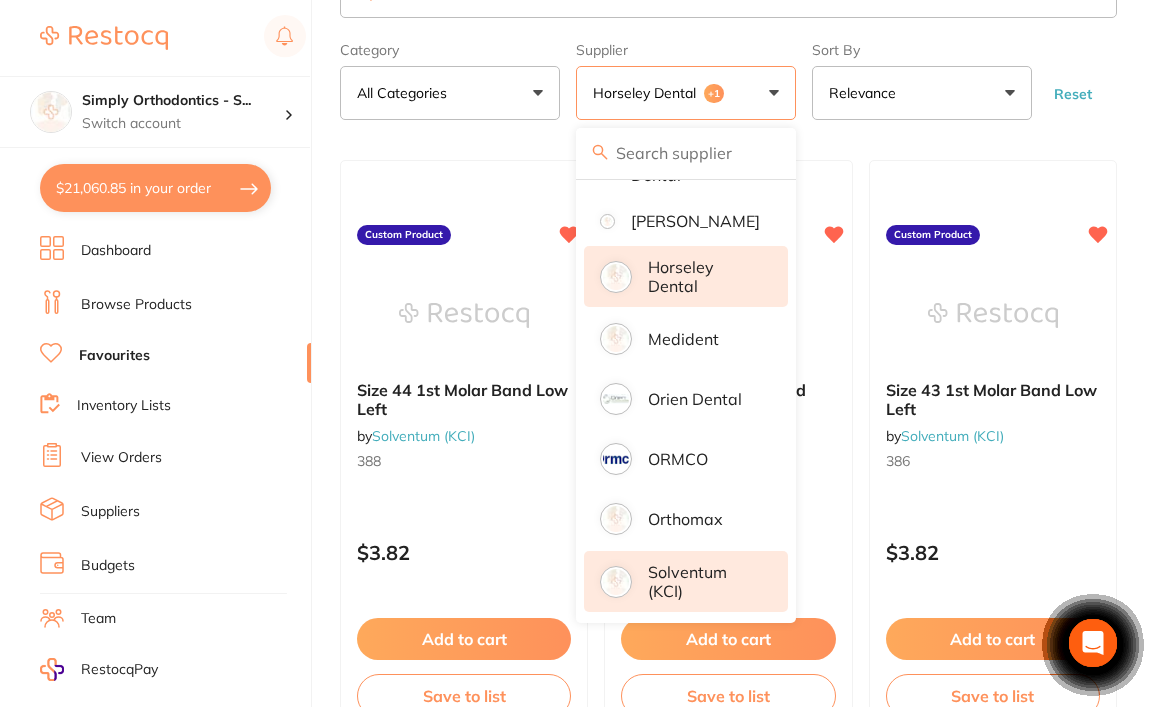 click on "Horseley Dental" at bounding box center (704, 276) 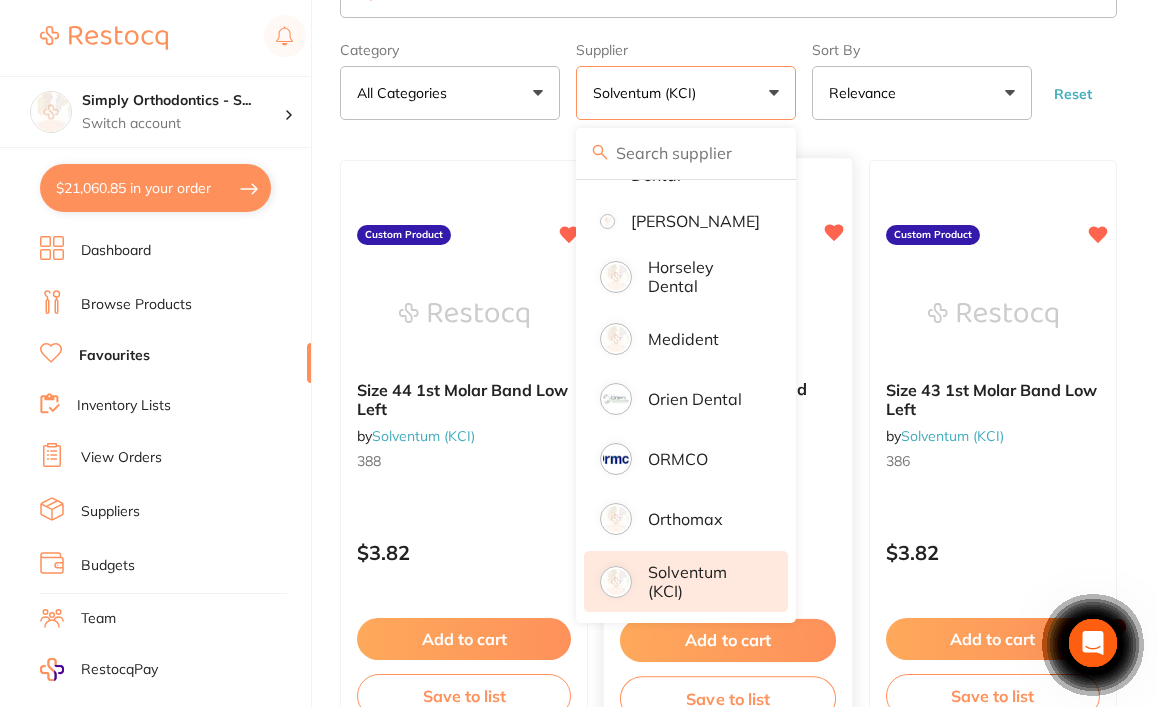 scroll, scrollTop: 0, scrollLeft: 0, axis: both 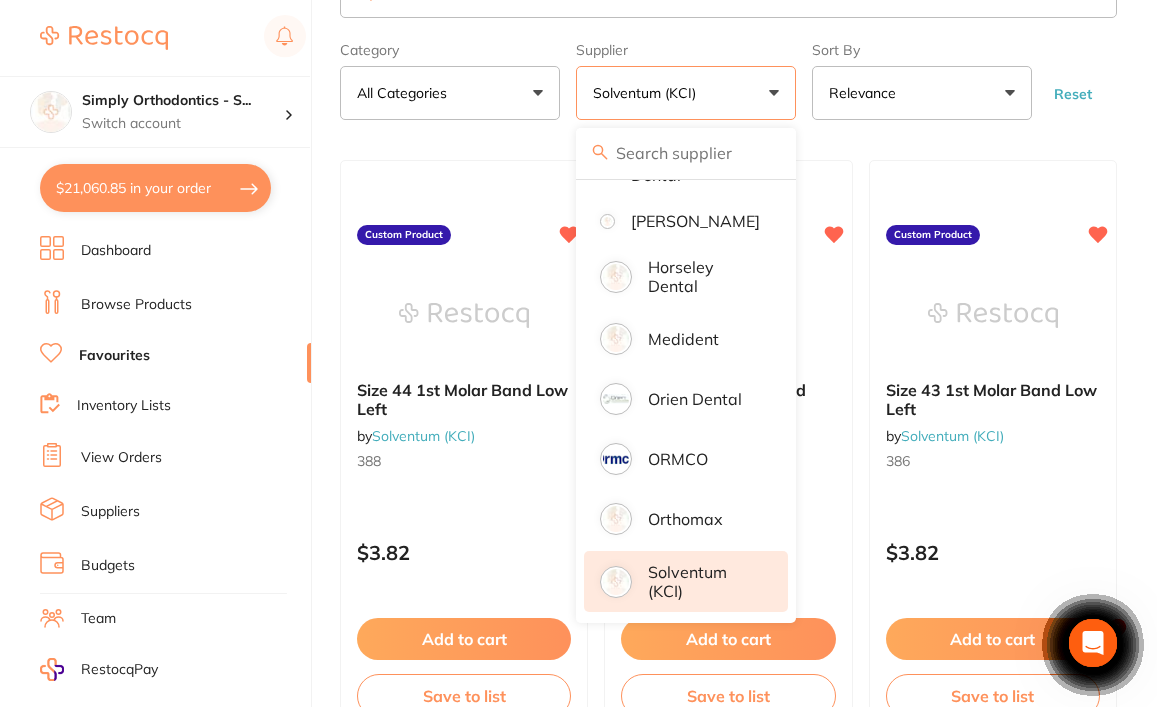 click on "Category All Categories All Categories Clear Category   false    All Categories Category All Categories Supplier Solventum (KCI) All Suppliers AB Orthodontics [PERSON_NAME] Dental American Orthodontics [PERSON_NAME] Dental [PERSON_NAME] Horseley Dental Medident Orien dental ORMCO Orthomax Solventum (KCI) Clear Supplier   true    Solventum (KCI) Supplier All Suppliers AB Orthodontics [PERSON_NAME] Dental American Orthodontics [PERSON_NAME] Dental [PERSON_NAME] Horseley Dental Medident Orien dental ORMCO Orthomax Solventum (KCI) Sort By Relevance Highest Price Lowest Price On Sale Relevance Clear Sort By   false    Relevance Sort By Highest Price Lowest Price On Sale Relevance Reset Filters Reset Filter By Category All Categories All Categories Clear Filter By Category   false    All Categories Filter By Category All Categories Filter By Supplier Solventum (KCI) All Suppliers AB Orthodontics [PERSON_NAME] Dental American Orthodontics [PERSON_NAME] Dental [PERSON_NAME] Horseley Dental Medident Orien dental ORMCO Orthomax Solventum (KCI)" at bounding box center (748, 5406) 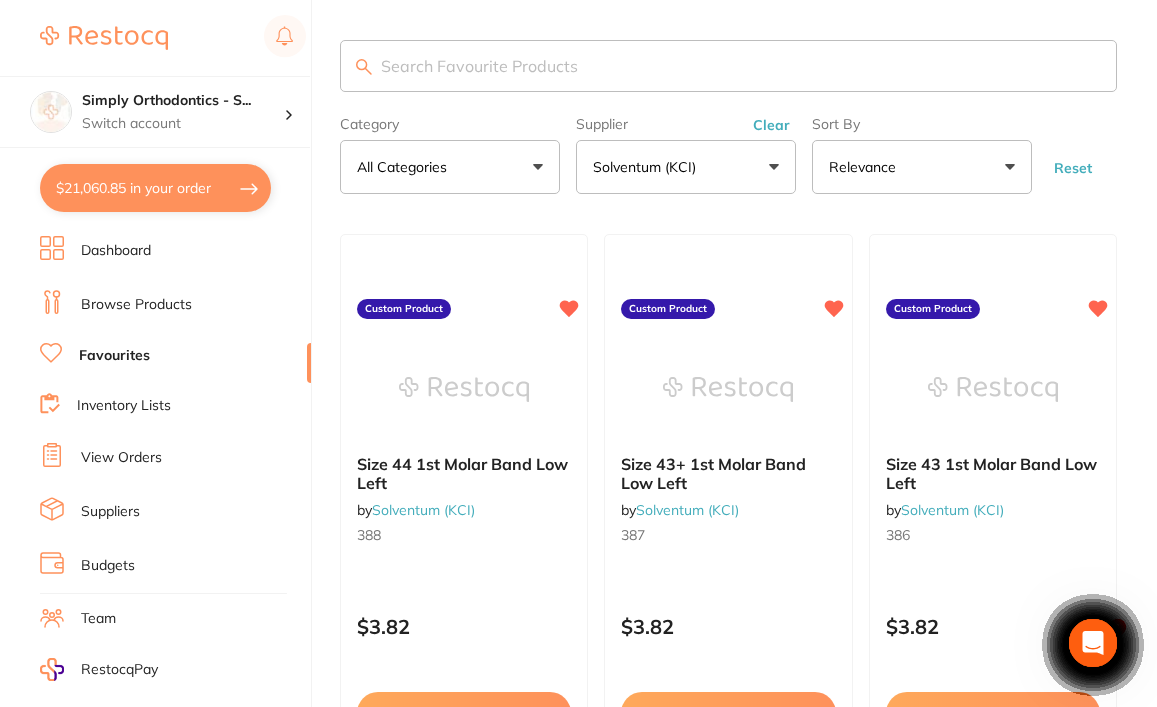 scroll, scrollTop: 0, scrollLeft: 0, axis: both 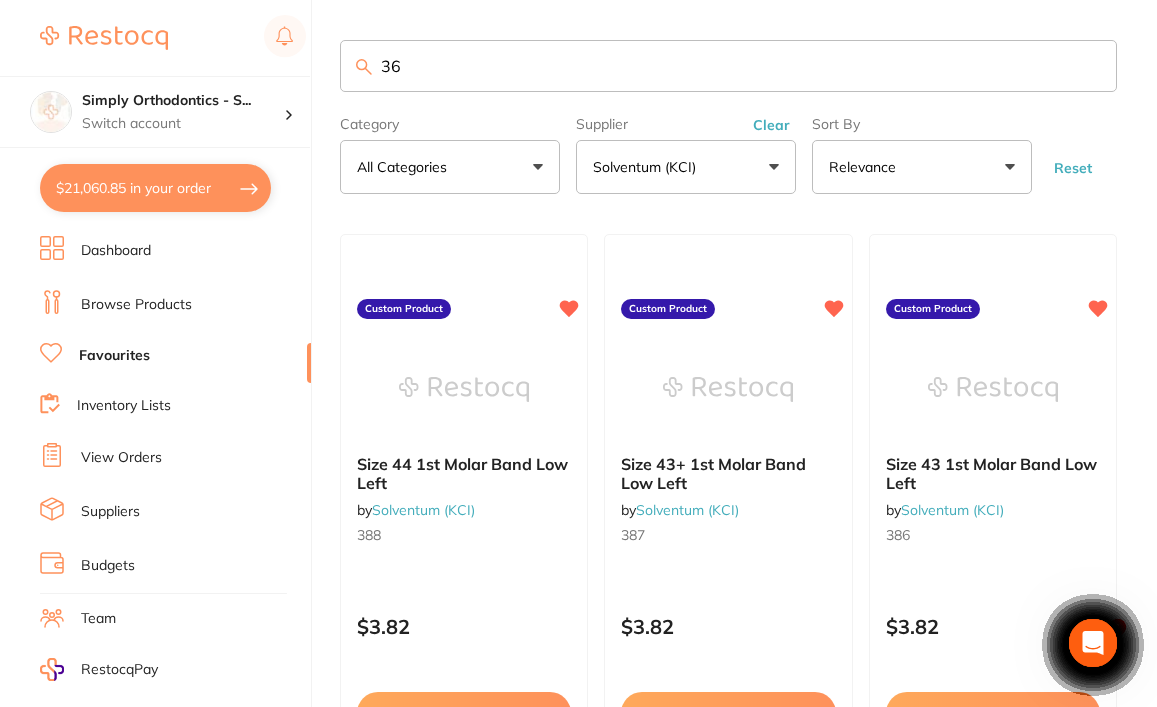 type on "36" 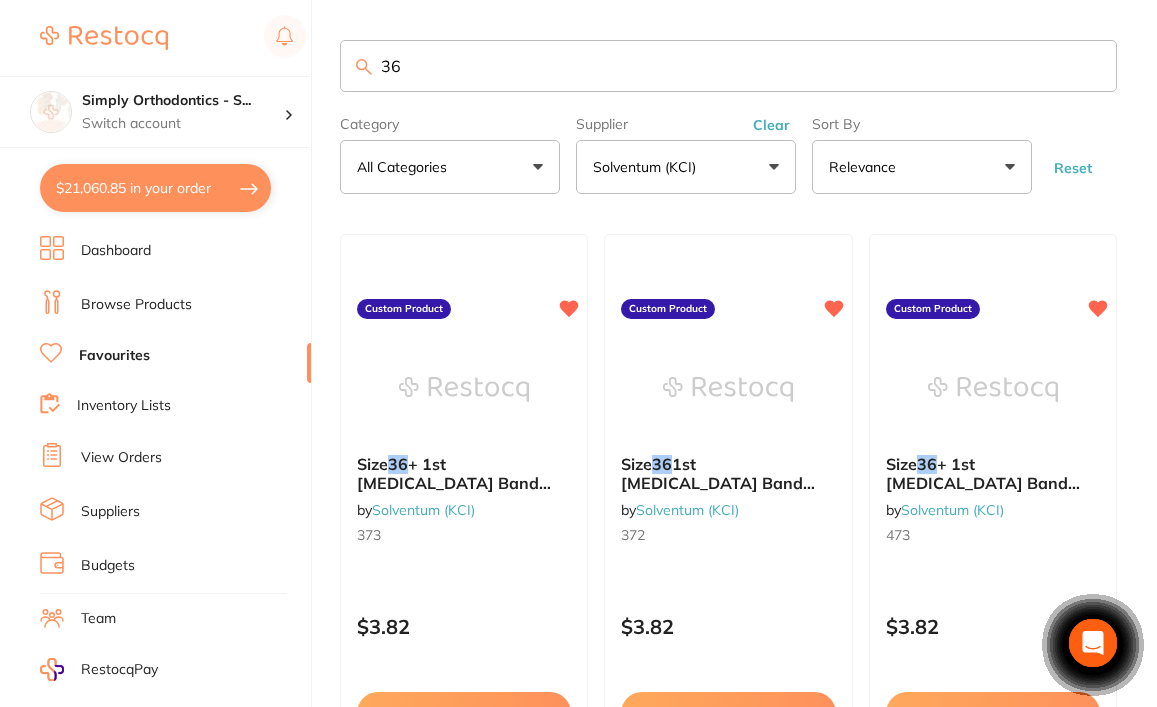 scroll, scrollTop: 0, scrollLeft: 0, axis: both 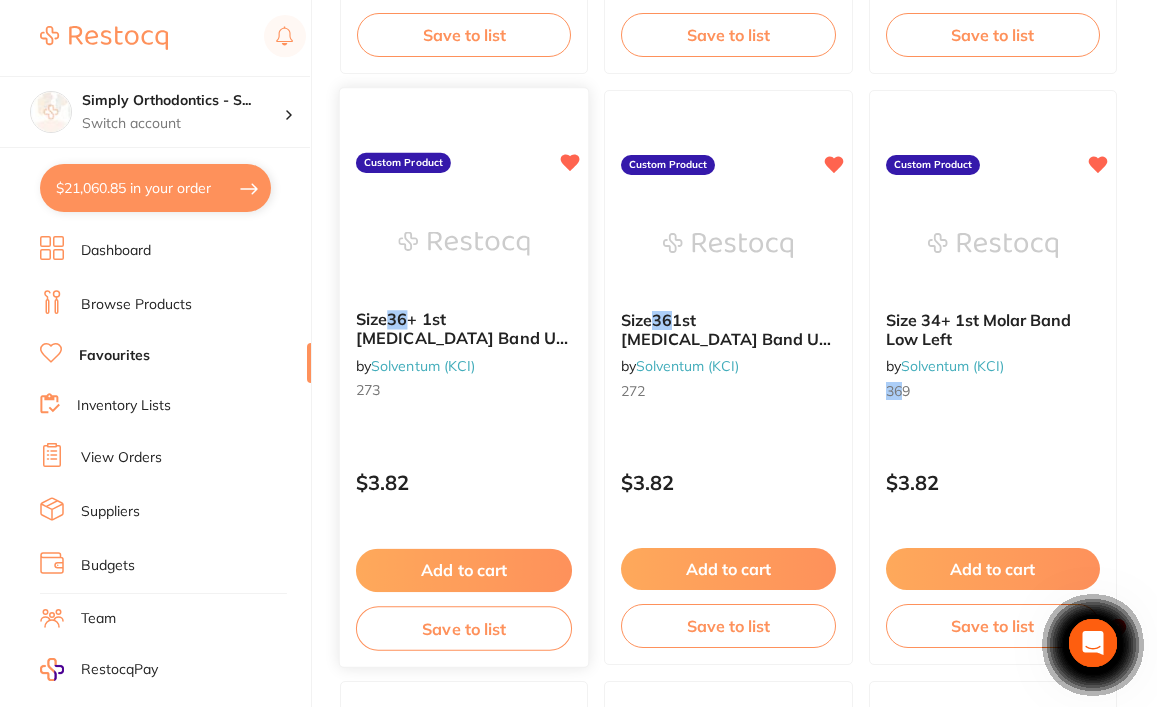 click on "Add to cart" at bounding box center (464, 570) 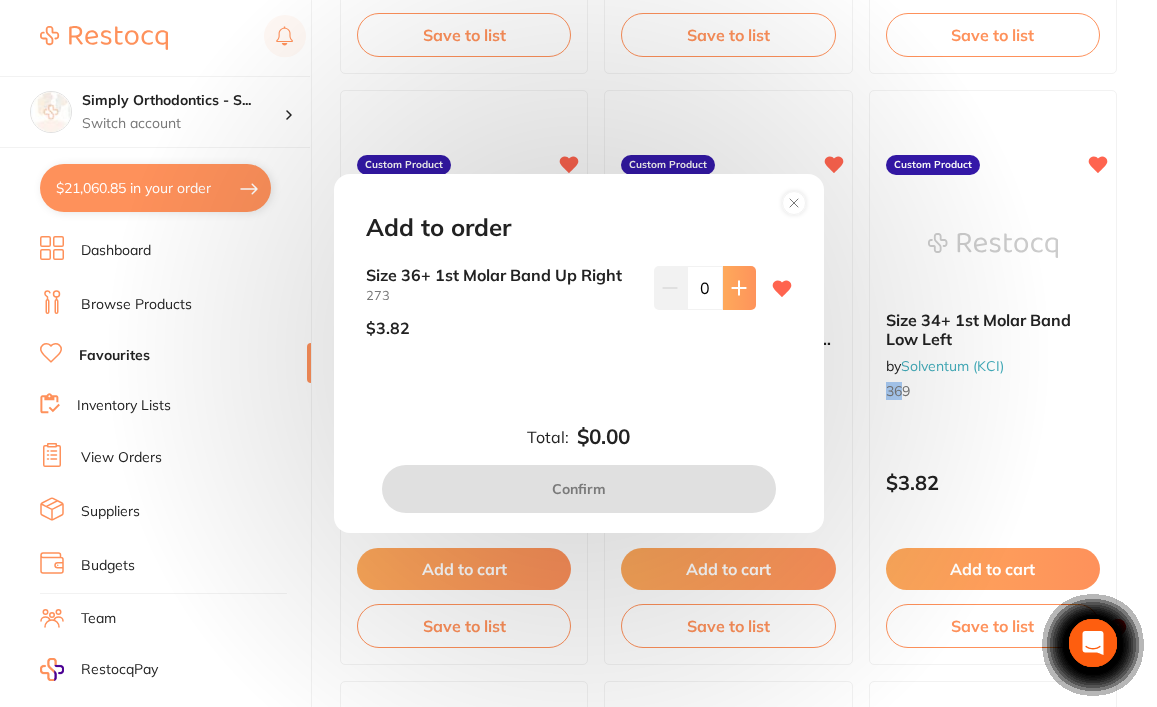 click 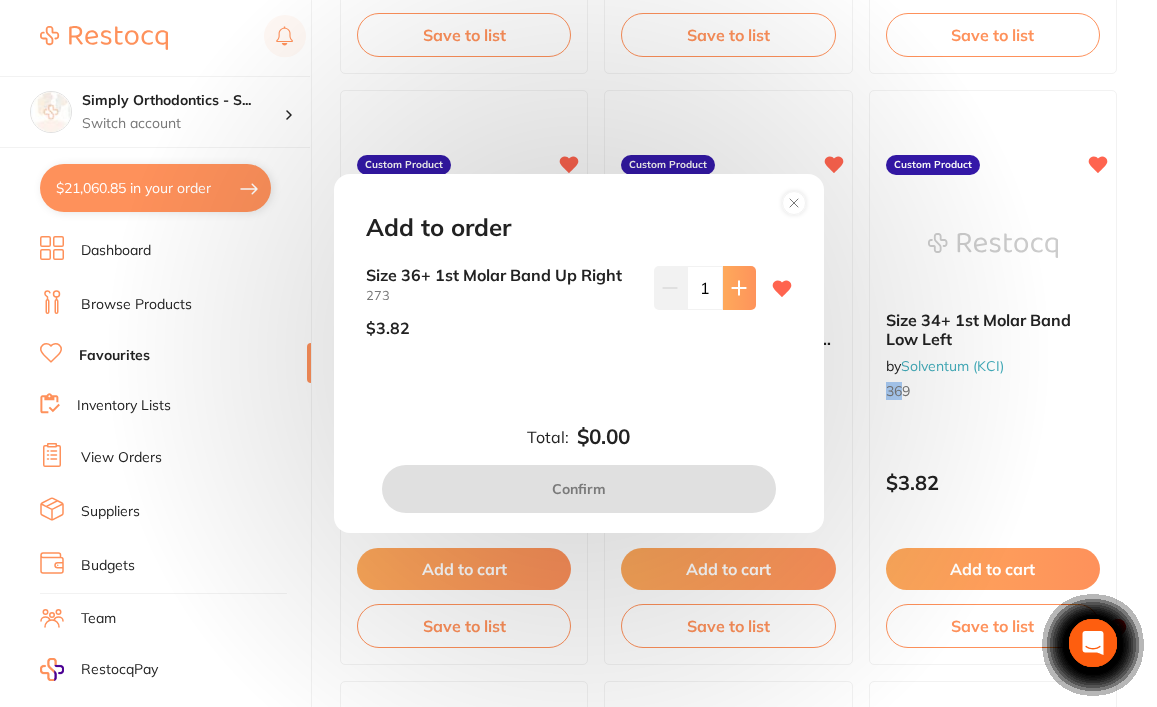 click 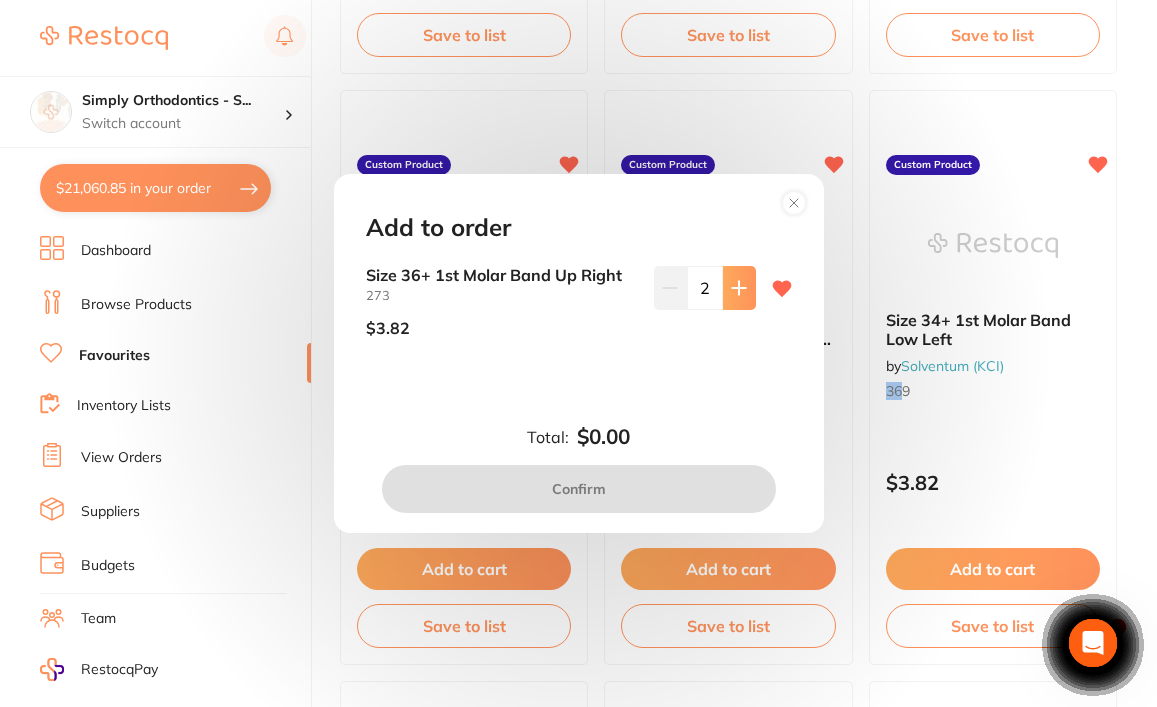 scroll, scrollTop: 0, scrollLeft: 0, axis: both 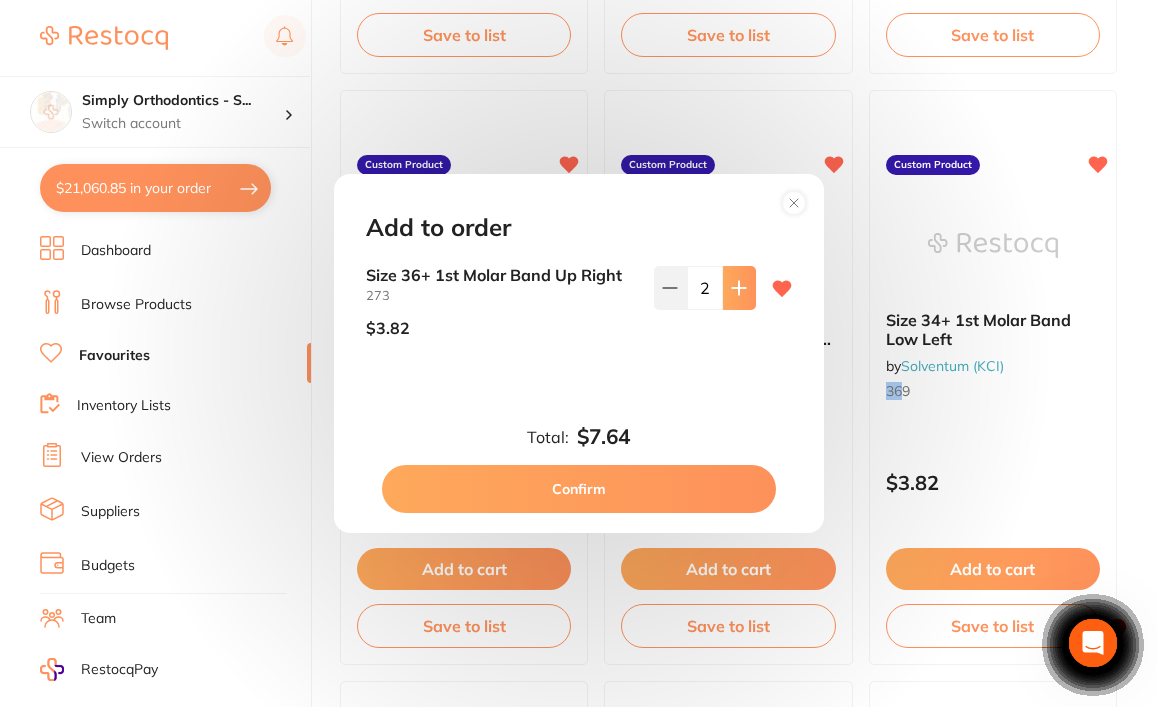 click 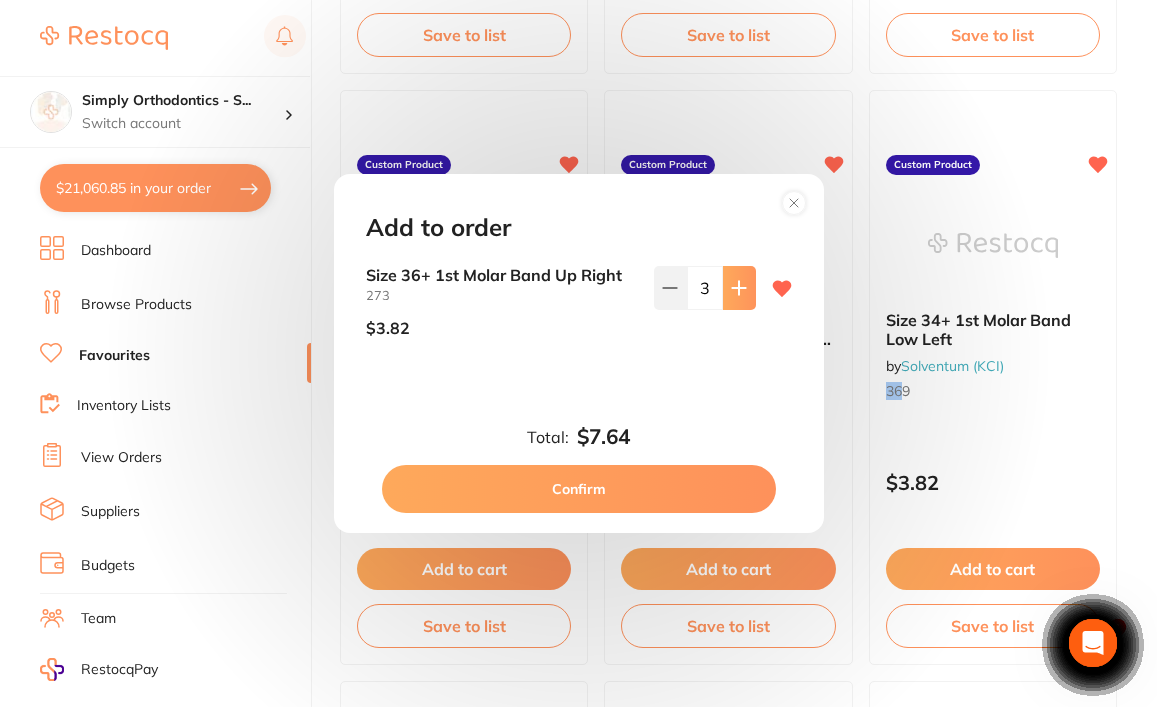 click 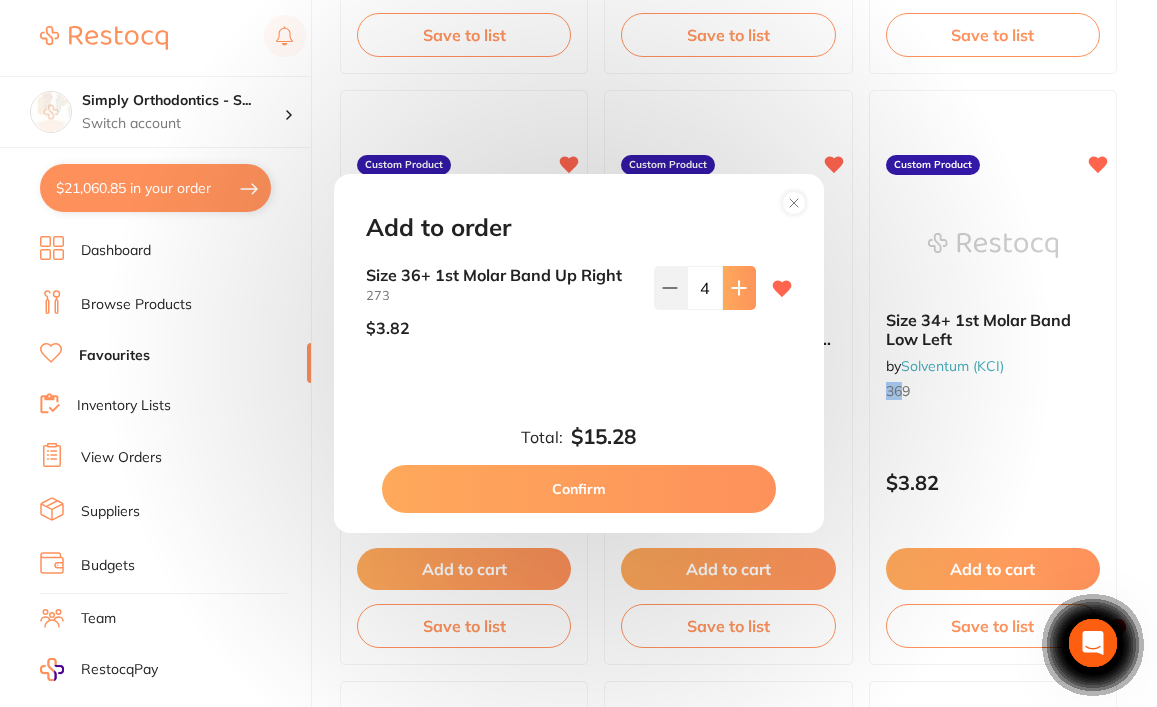 click 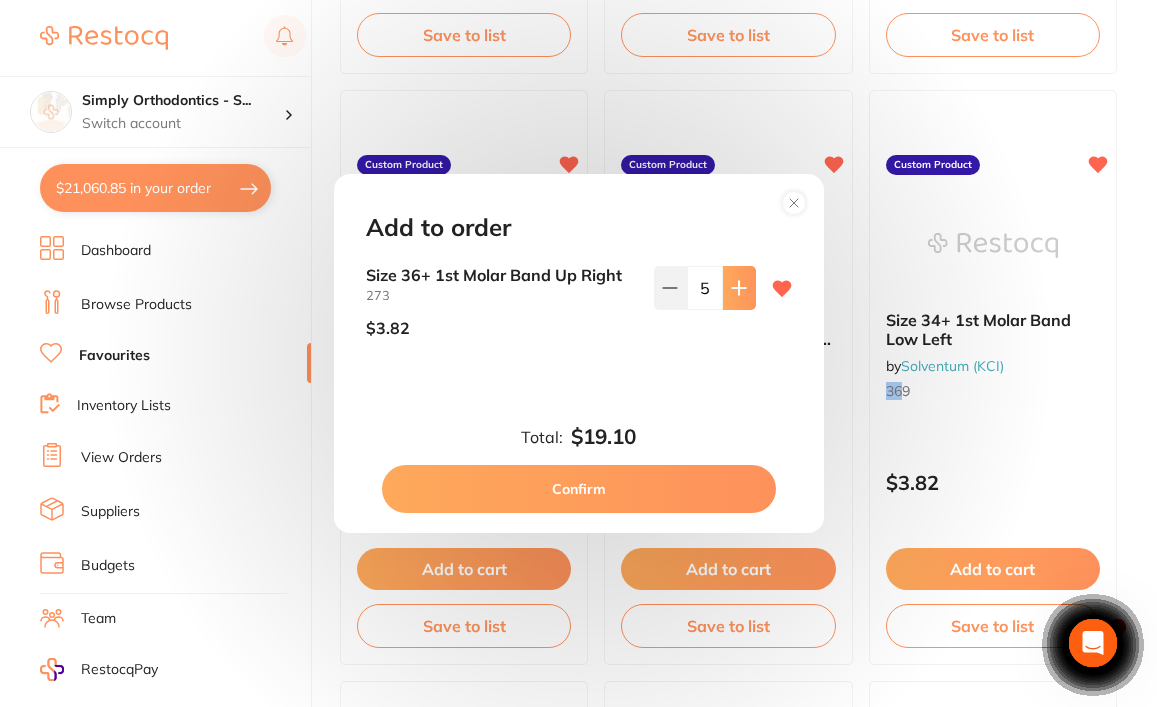 click 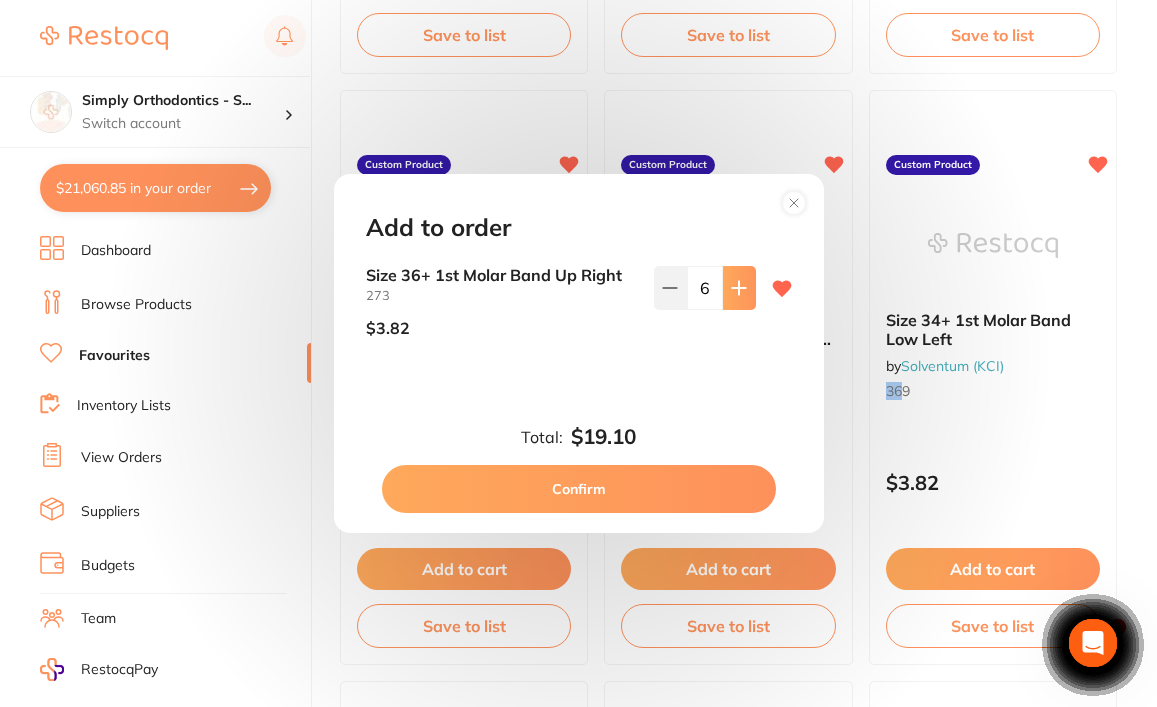 click 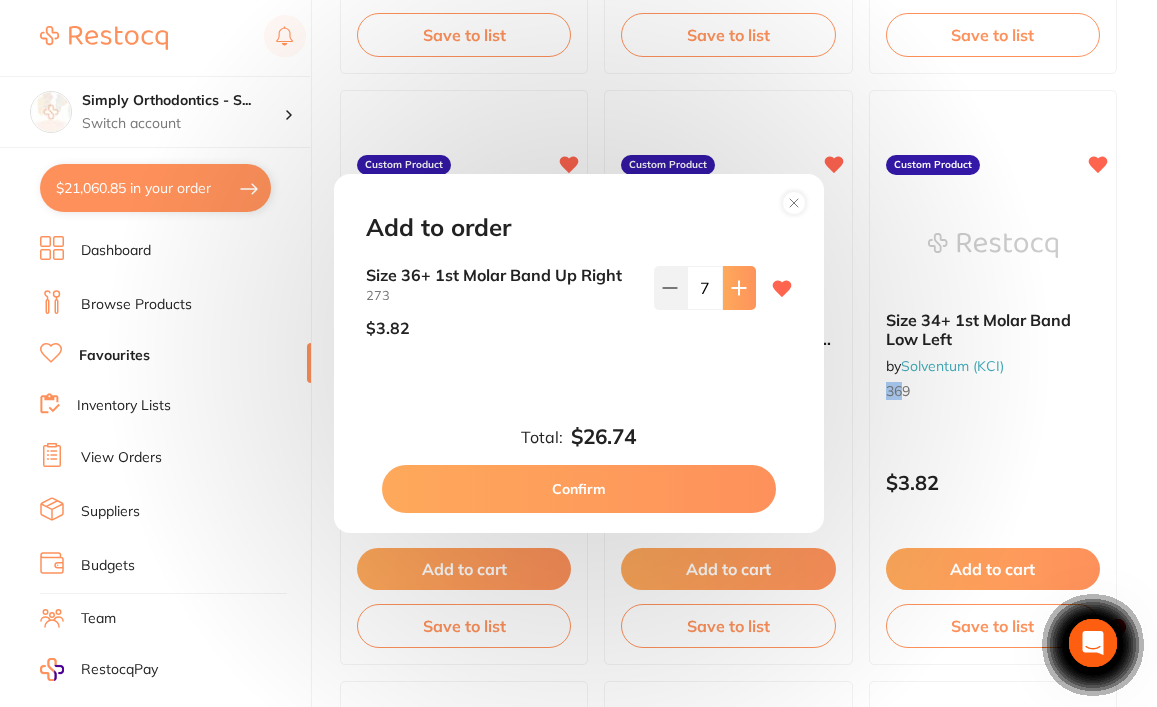 click 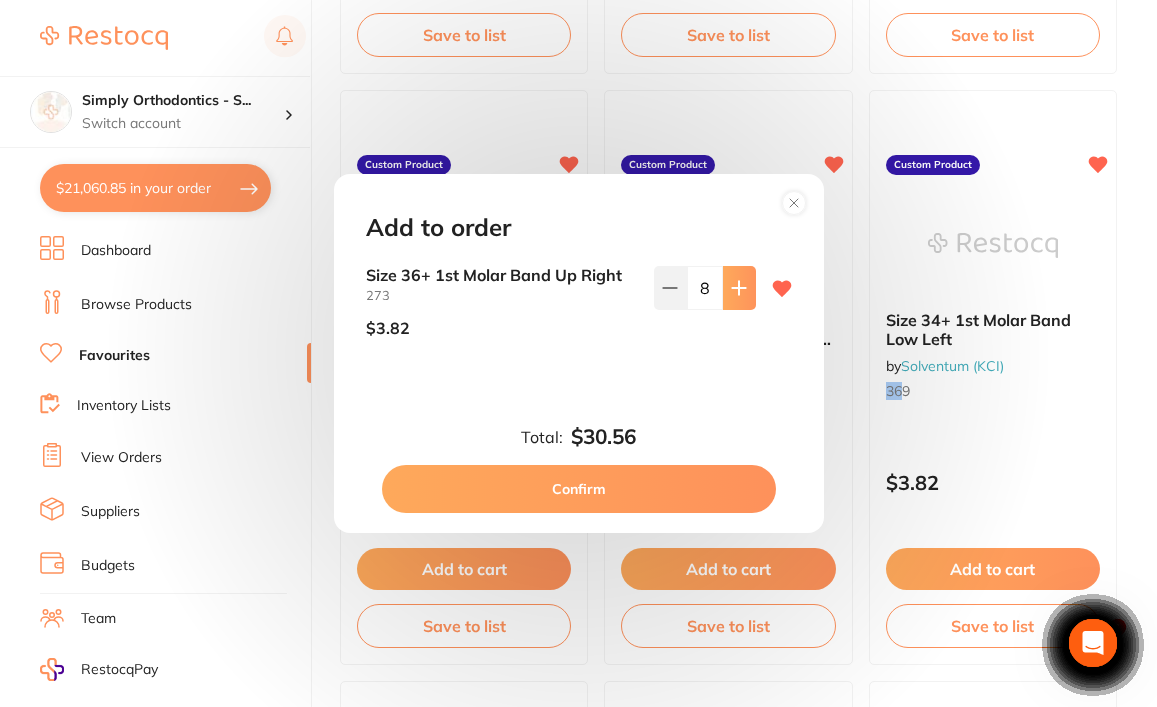 click 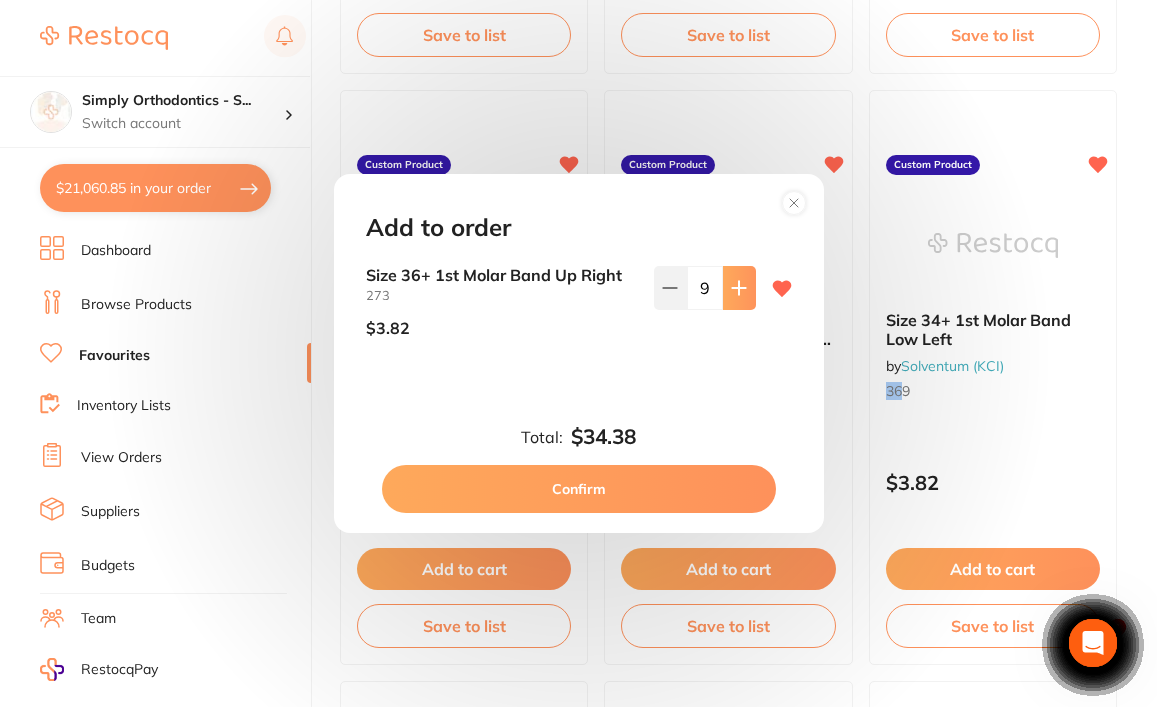 click 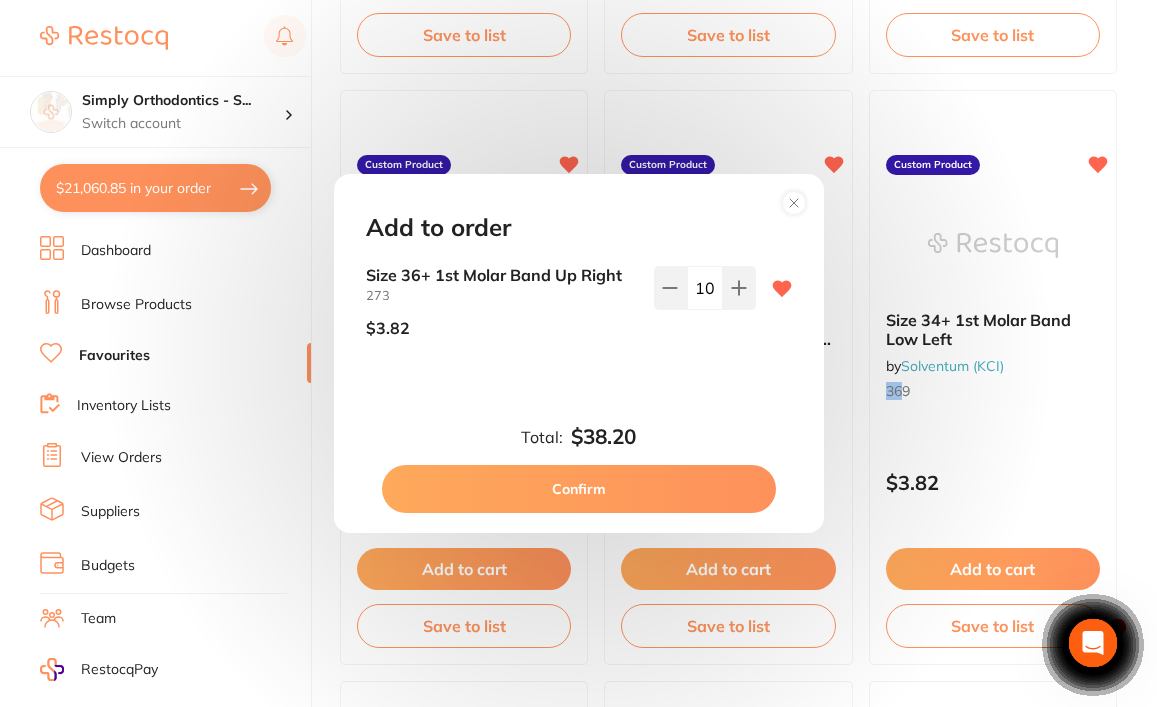 click on "Confirm" at bounding box center (579, 489) 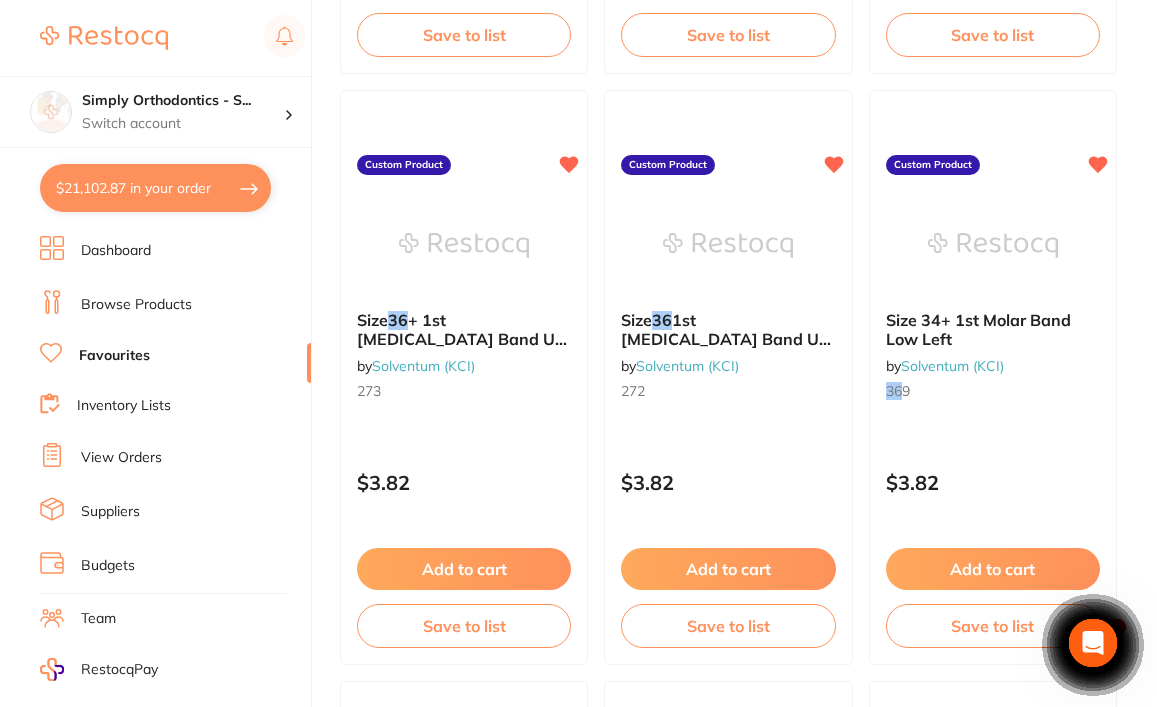 checkbox on "false" 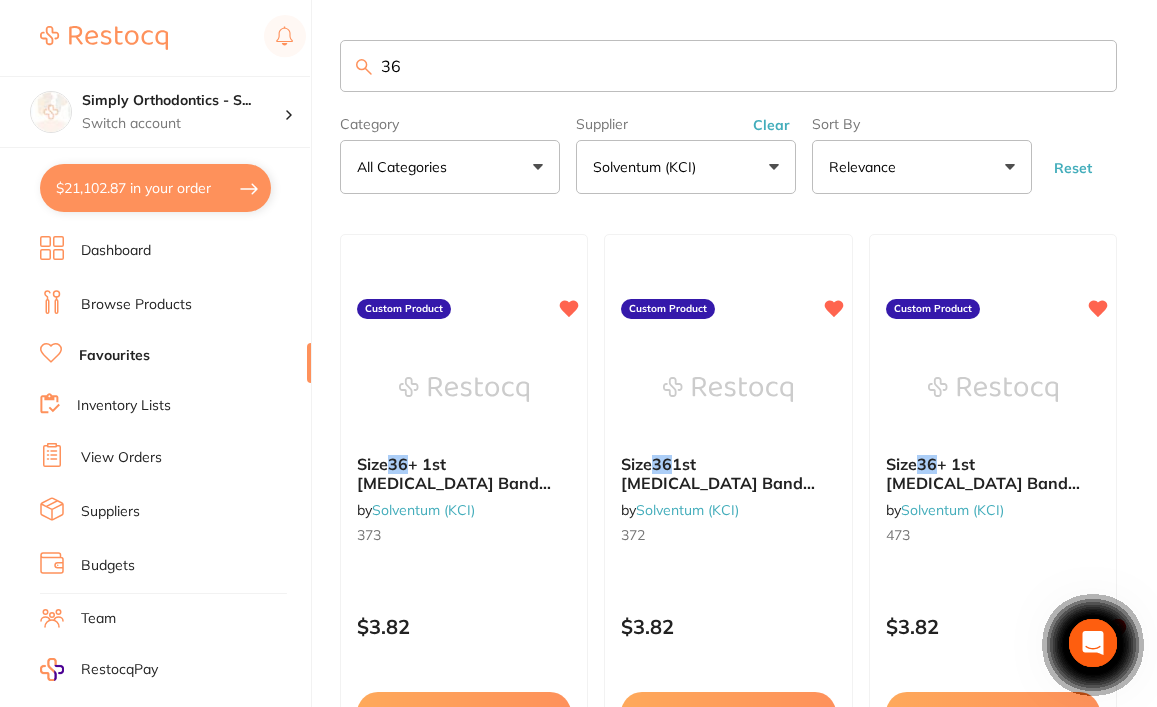 scroll, scrollTop: 0, scrollLeft: 0, axis: both 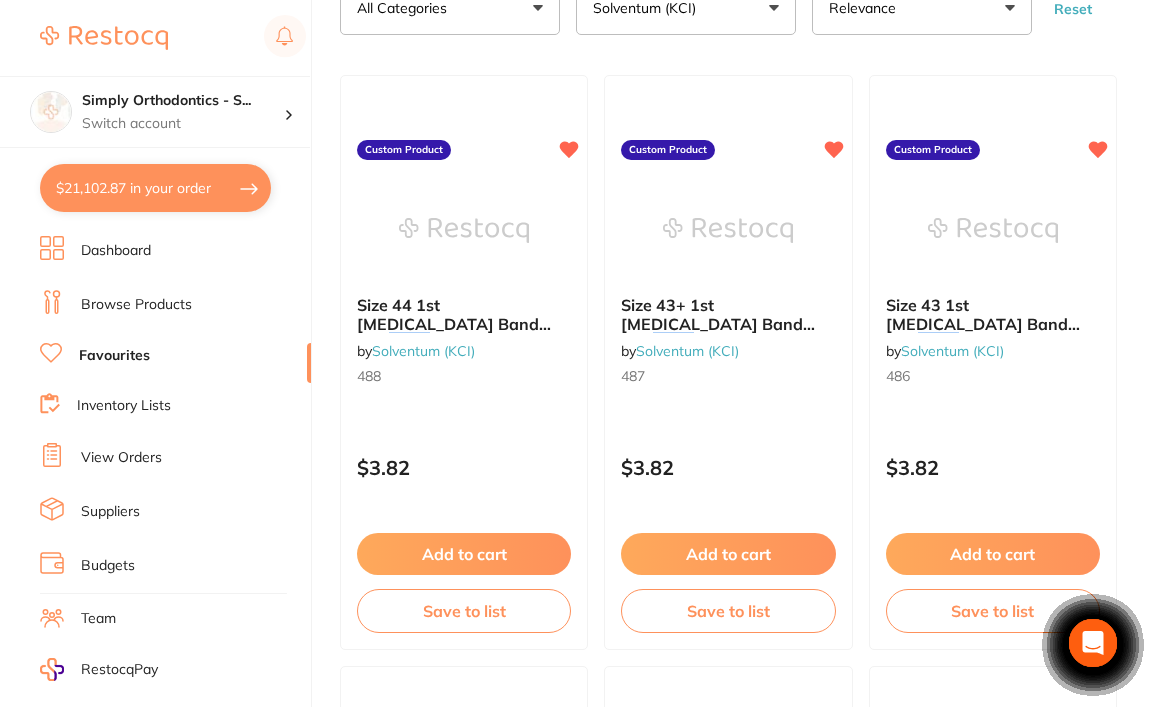 click at bounding box center [464, 230] 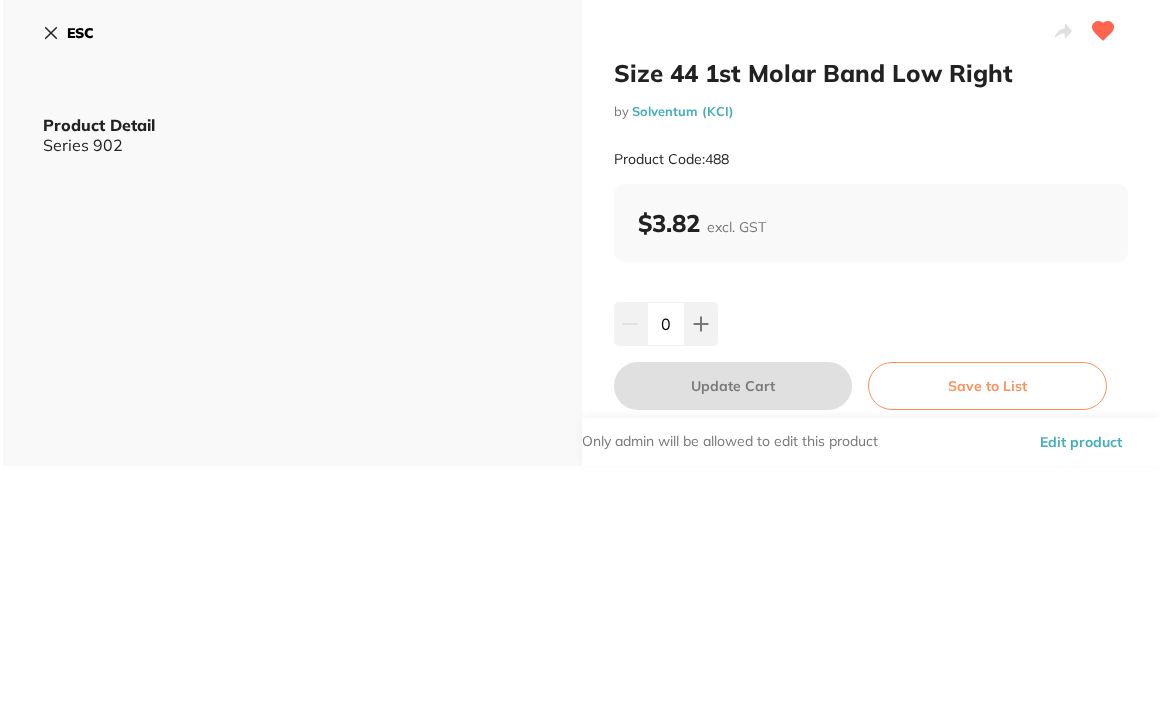 scroll, scrollTop: 161, scrollLeft: 0, axis: vertical 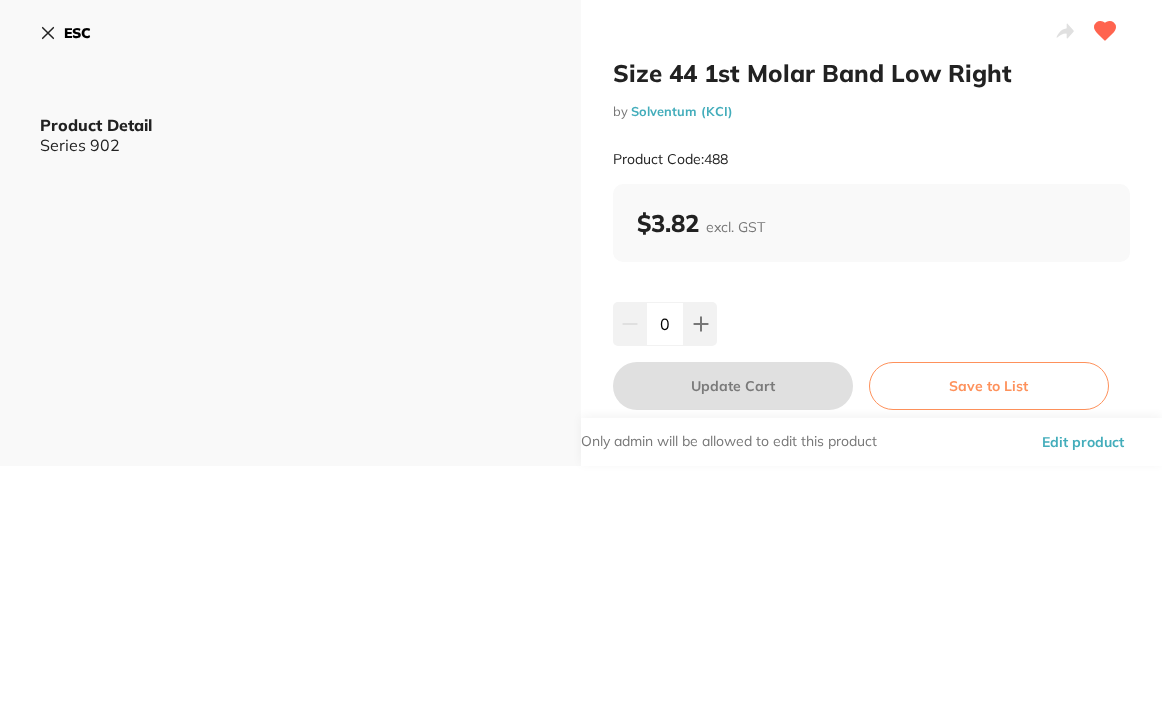 click 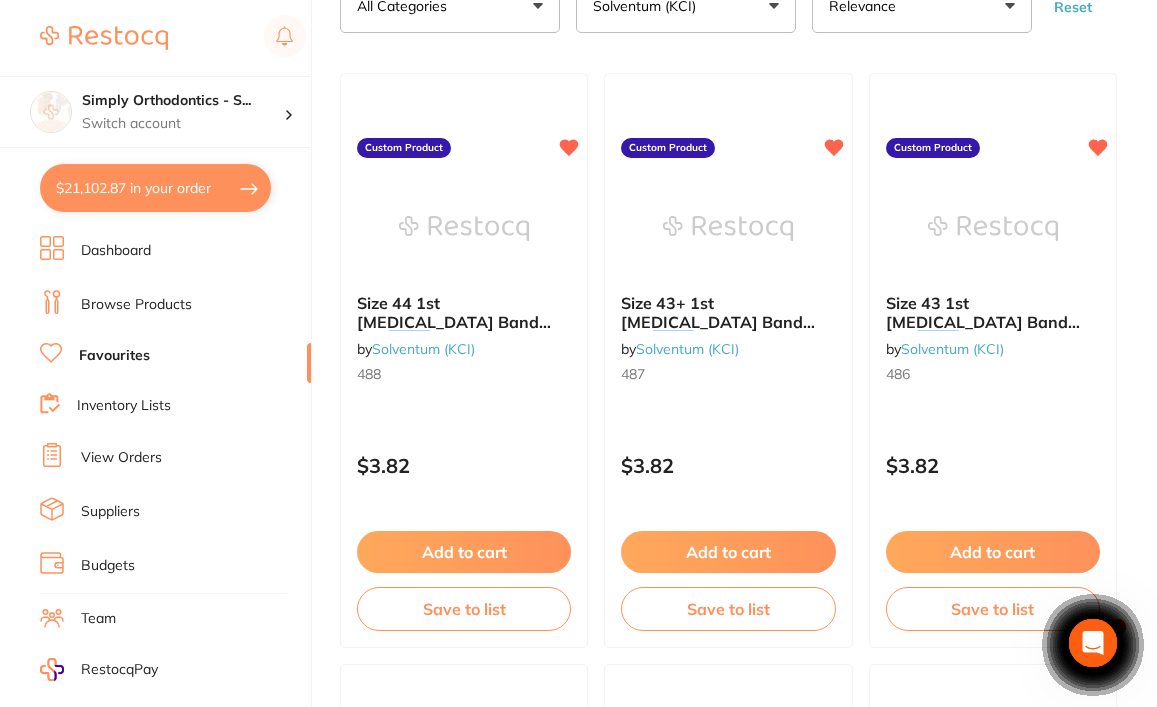 scroll, scrollTop: 0, scrollLeft: 0, axis: both 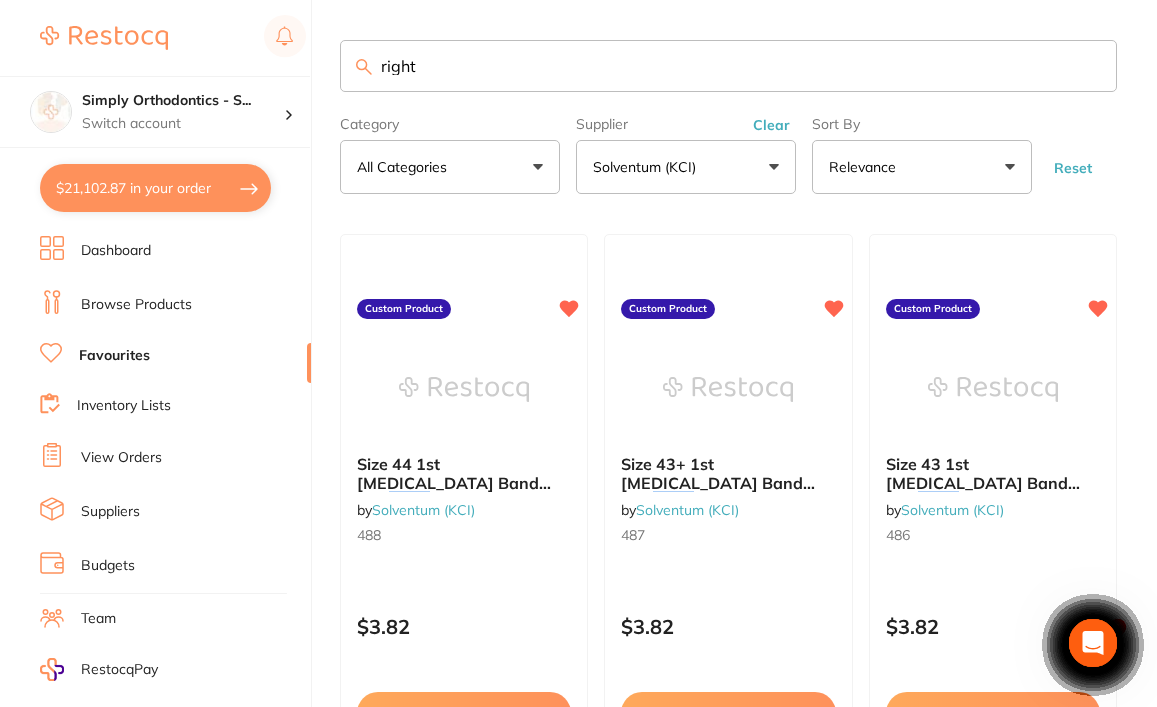 click on "right" at bounding box center [728, 66] 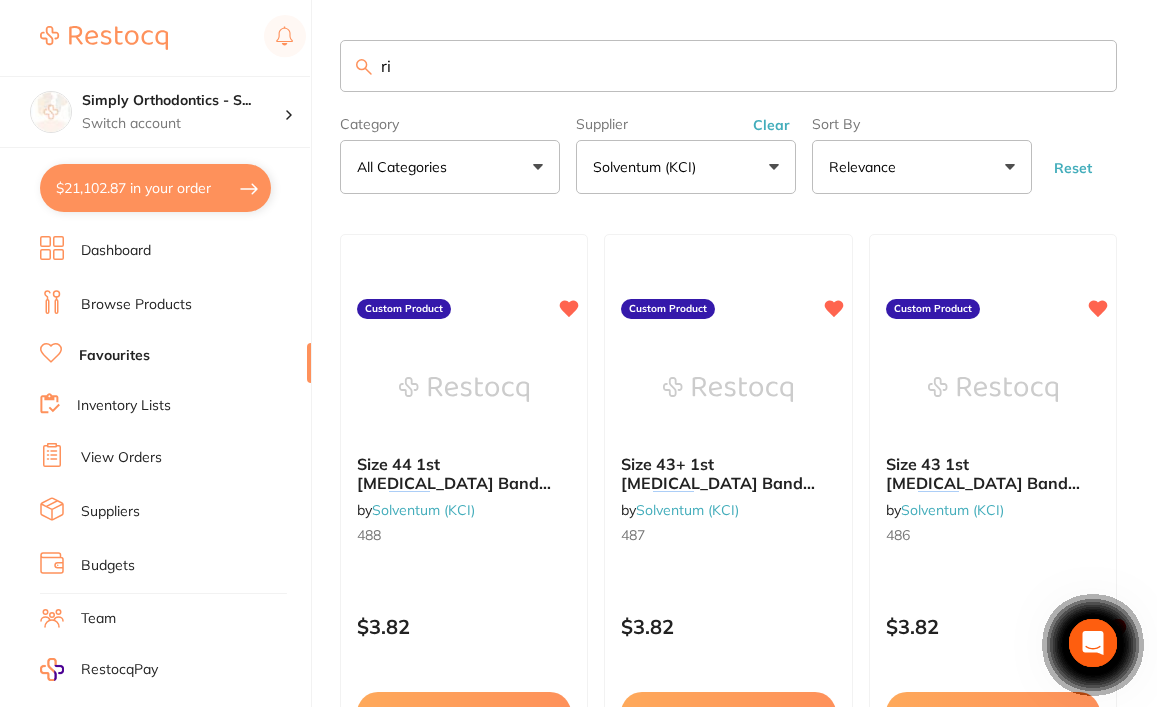 type on "r" 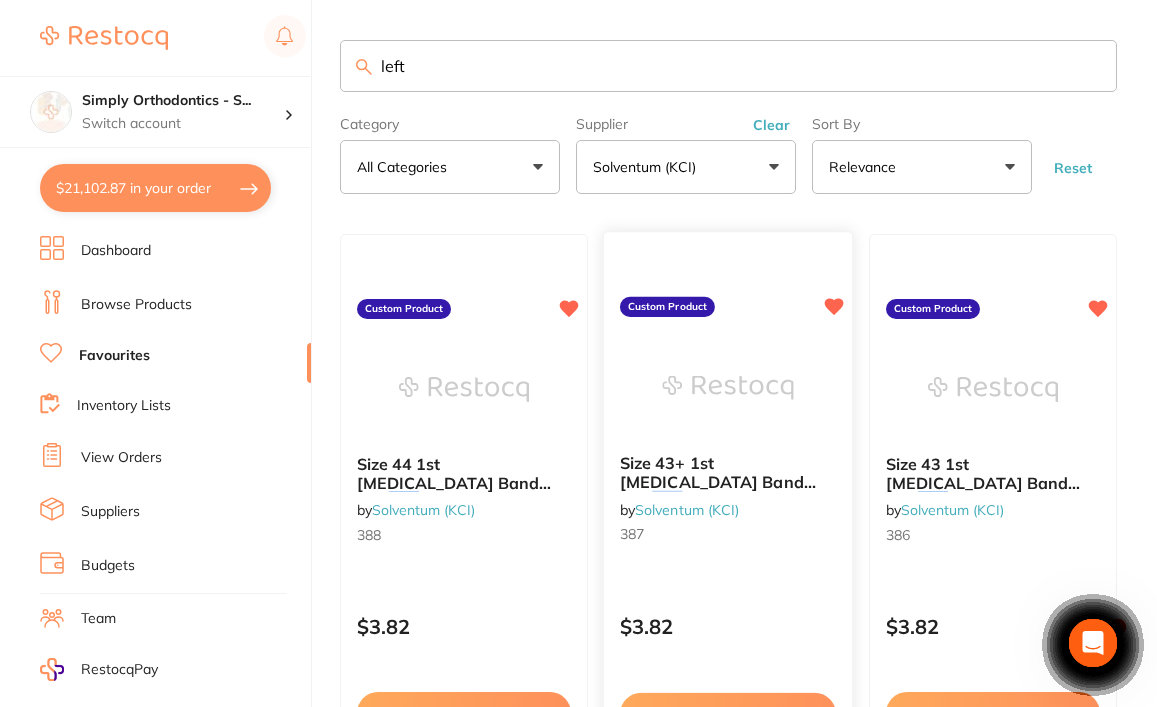 scroll, scrollTop: 0, scrollLeft: 0, axis: both 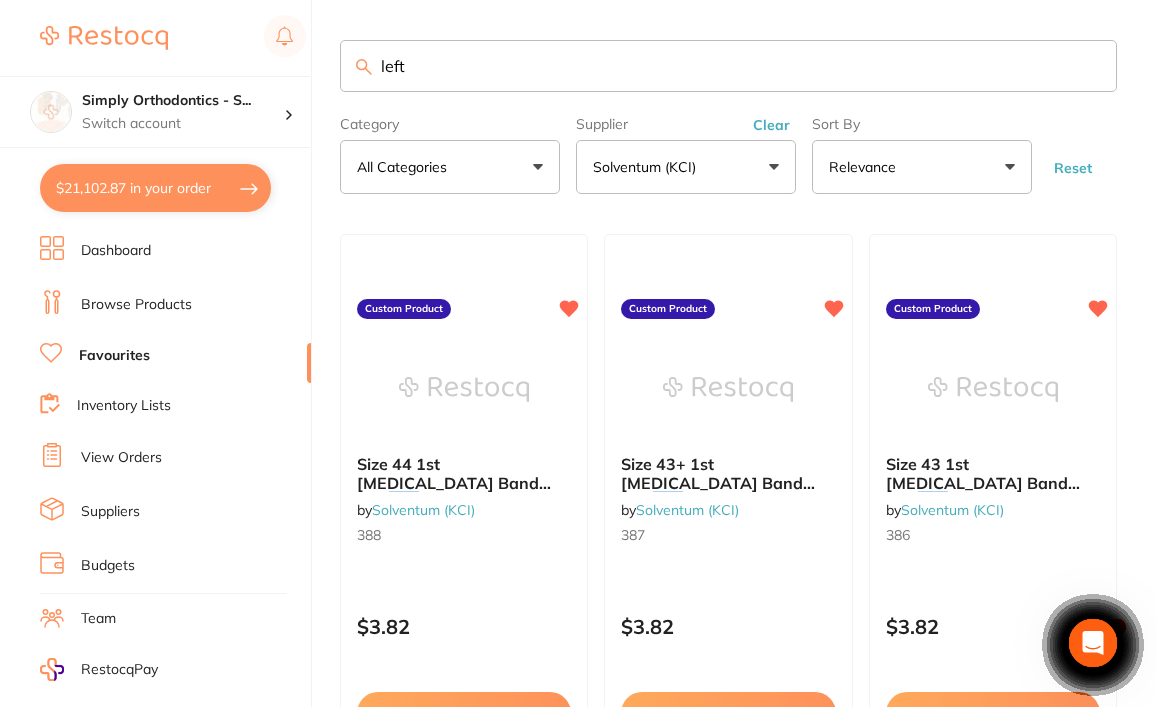 click on "left" at bounding box center (728, 66) 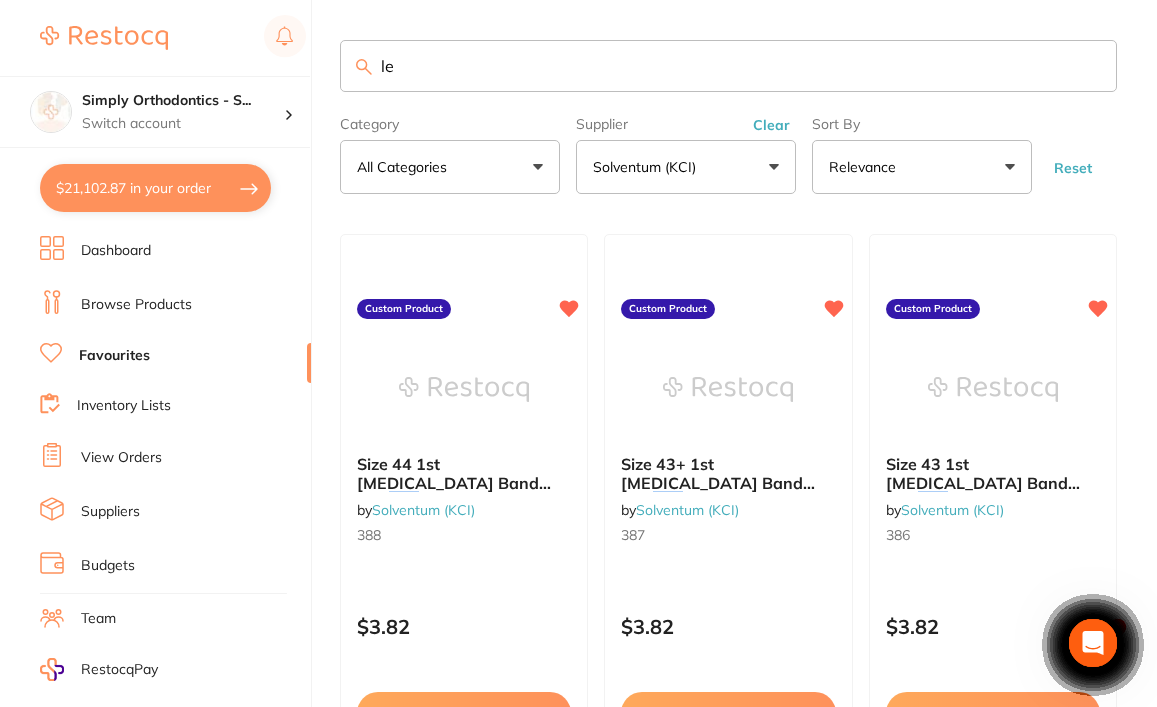 type on "l" 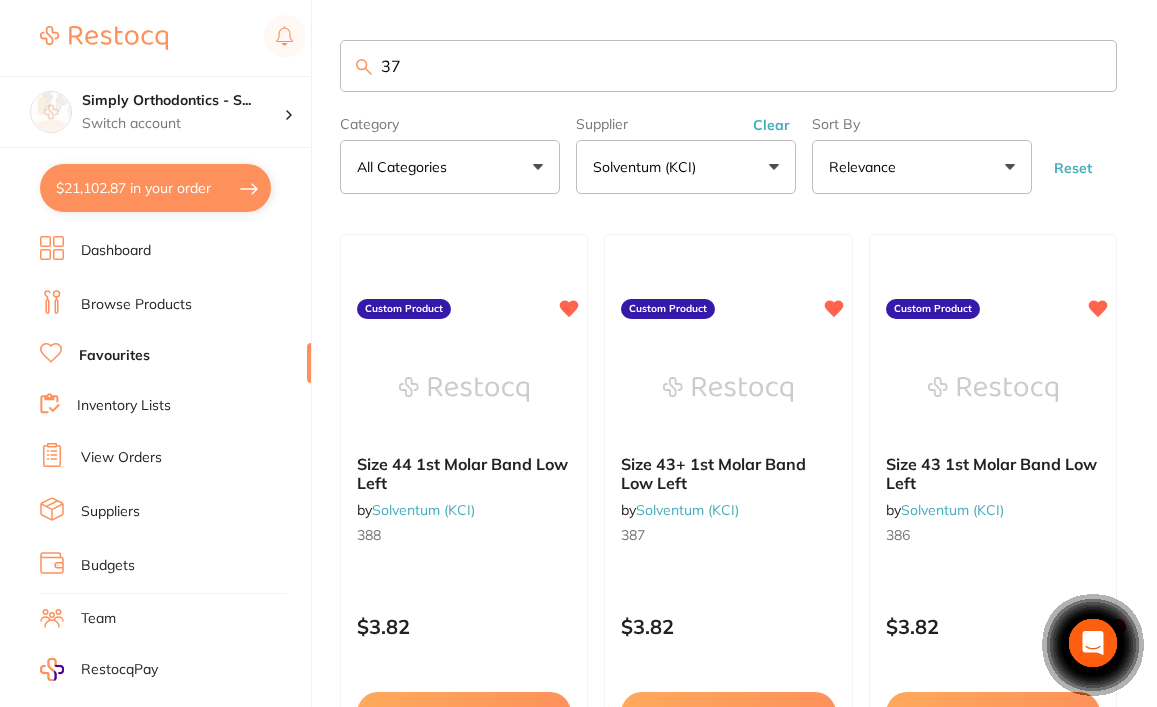 type on "37" 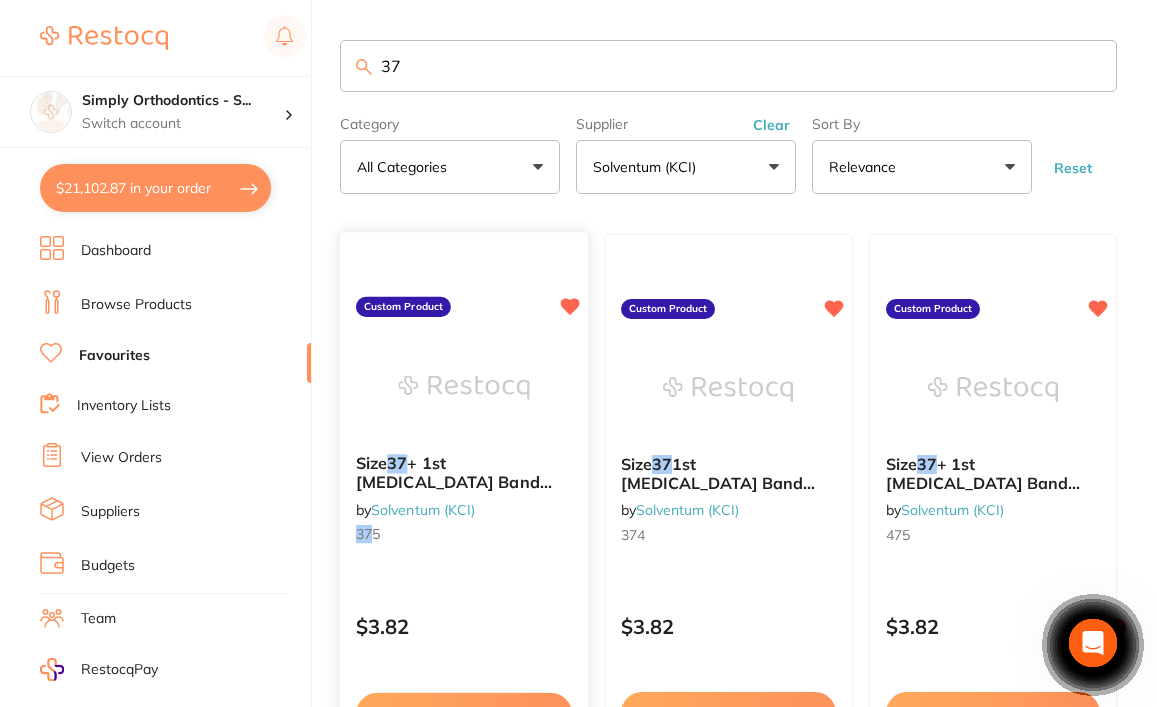 scroll, scrollTop: 0, scrollLeft: 0, axis: both 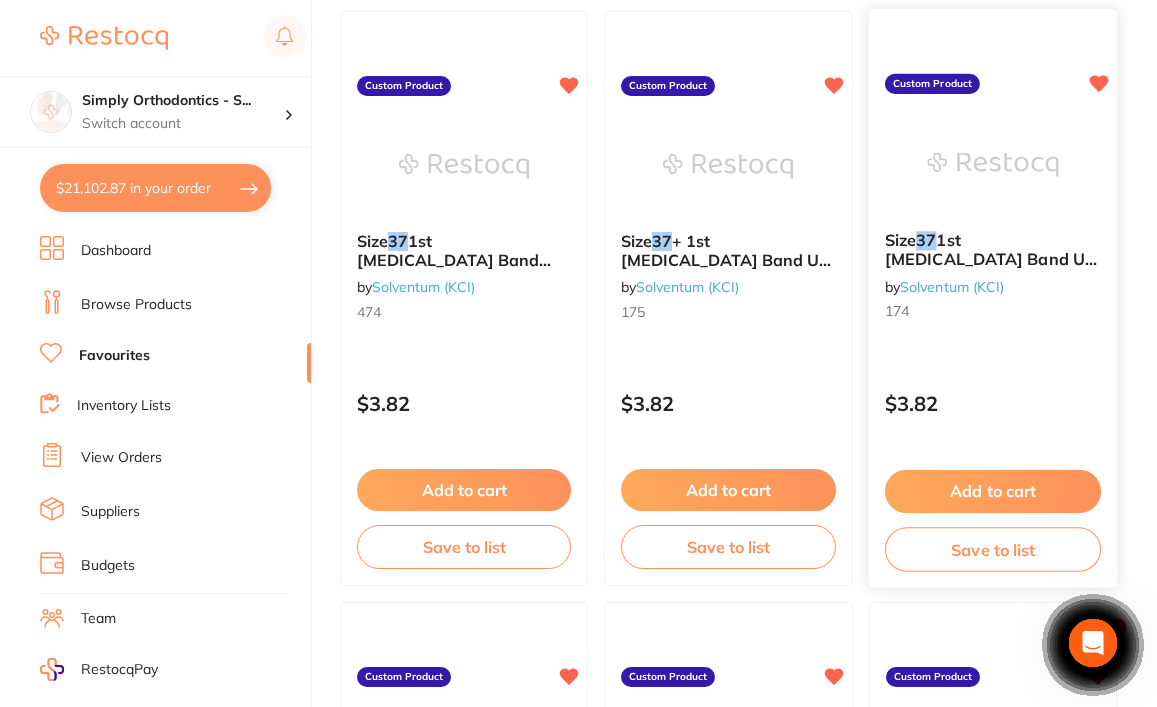 click on "Add to cart" at bounding box center (993, 491) 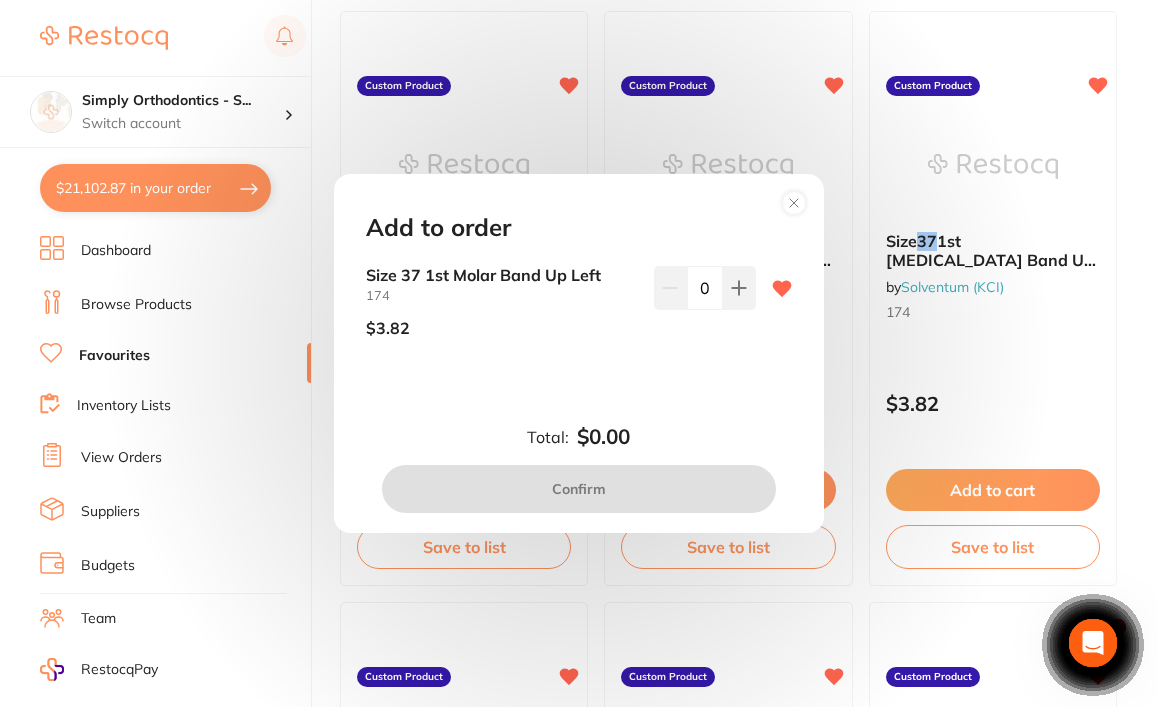 scroll, scrollTop: 0, scrollLeft: 0, axis: both 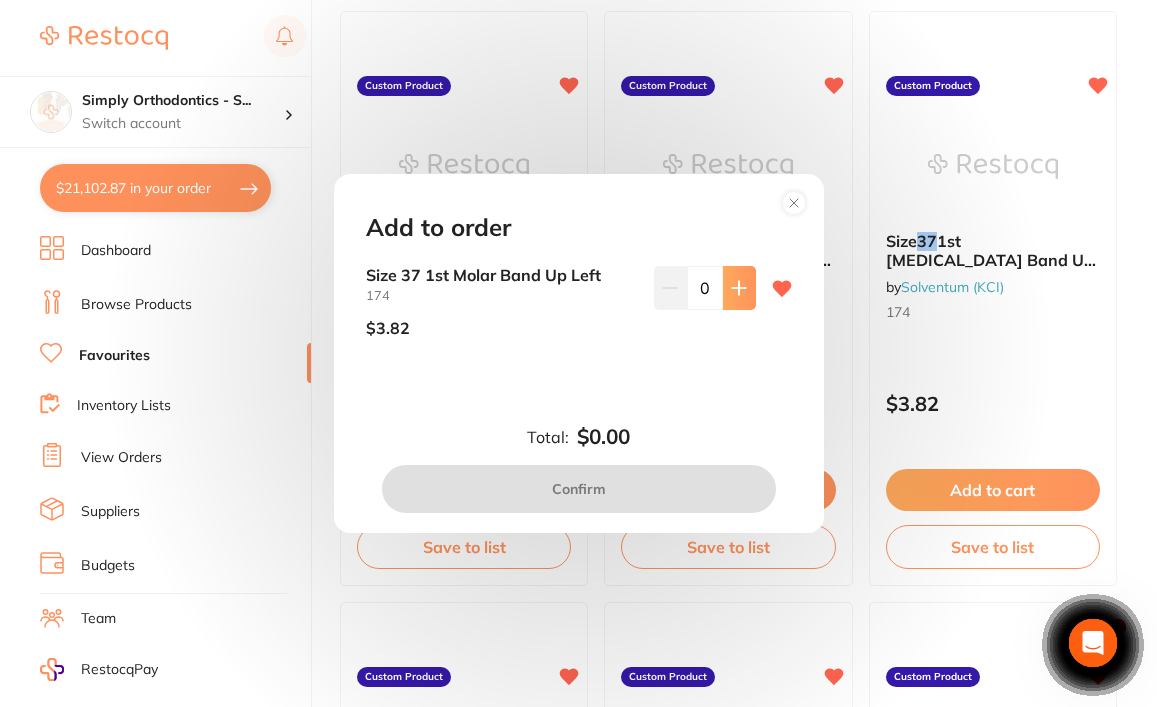 click 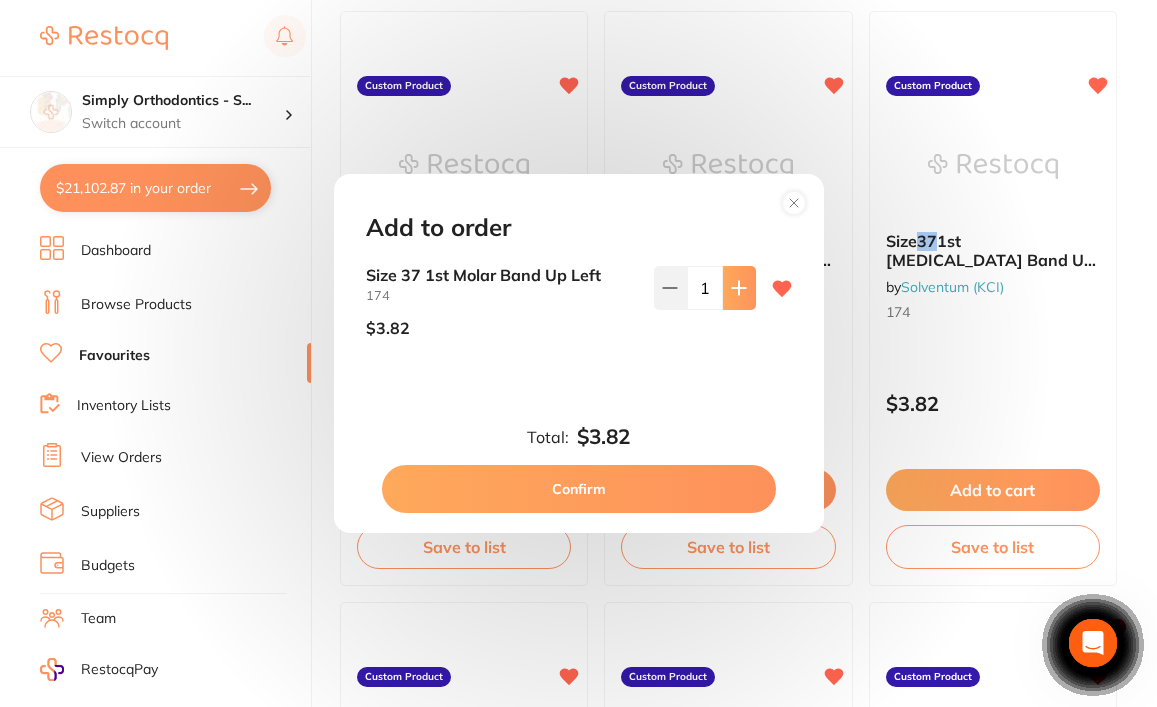 click 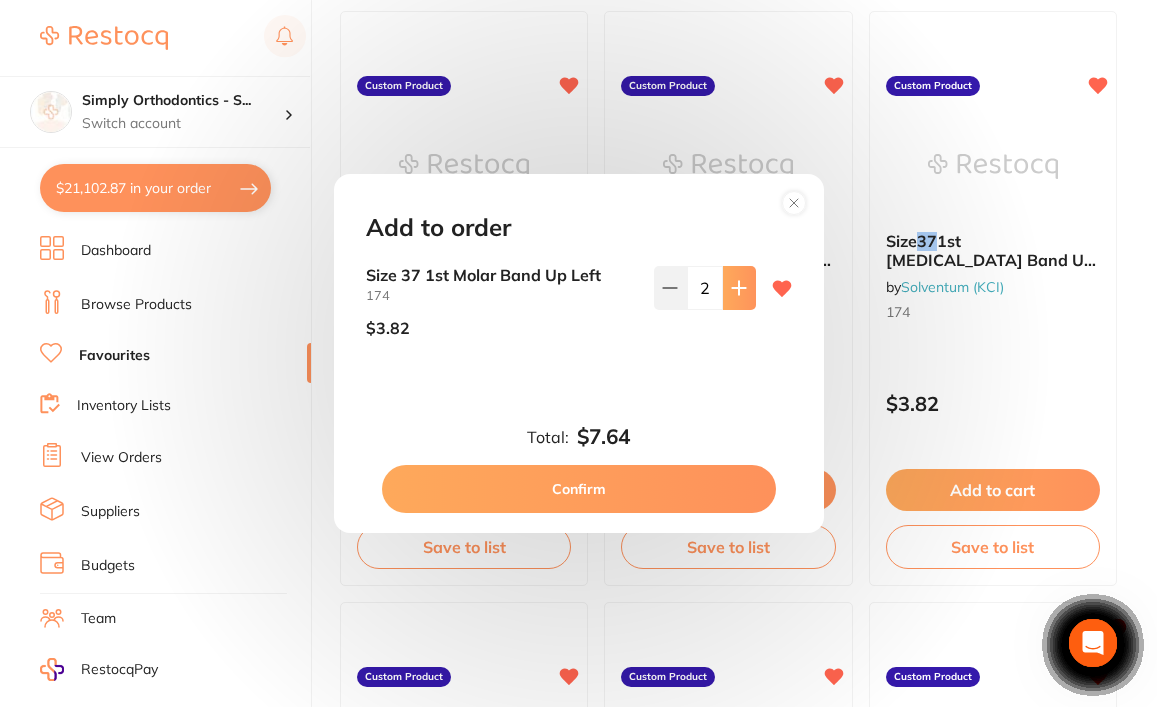 click 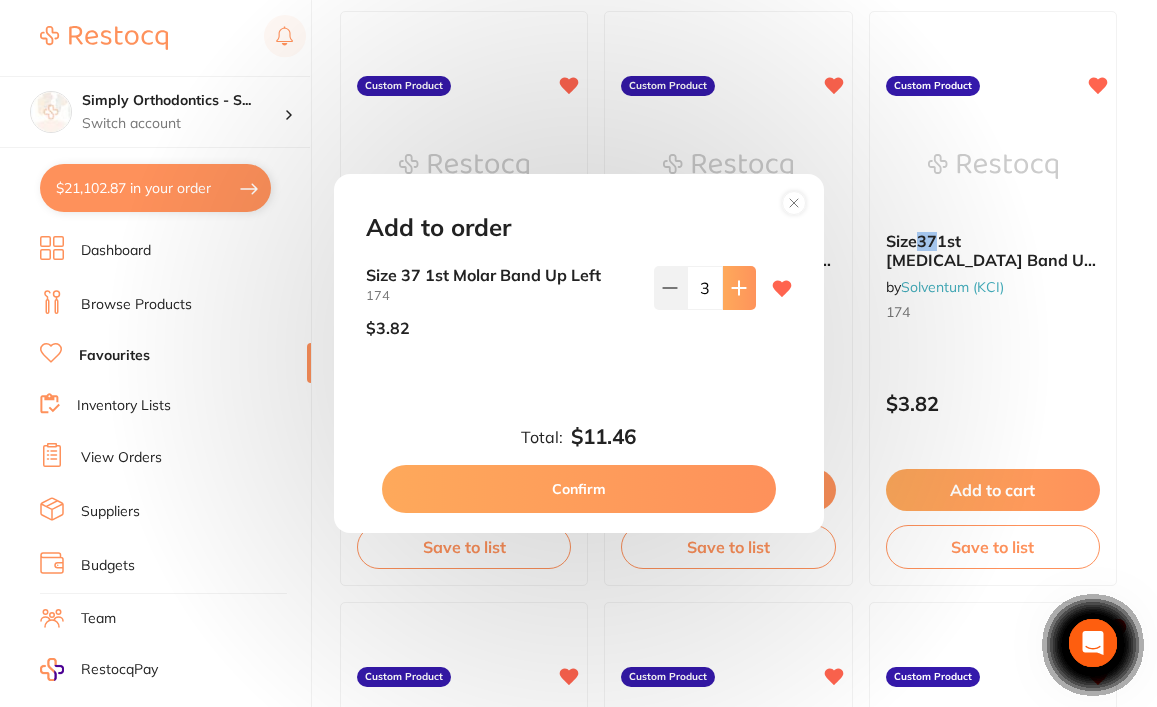 click 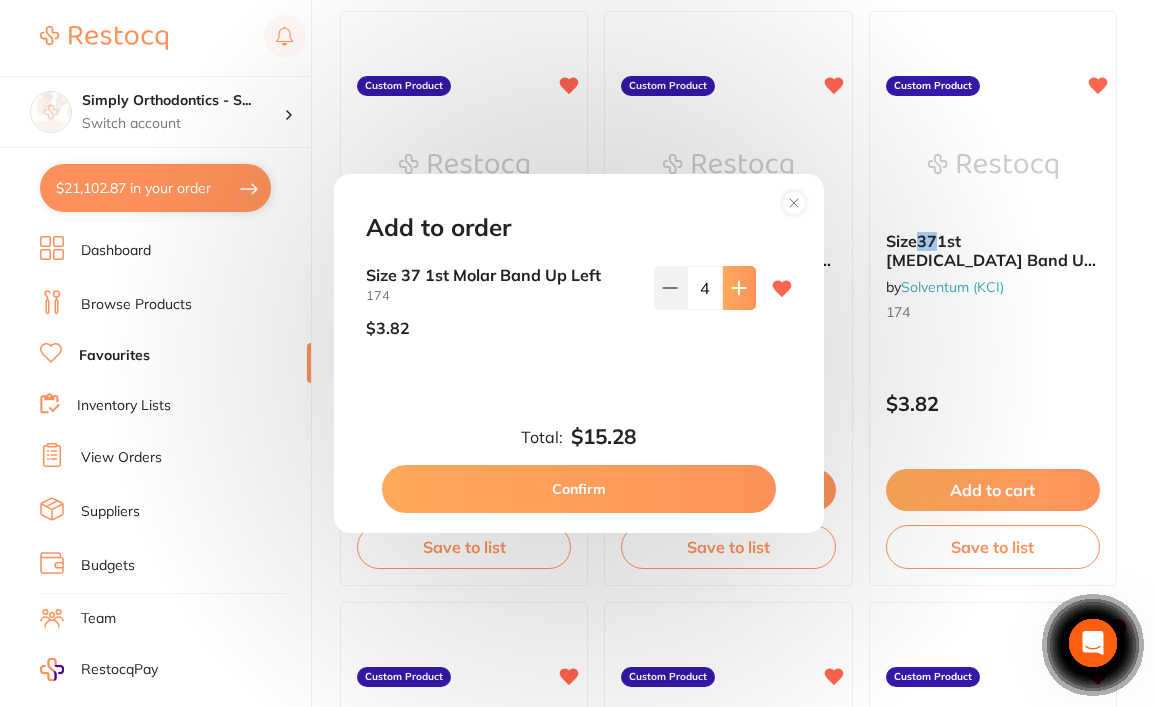 click 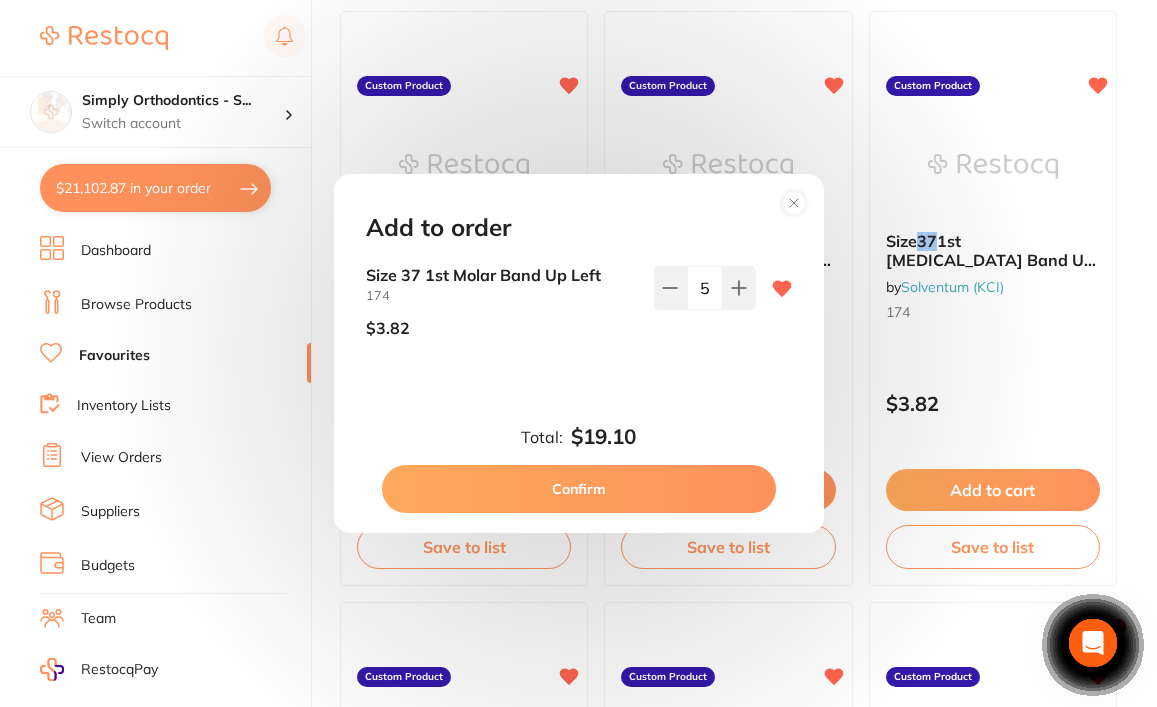 click on "Confirm" at bounding box center (579, 489) 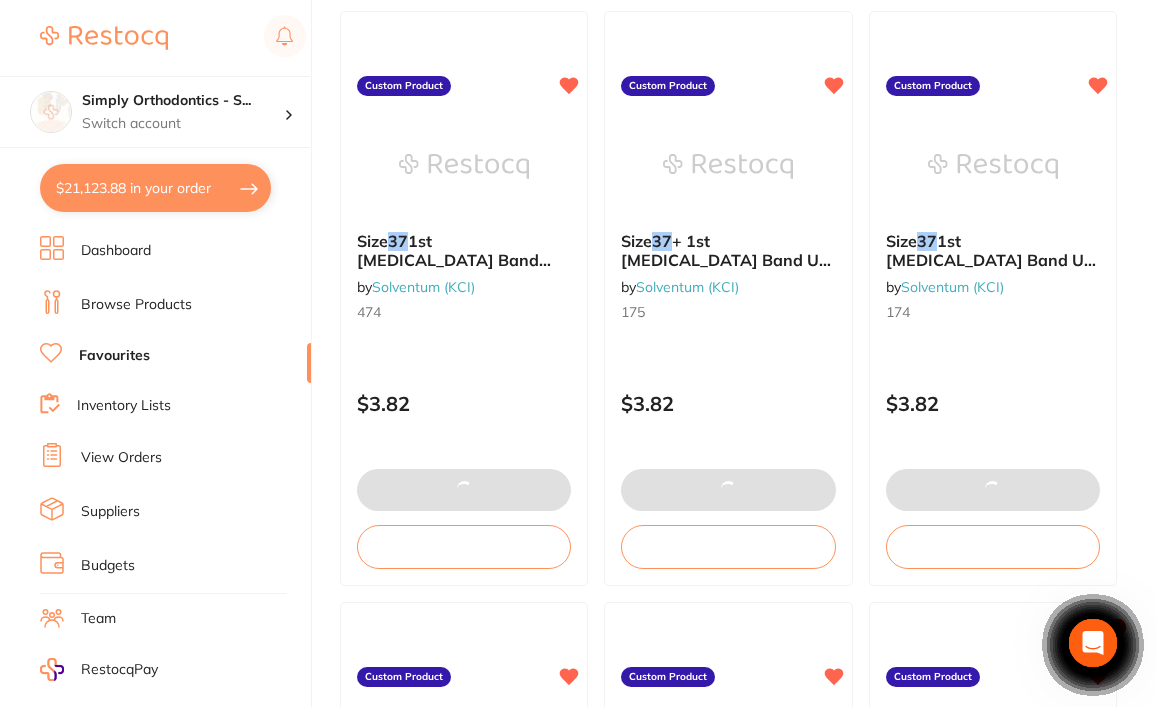 scroll, scrollTop: 0, scrollLeft: 0, axis: both 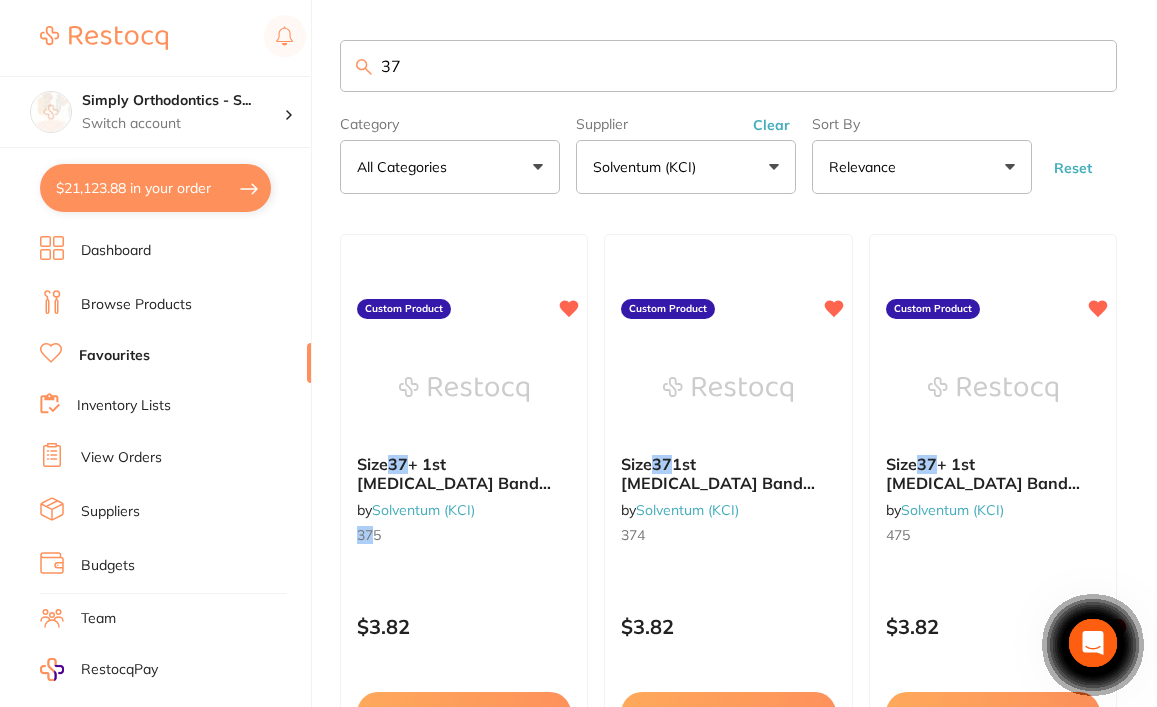 click on "37" at bounding box center [728, 66] 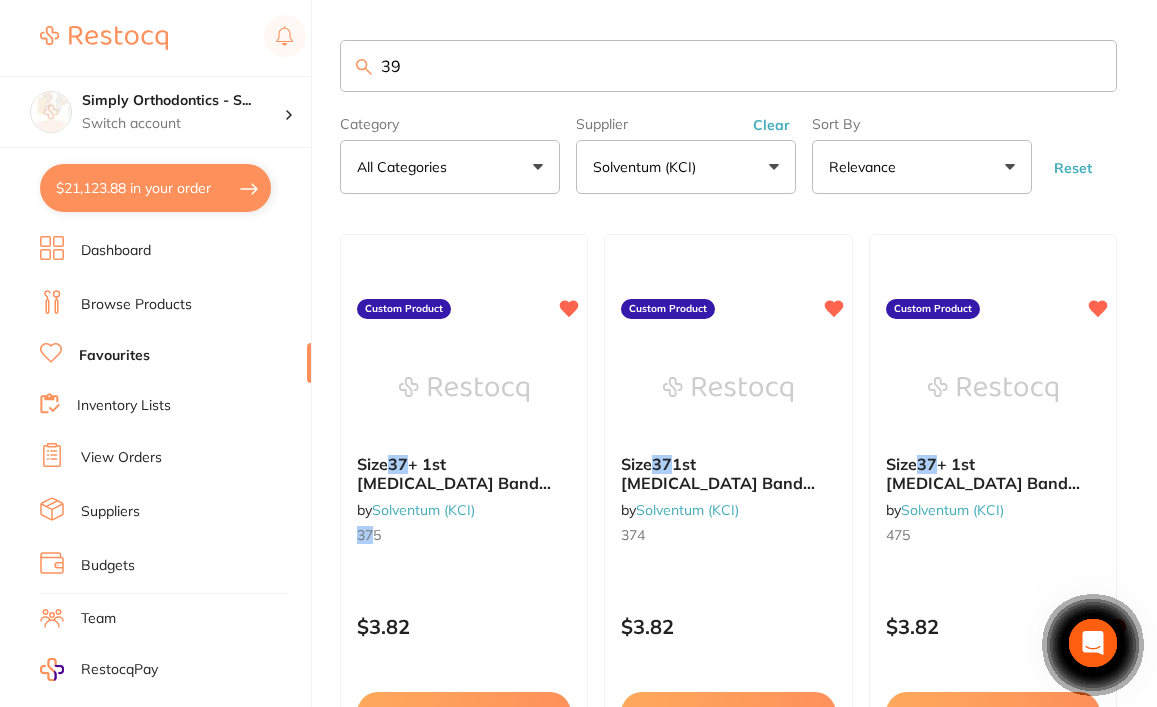 type on "39" 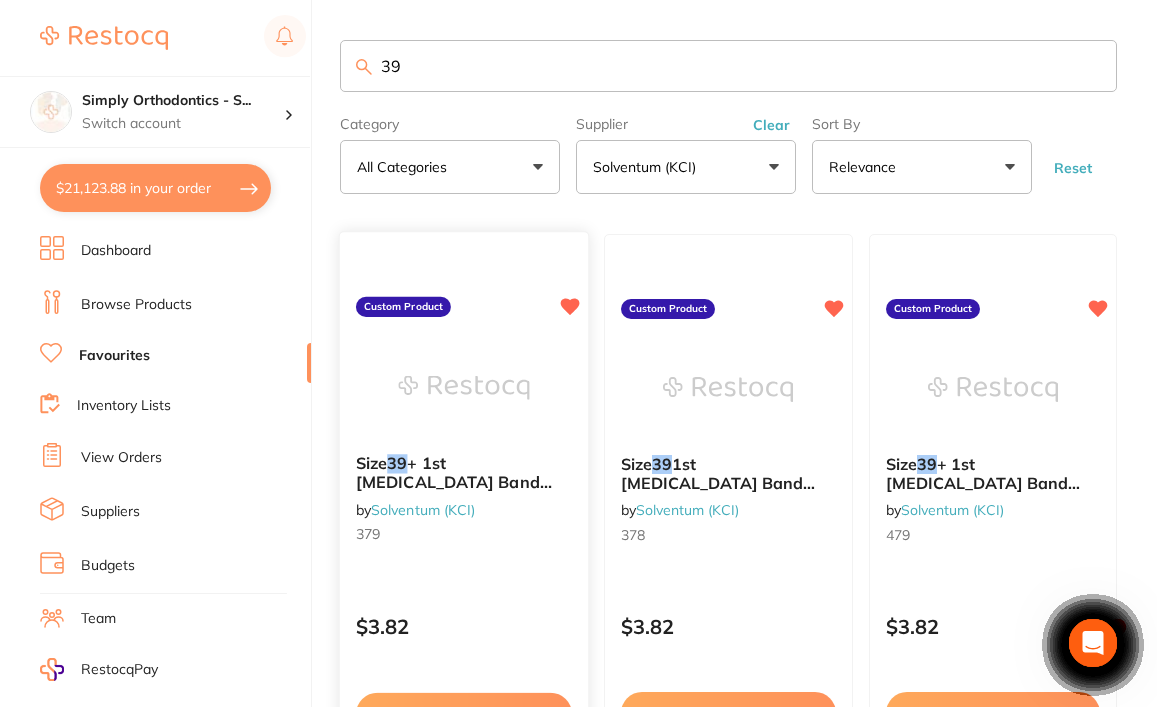 scroll, scrollTop: 0, scrollLeft: 0, axis: both 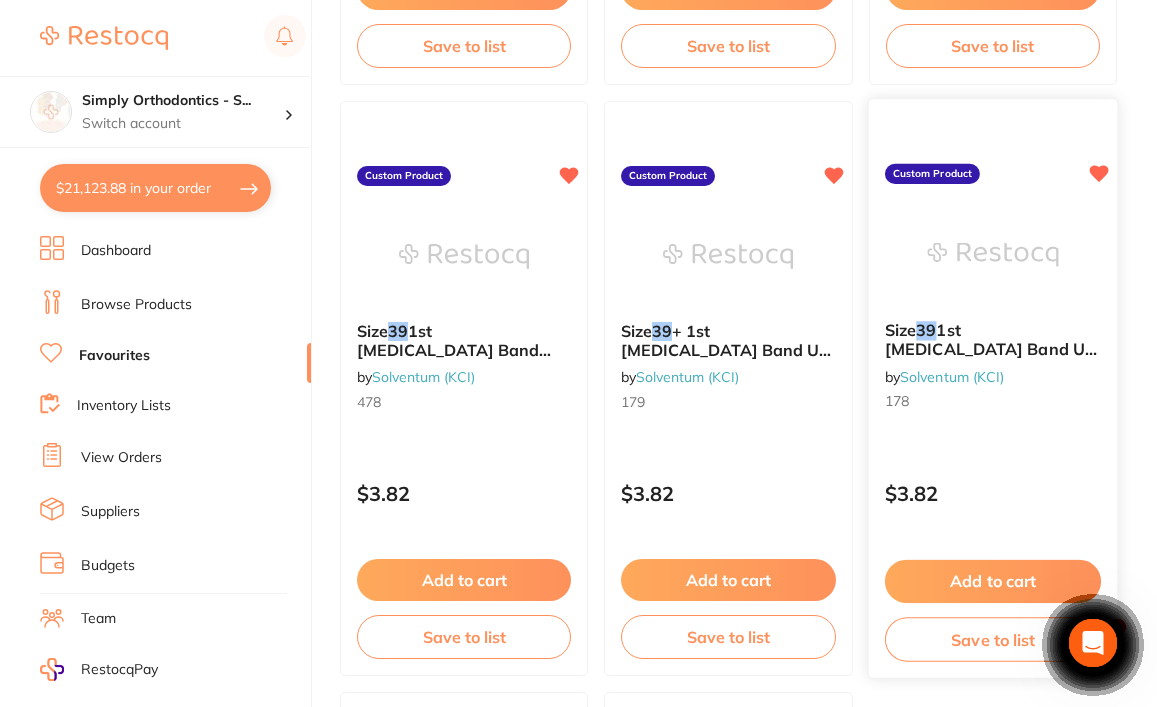 click on "Add to cart" at bounding box center [993, 581] 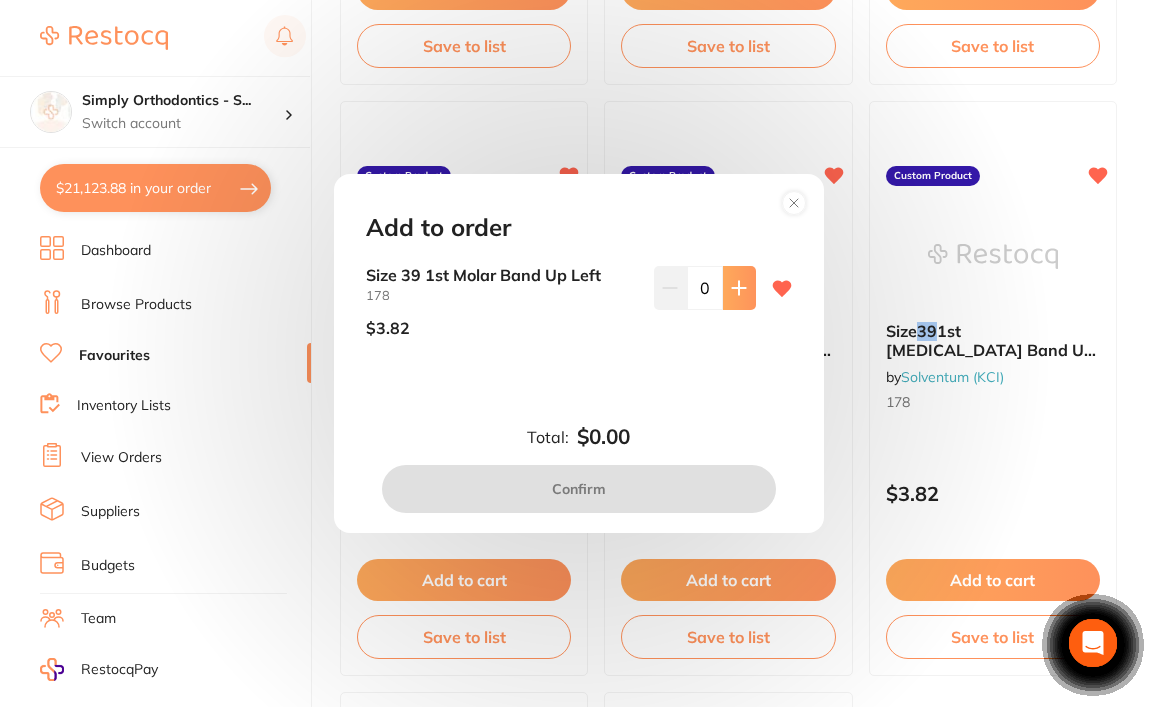 click at bounding box center [739, 288] 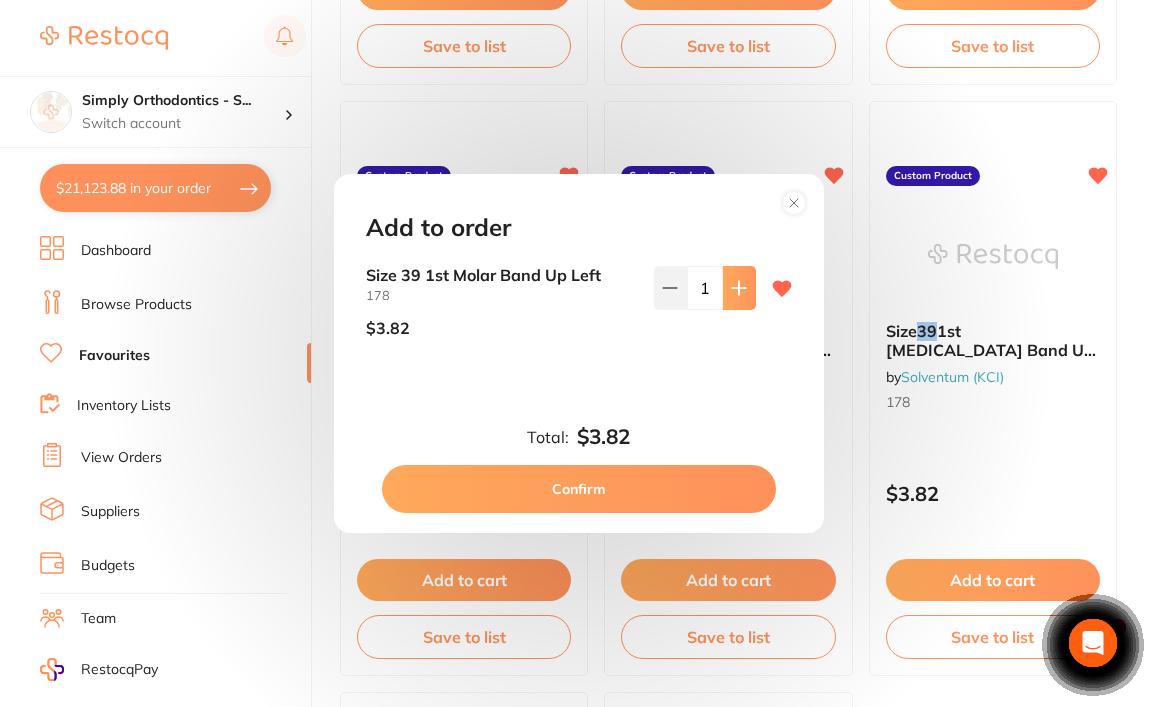 click at bounding box center (739, 288) 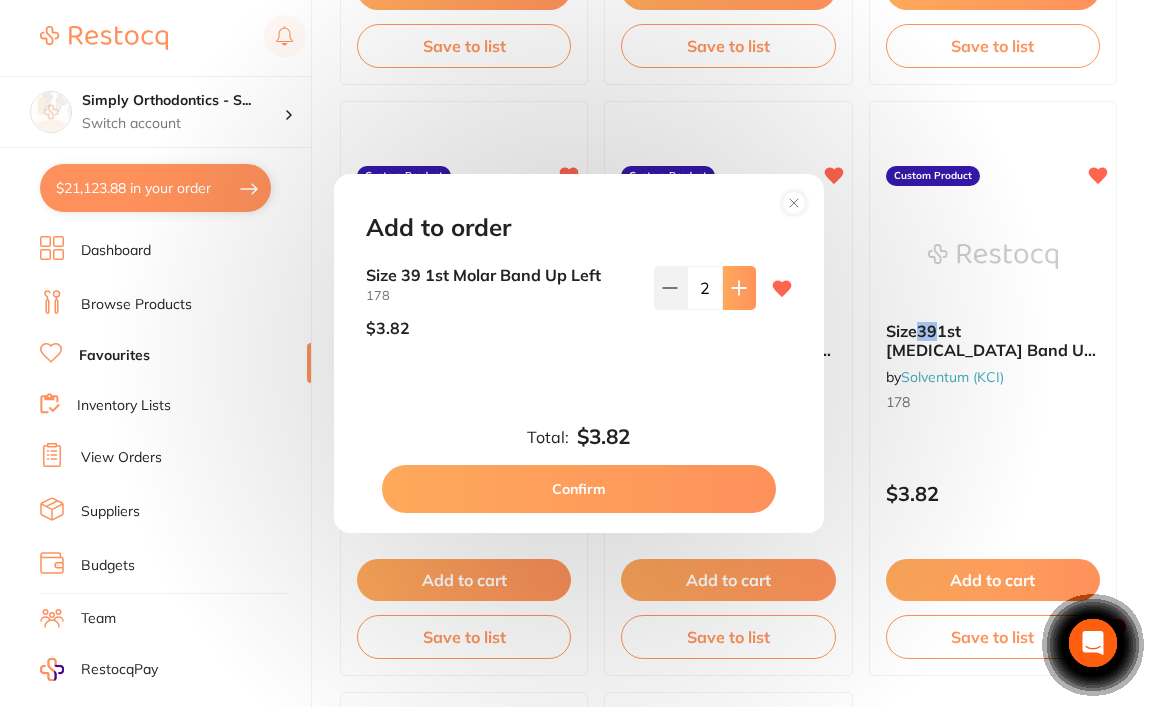 click at bounding box center [739, 288] 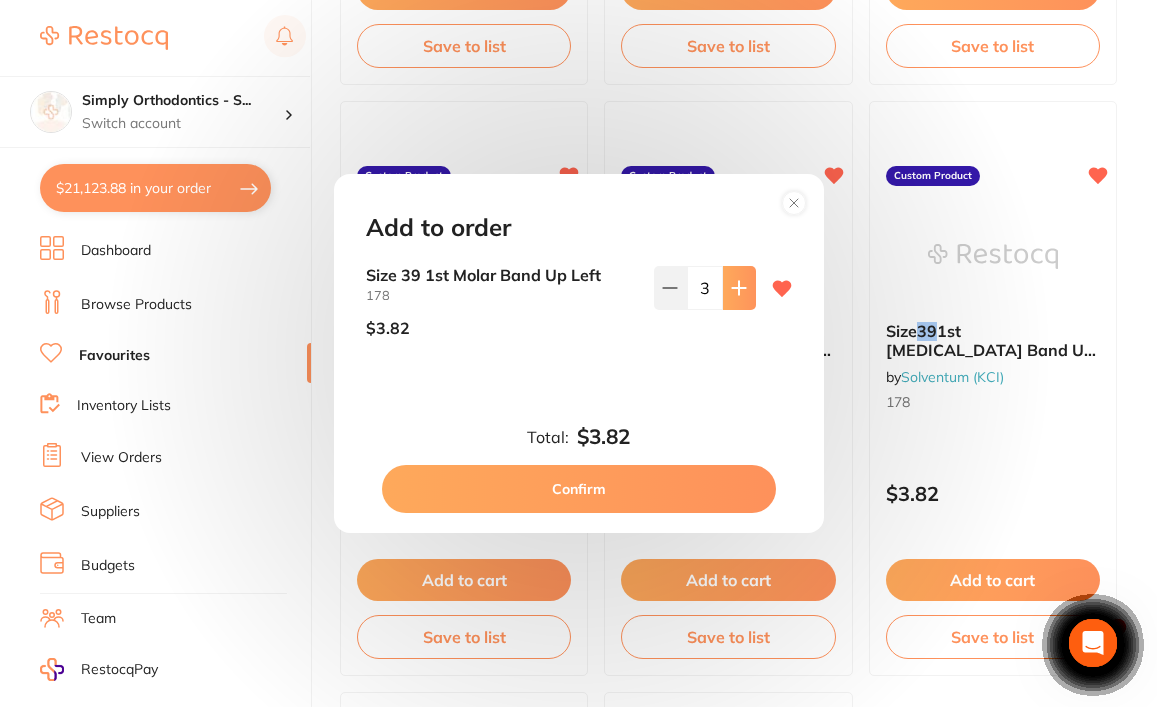 scroll, scrollTop: 0, scrollLeft: 0, axis: both 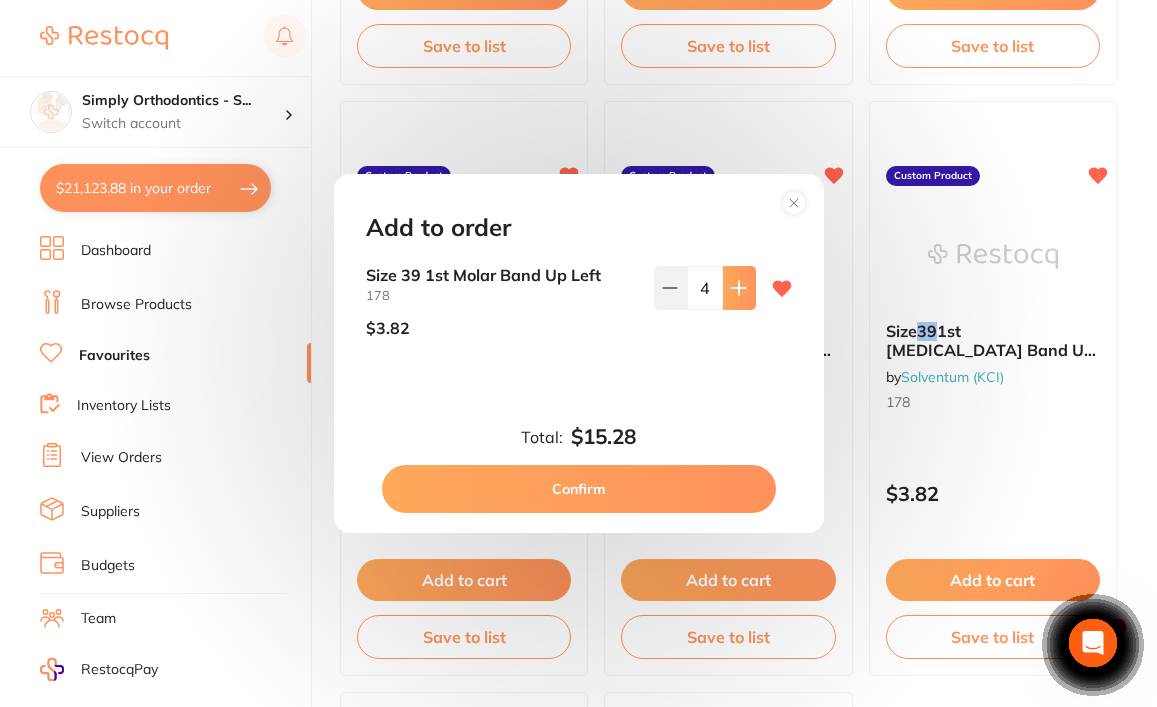 click at bounding box center (739, 288) 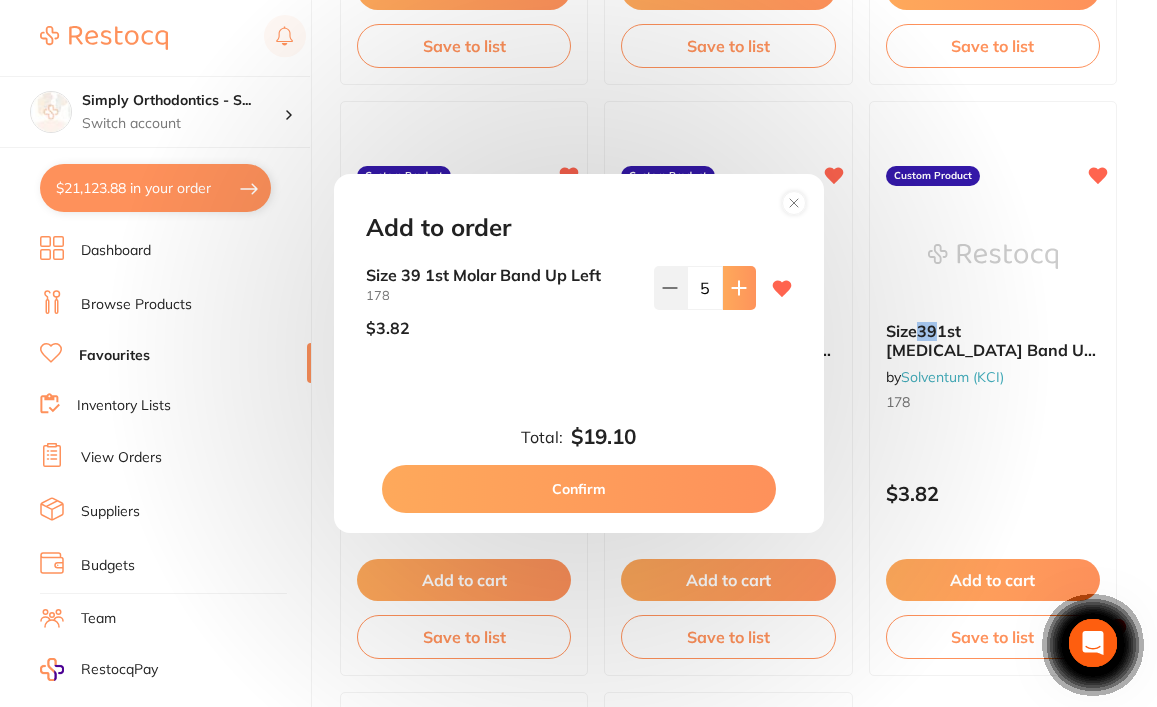 click at bounding box center [739, 288] 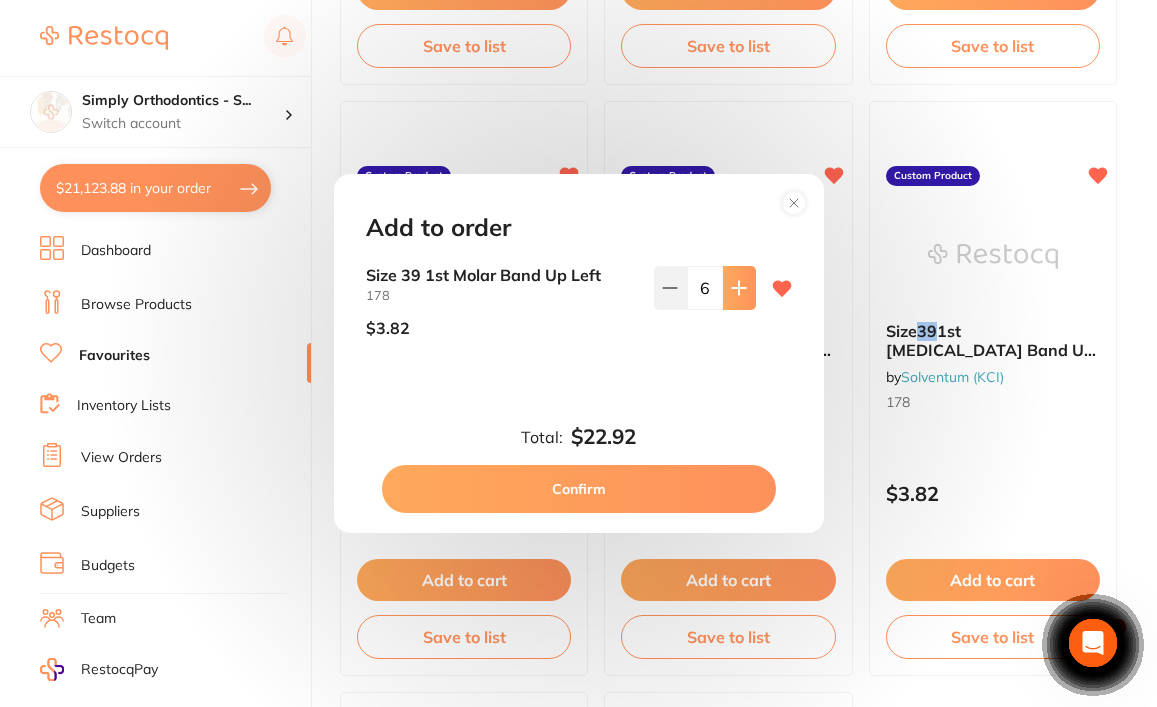 click at bounding box center (739, 288) 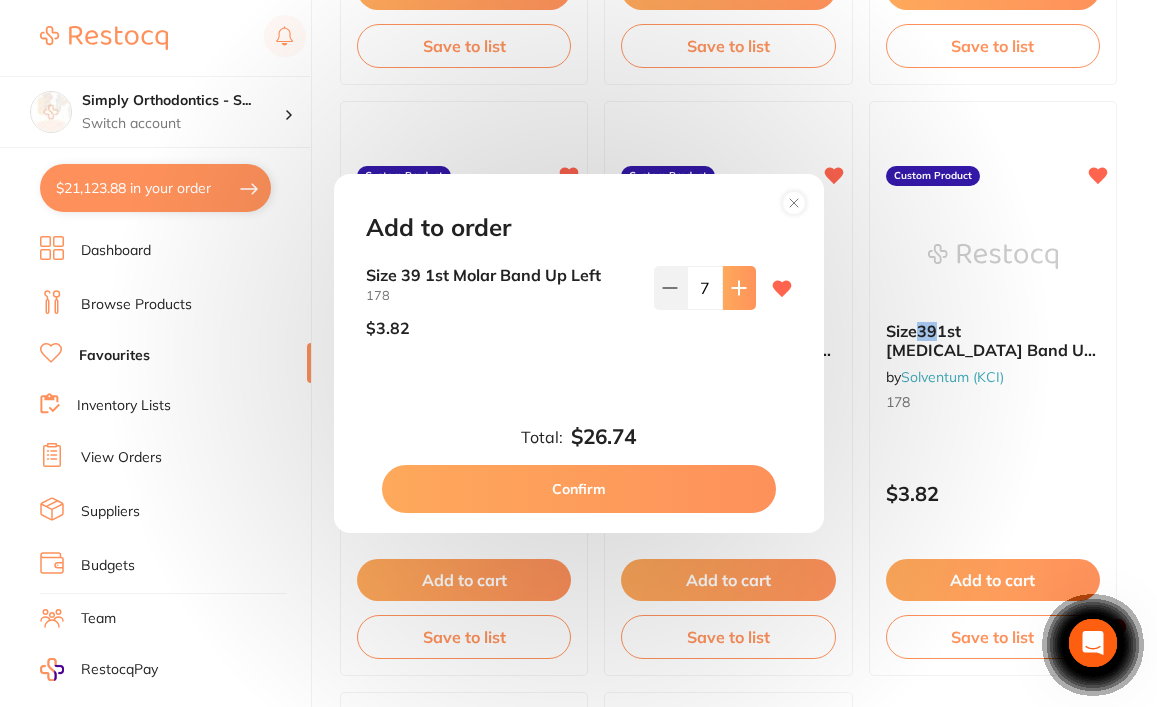 click at bounding box center [739, 288] 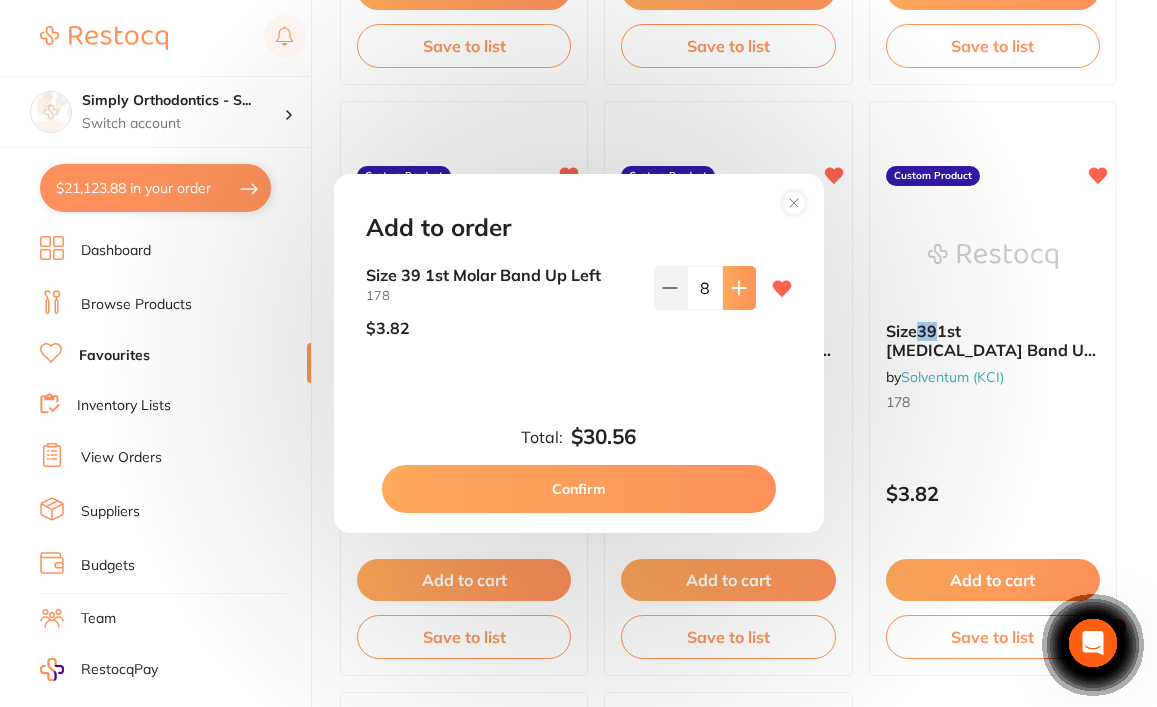 click at bounding box center [739, 288] 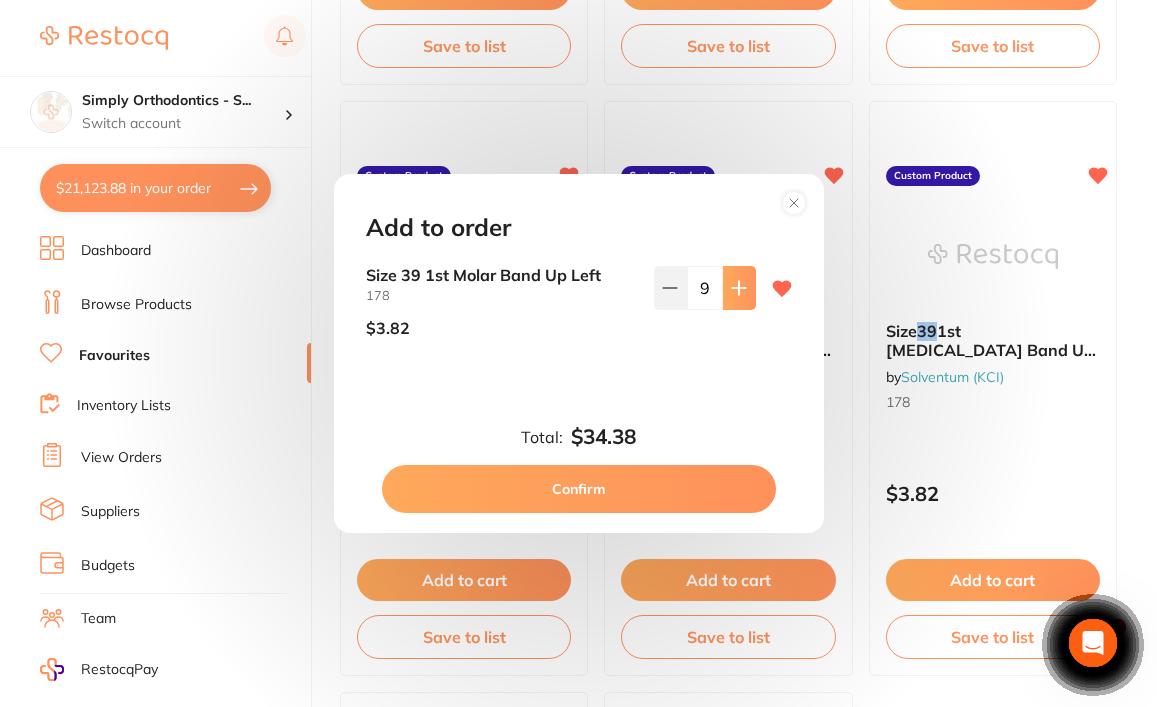 click at bounding box center [739, 288] 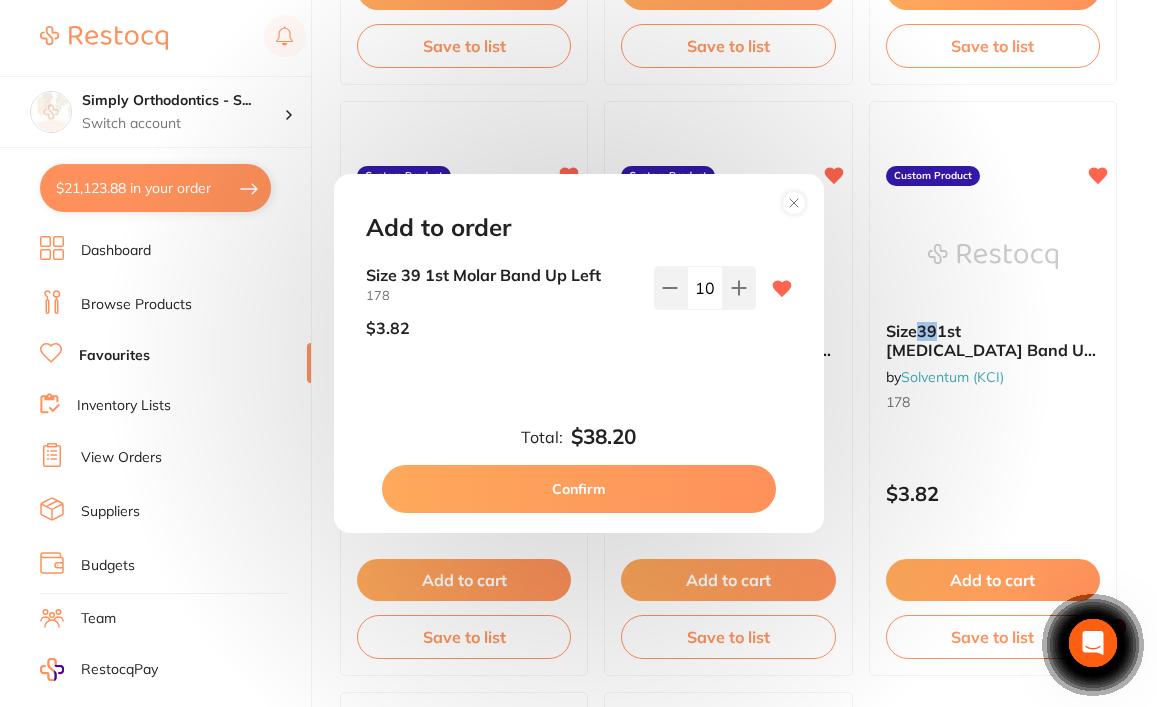click on "Confirm" at bounding box center [579, 489] 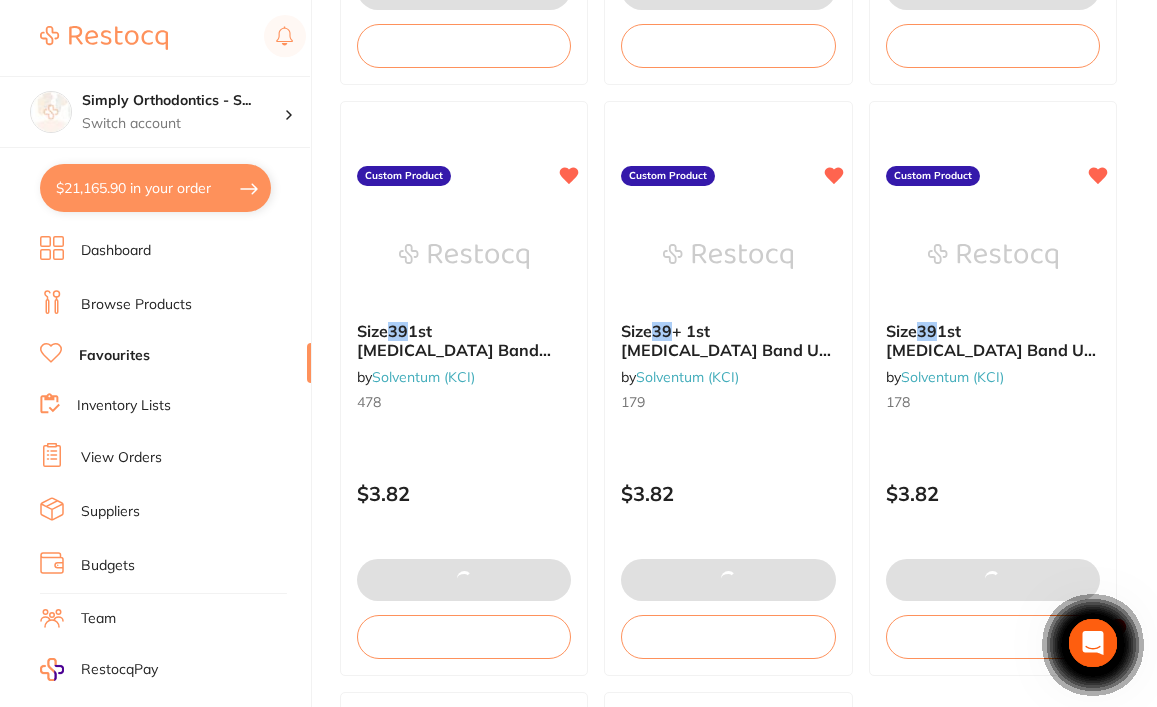 scroll, scrollTop: 0, scrollLeft: 0, axis: both 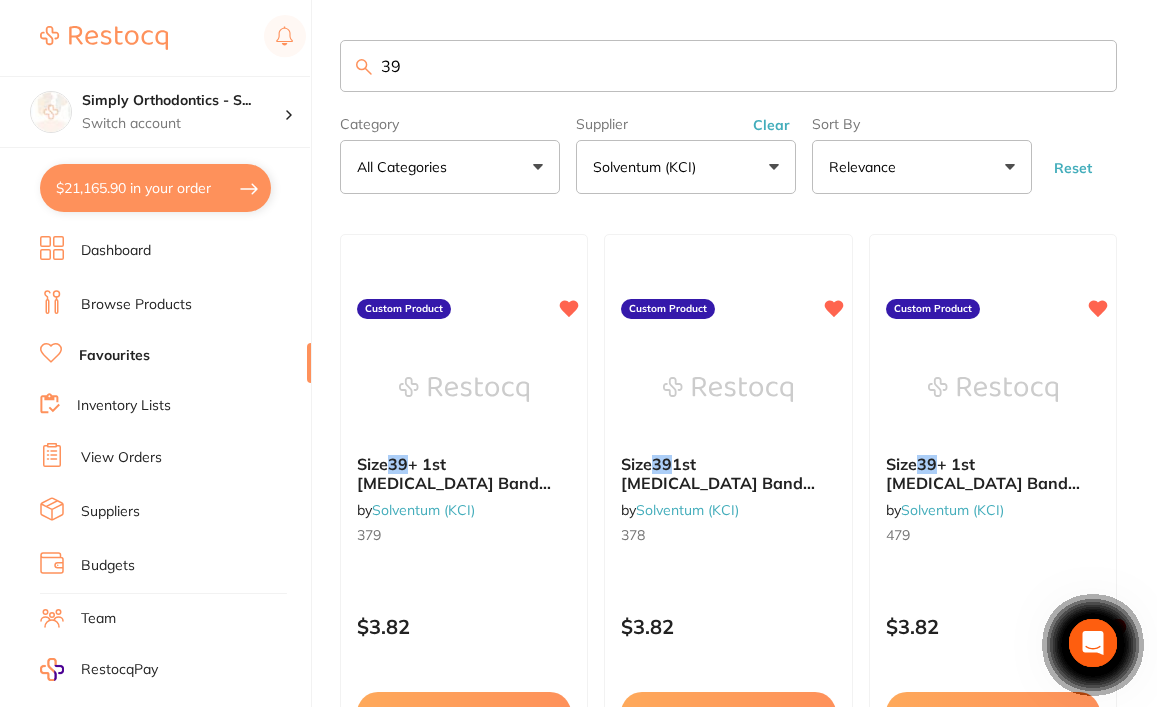 click on "39" at bounding box center [728, 66] 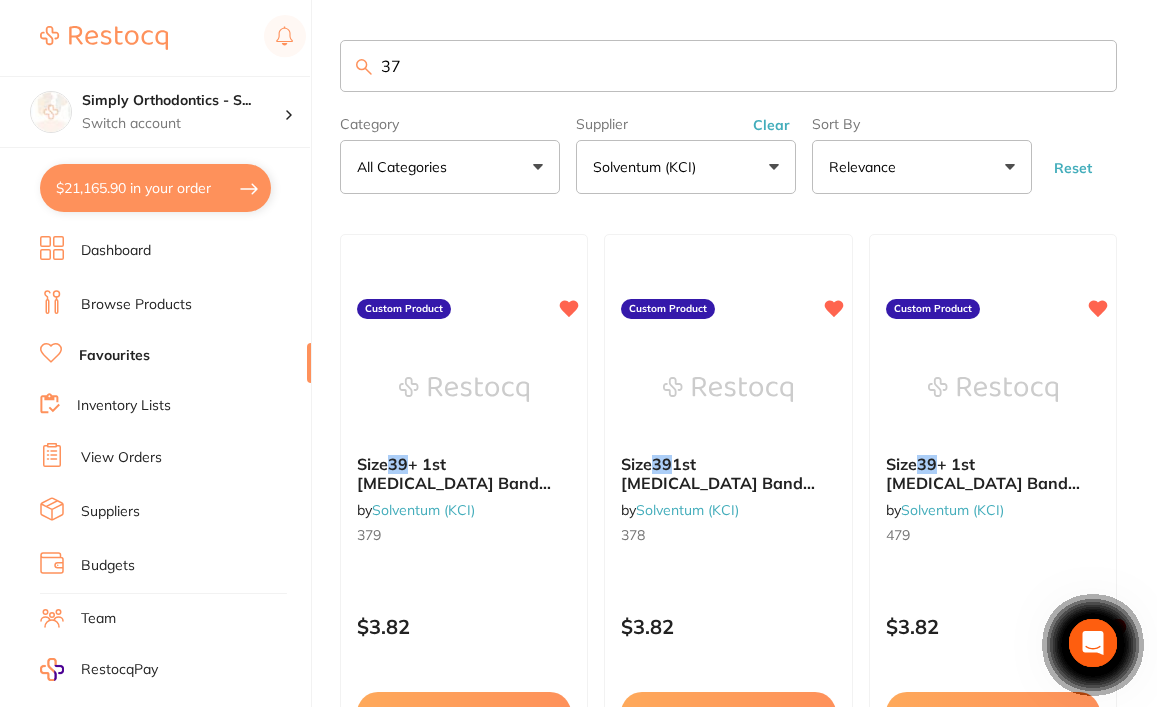 type on "37" 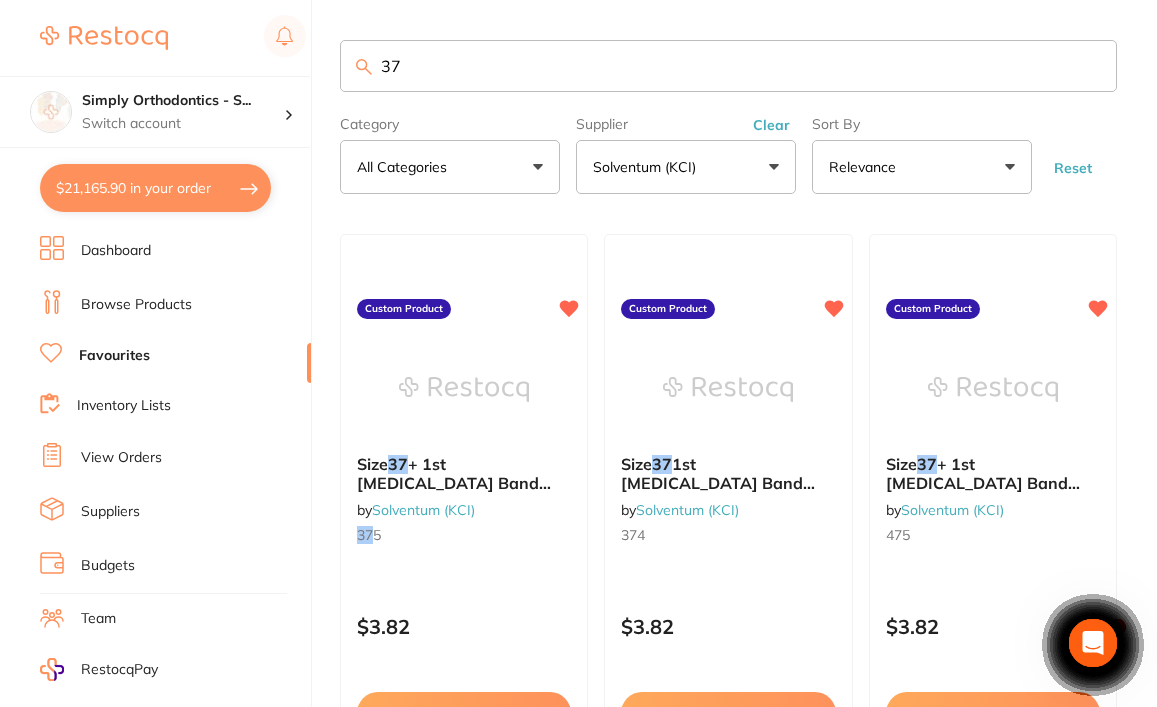scroll, scrollTop: 0, scrollLeft: 0, axis: both 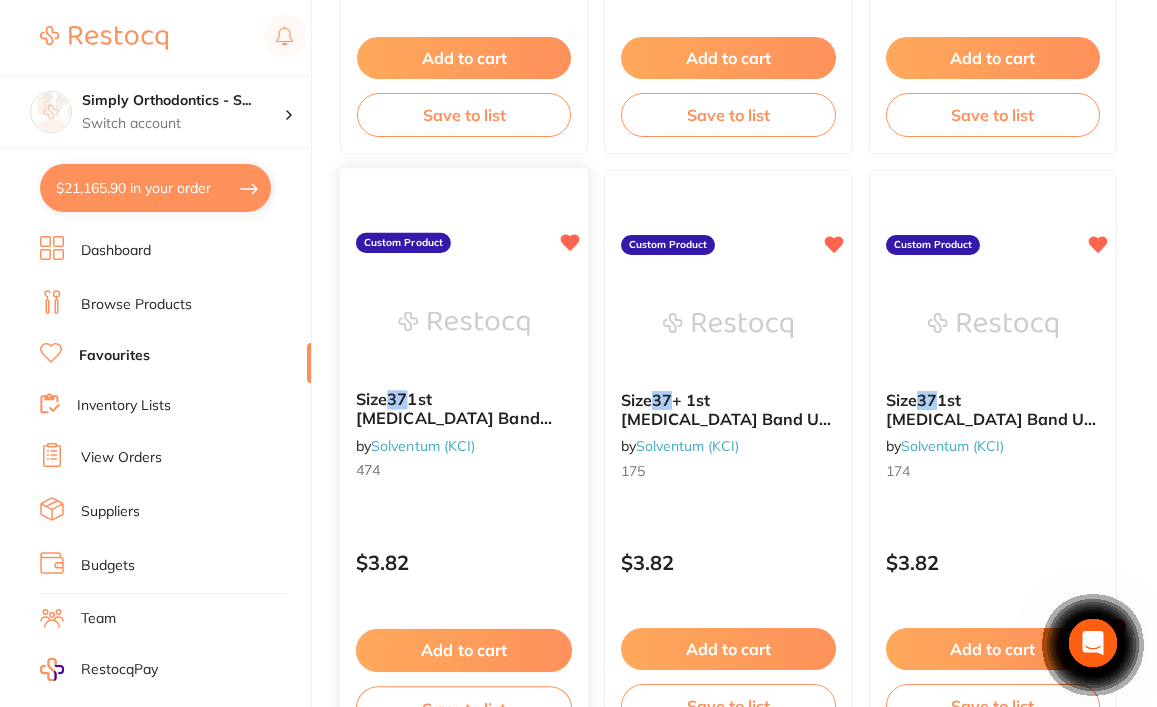 click on "Add to cart" at bounding box center [464, 650] 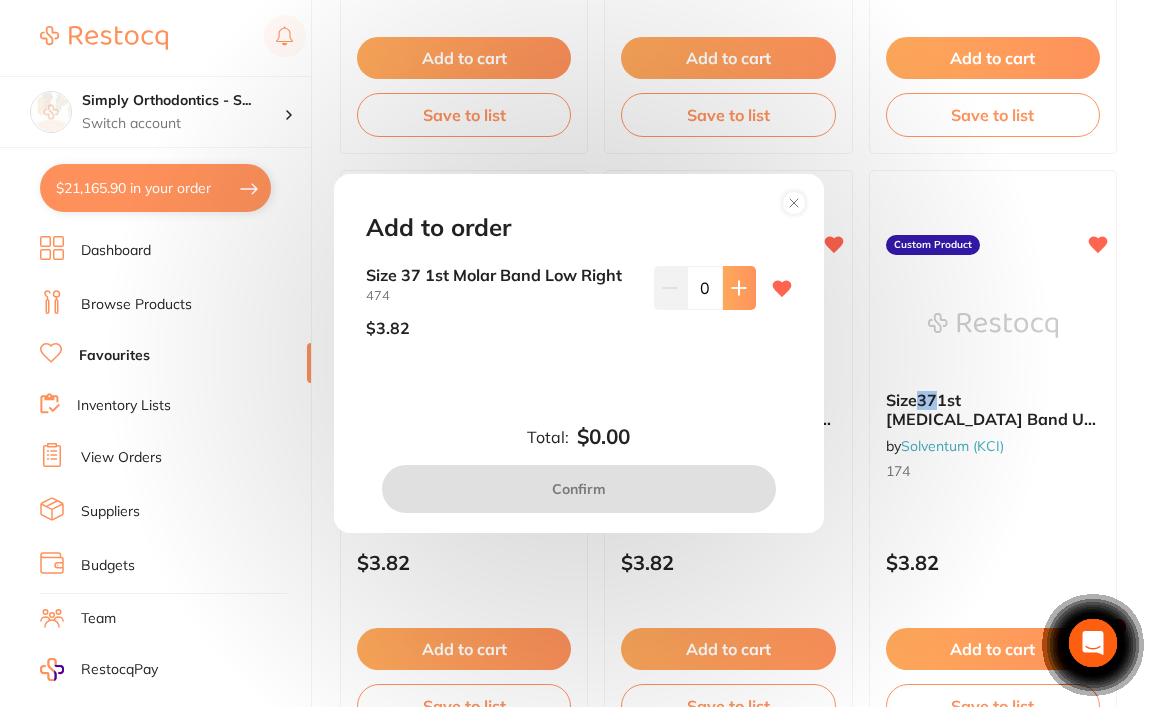 click at bounding box center (739, 288) 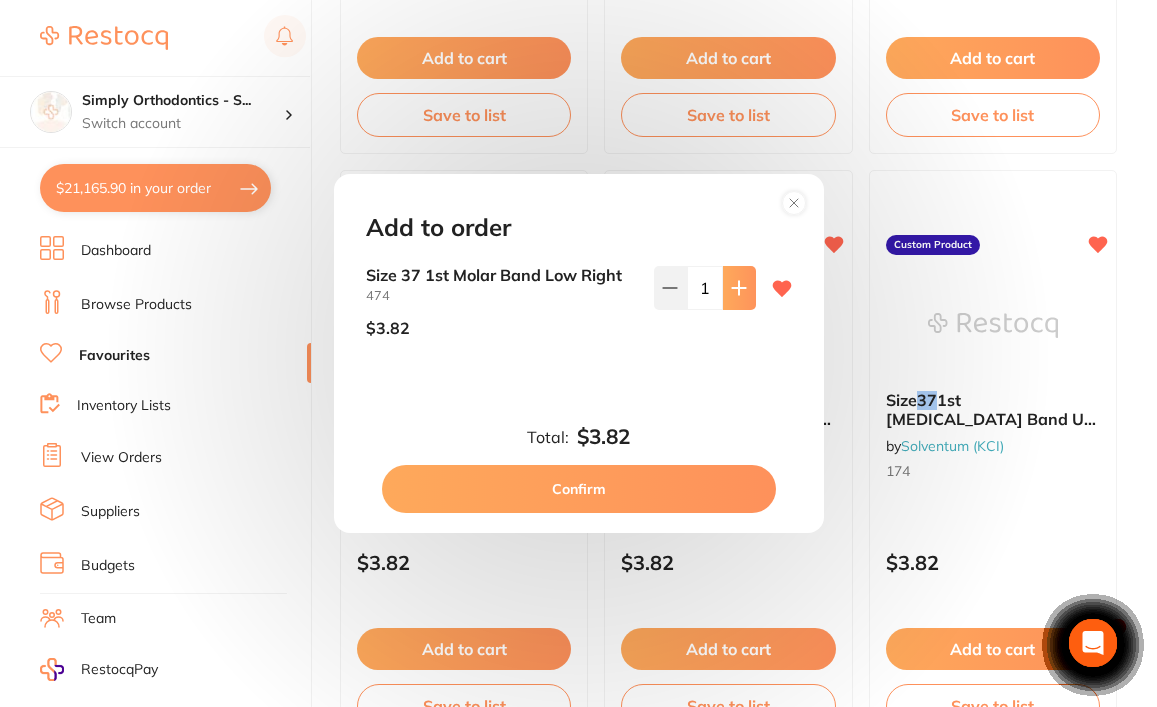 click 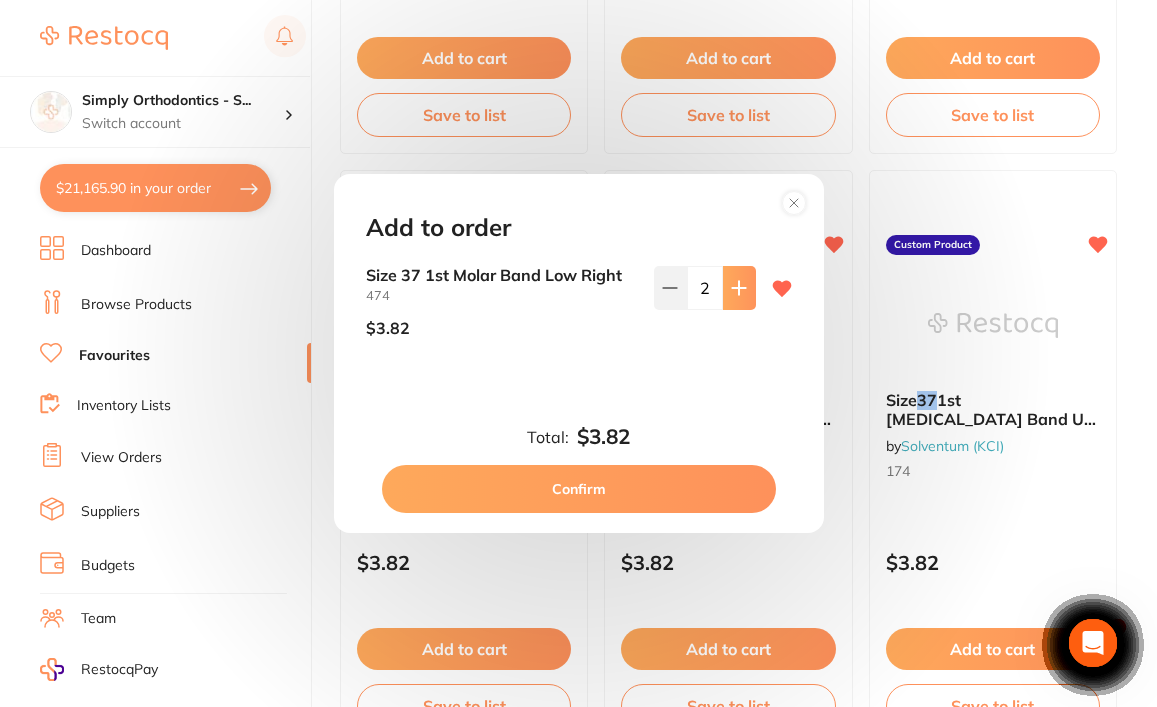 scroll, scrollTop: 0, scrollLeft: 0, axis: both 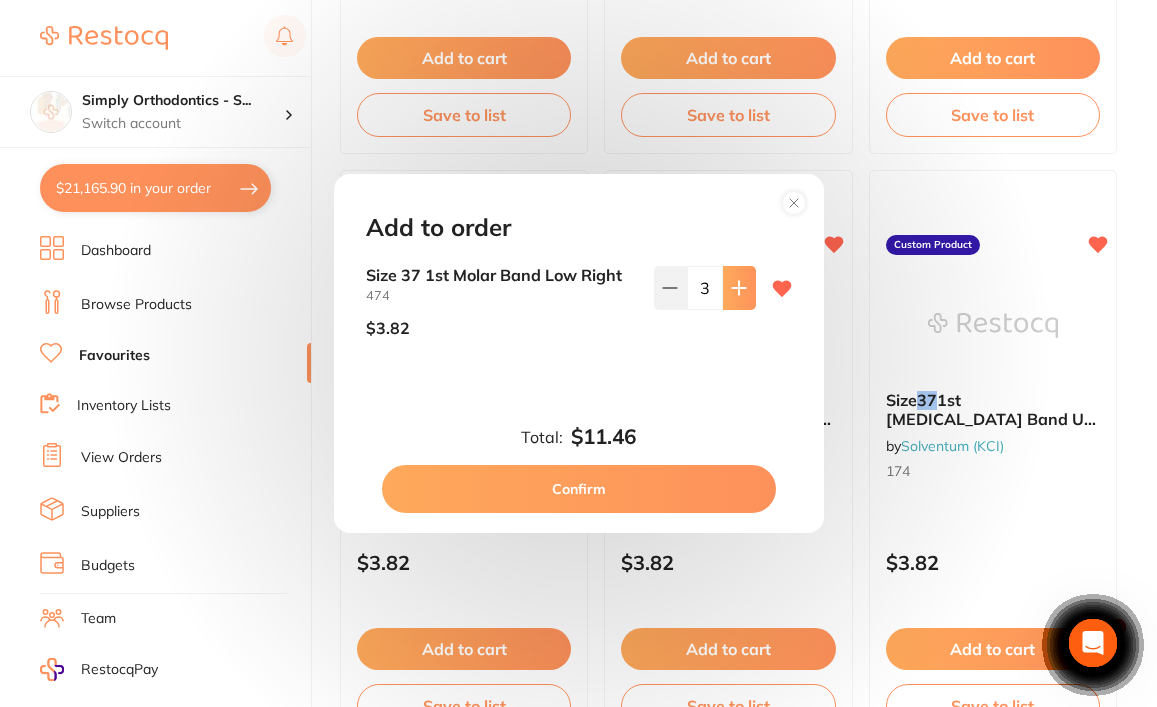 click 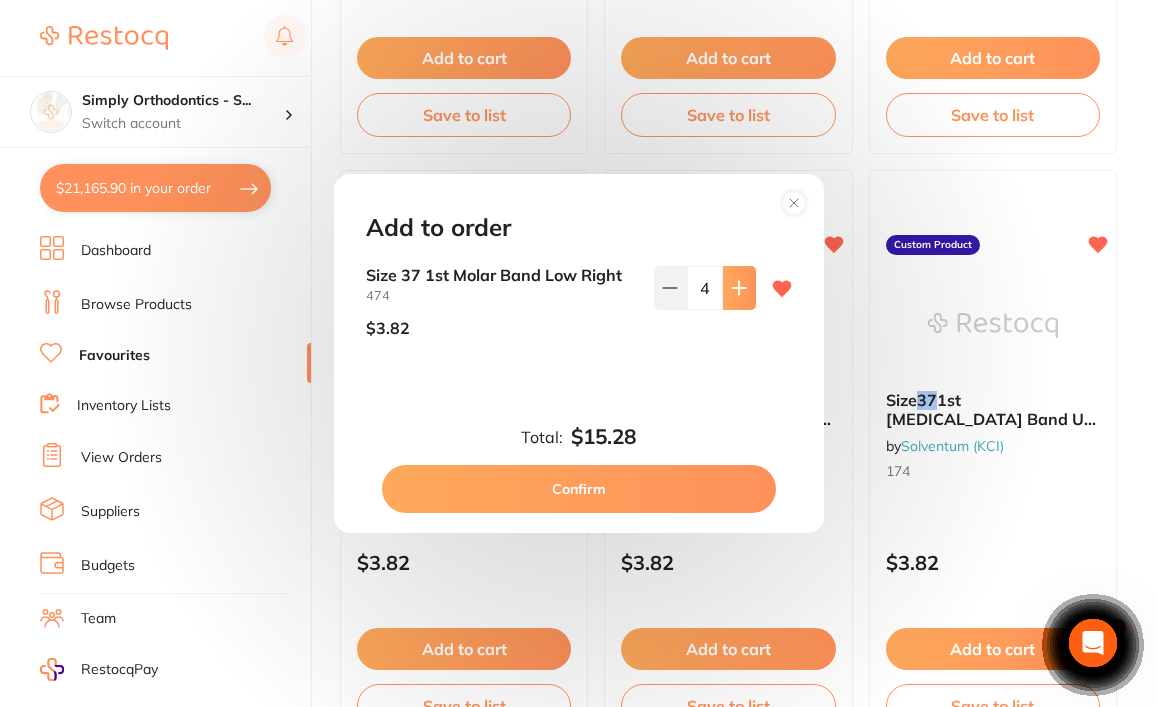 click 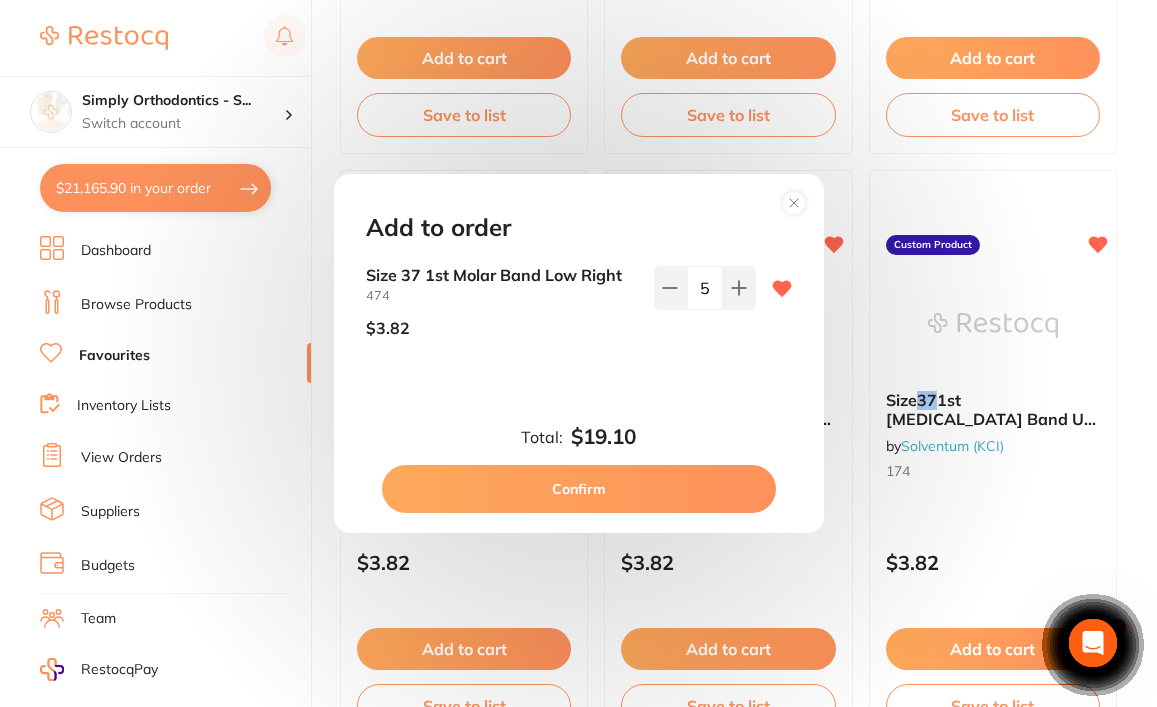 click on "Confirm" at bounding box center (579, 489) 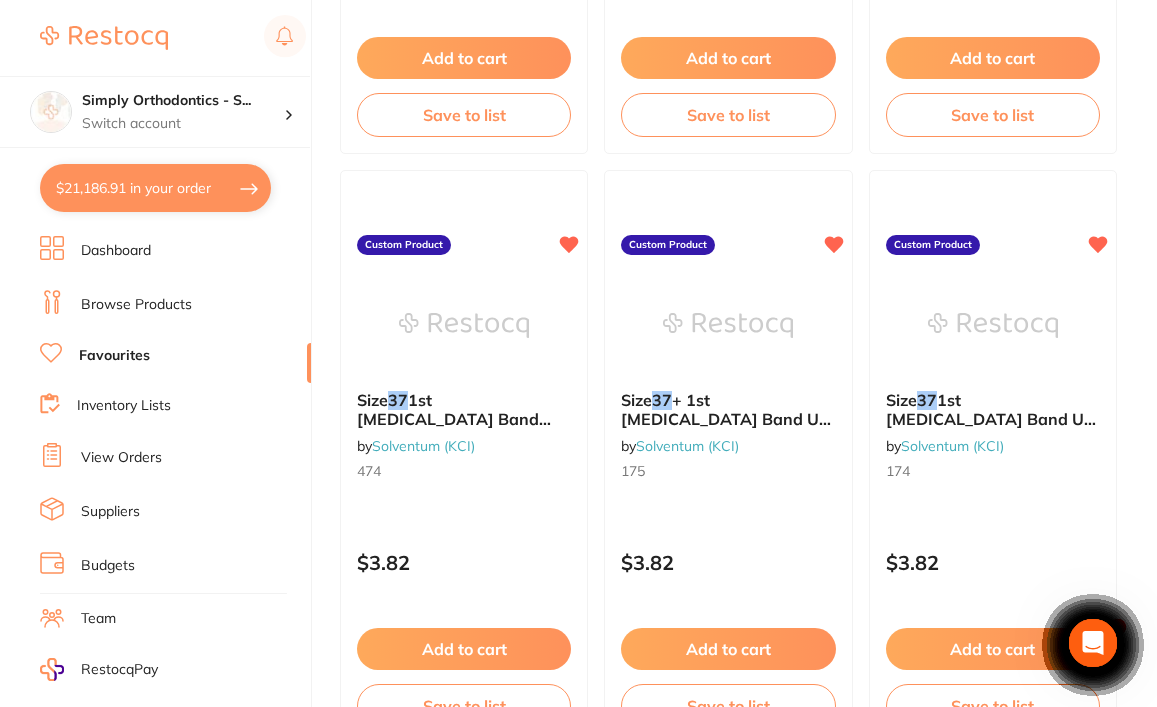 scroll, scrollTop: 0, scrollLeft: 0, axis: both 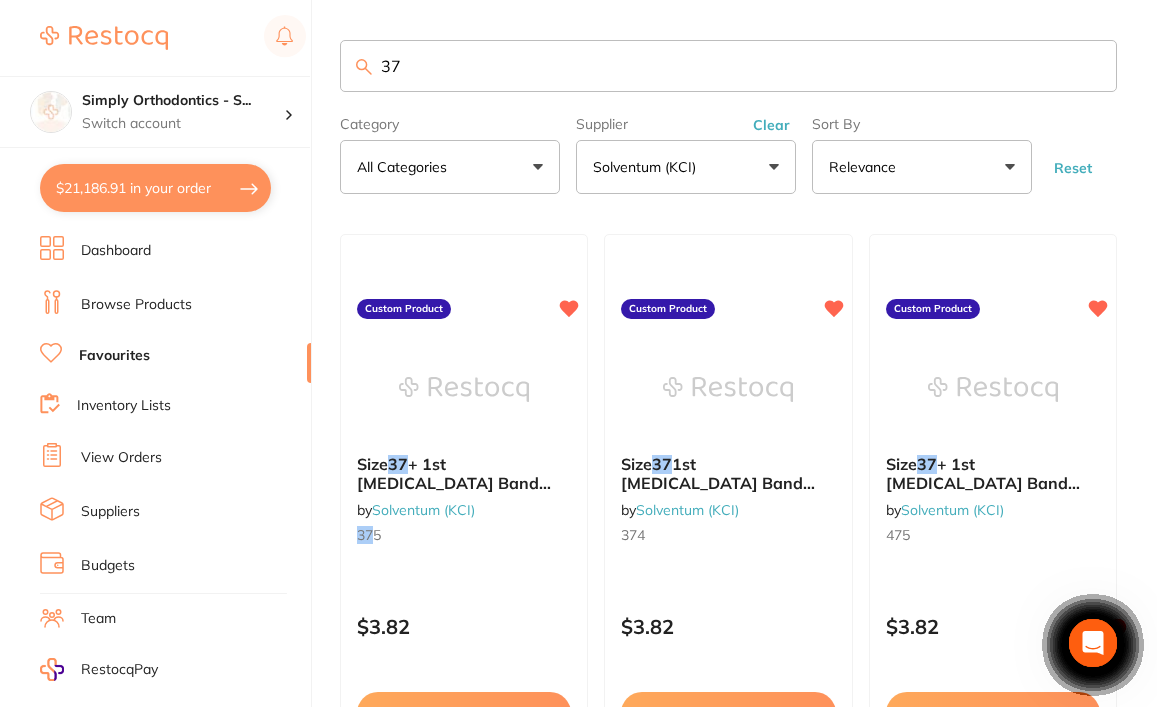 click on "37" at bounding box center (728, 66) 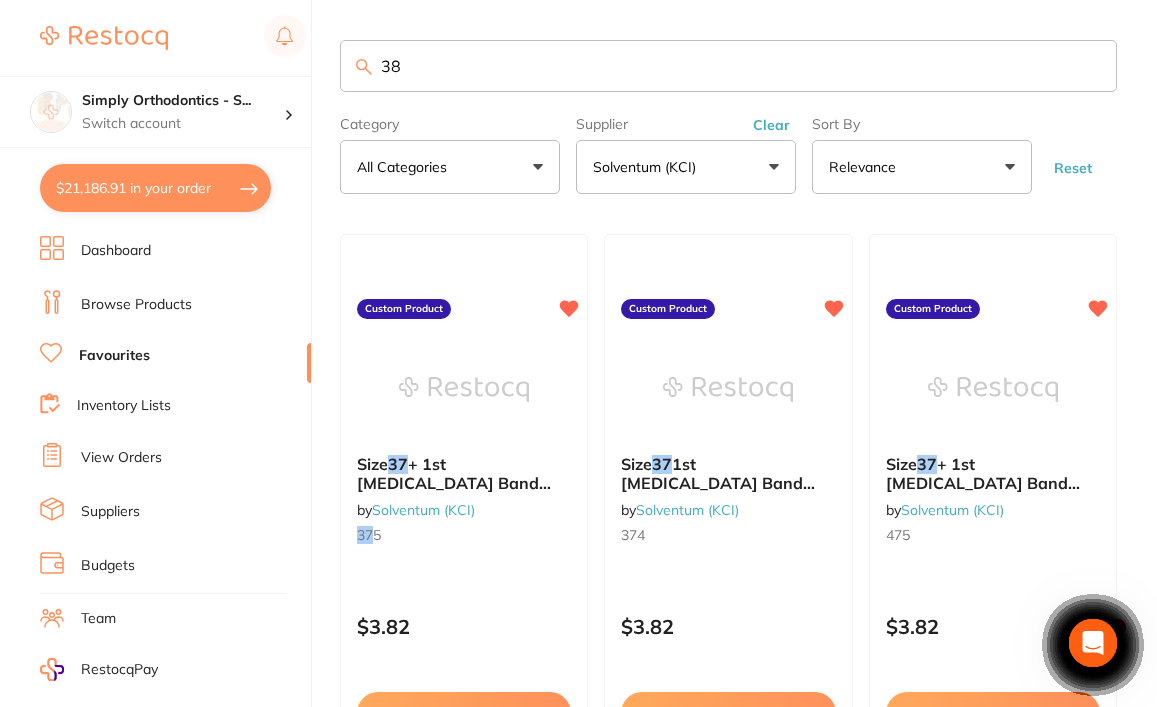 type on "38" 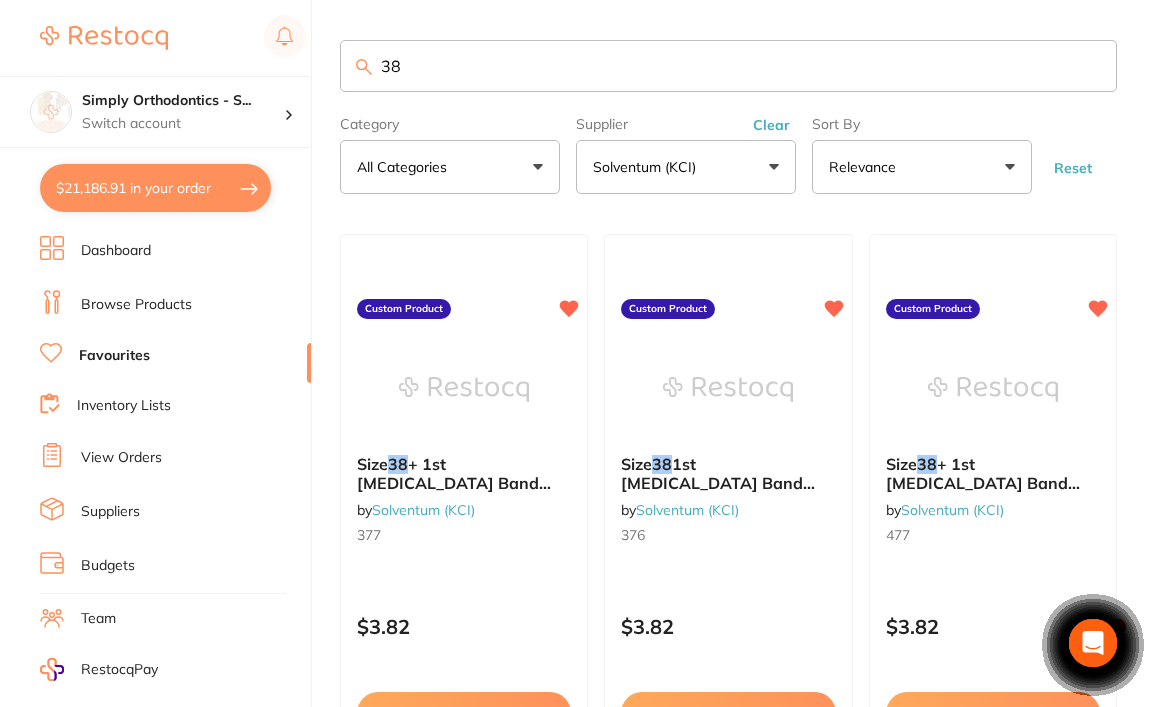 scroll, scrollTop: 1, scrollLeft: 0, axis: vertical 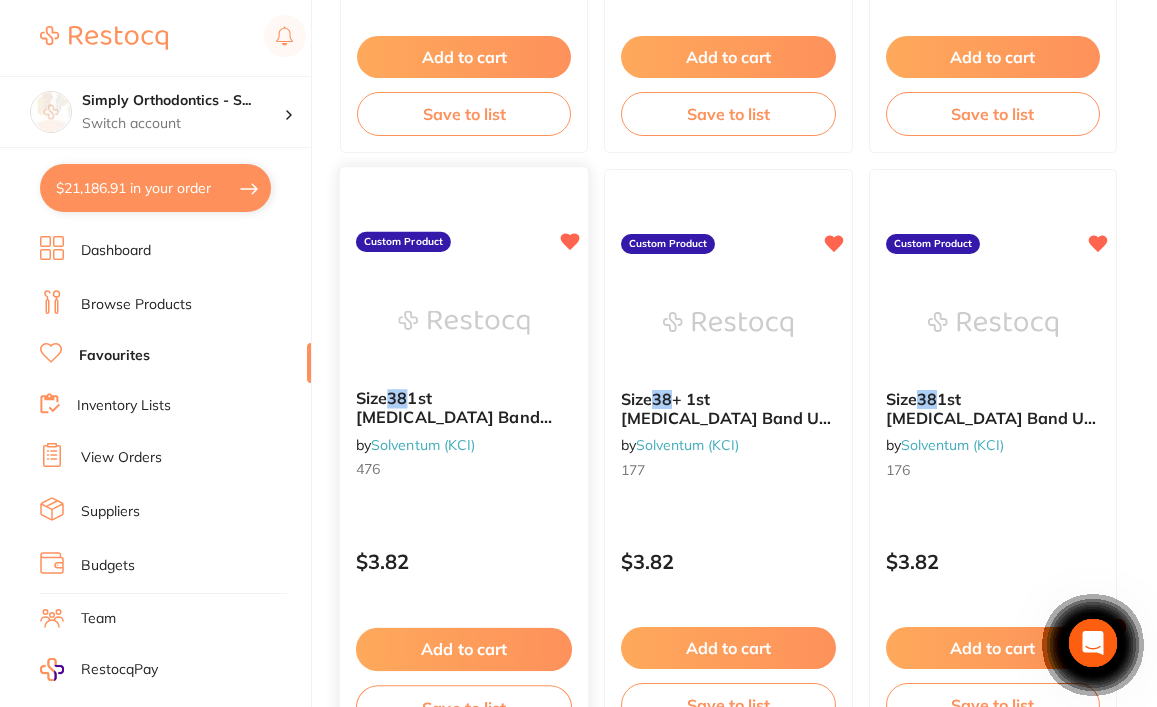 click on "Add to cart" at bounding box center [464, 649] 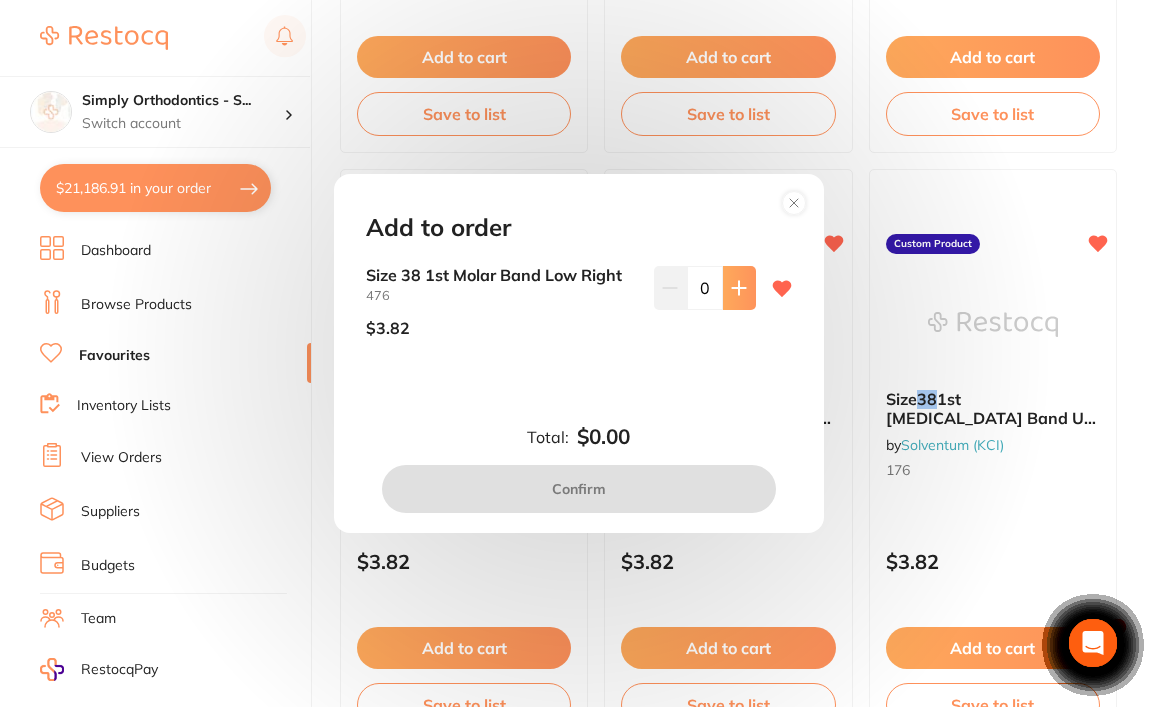 click 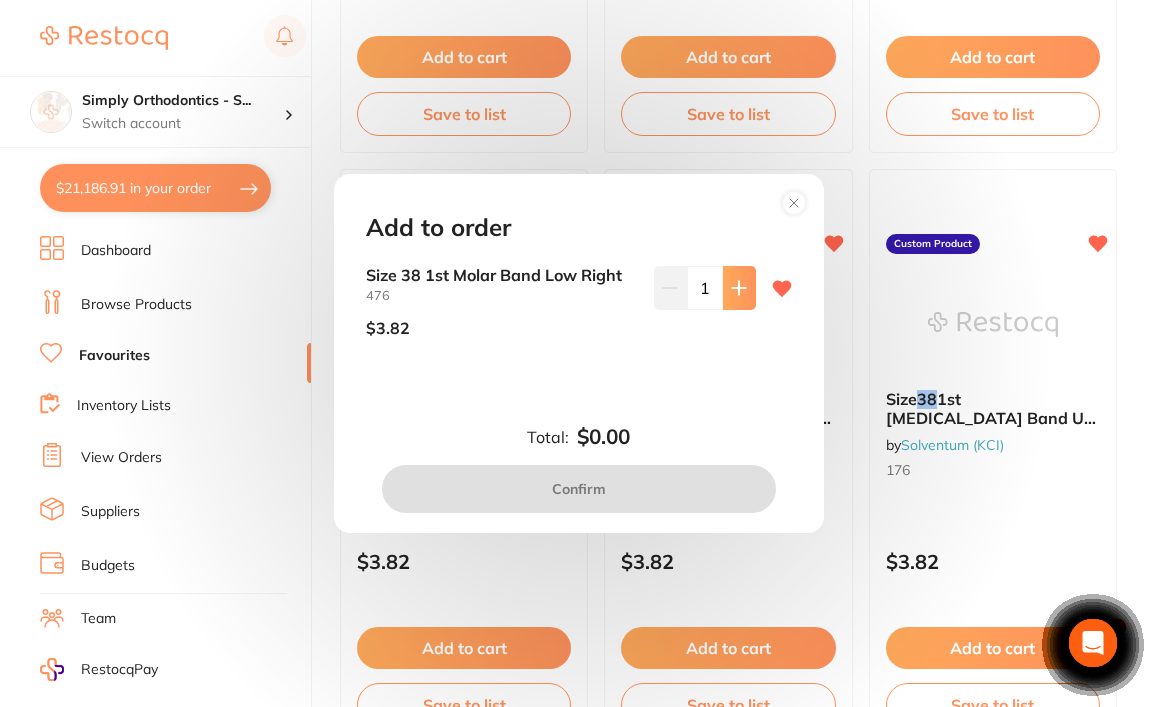 click 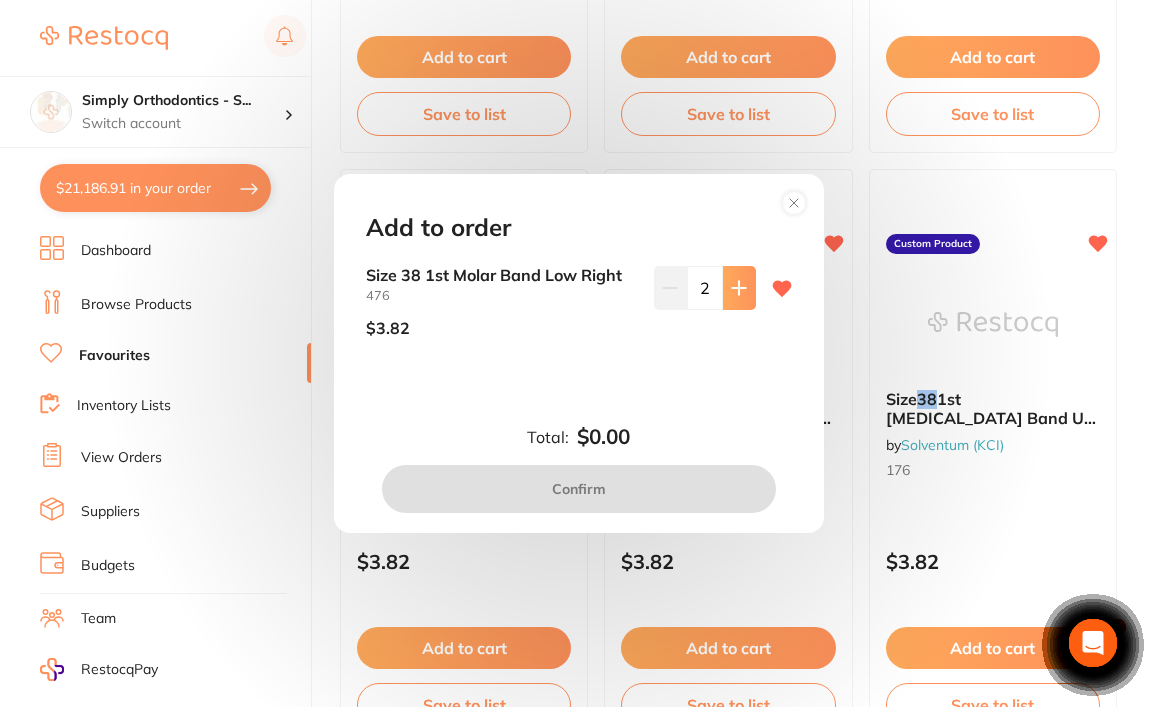 click 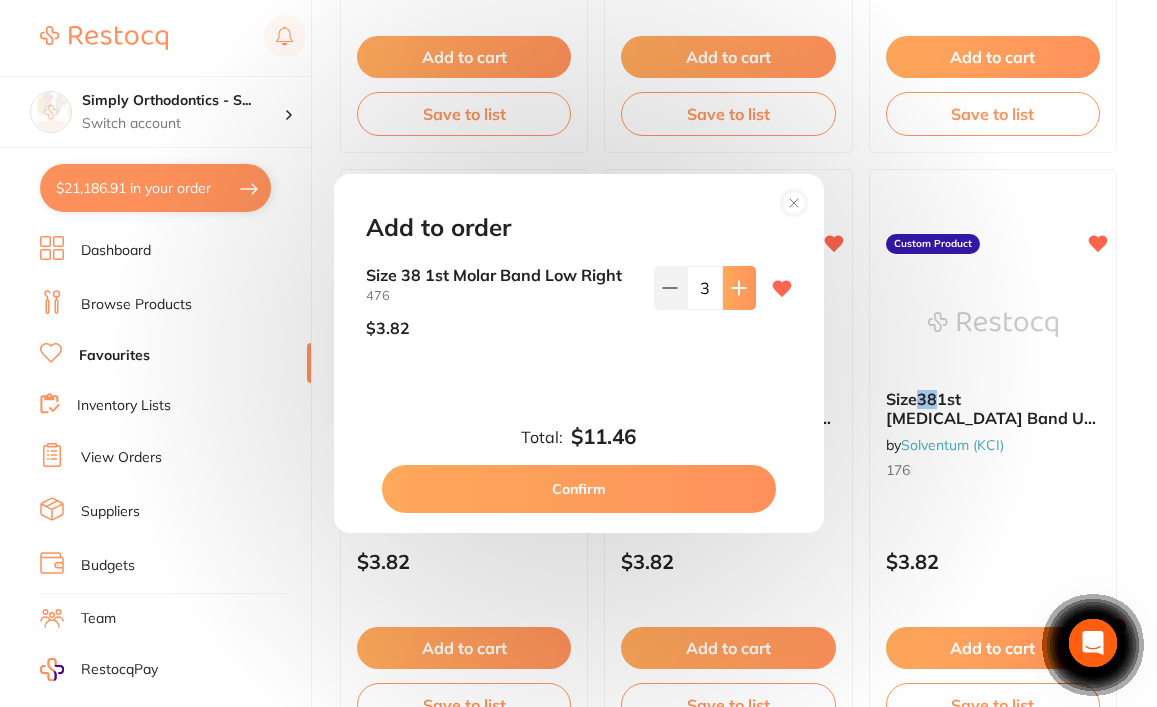 scroll, scrollTop: 0, scrollLeft: 0, axis: both 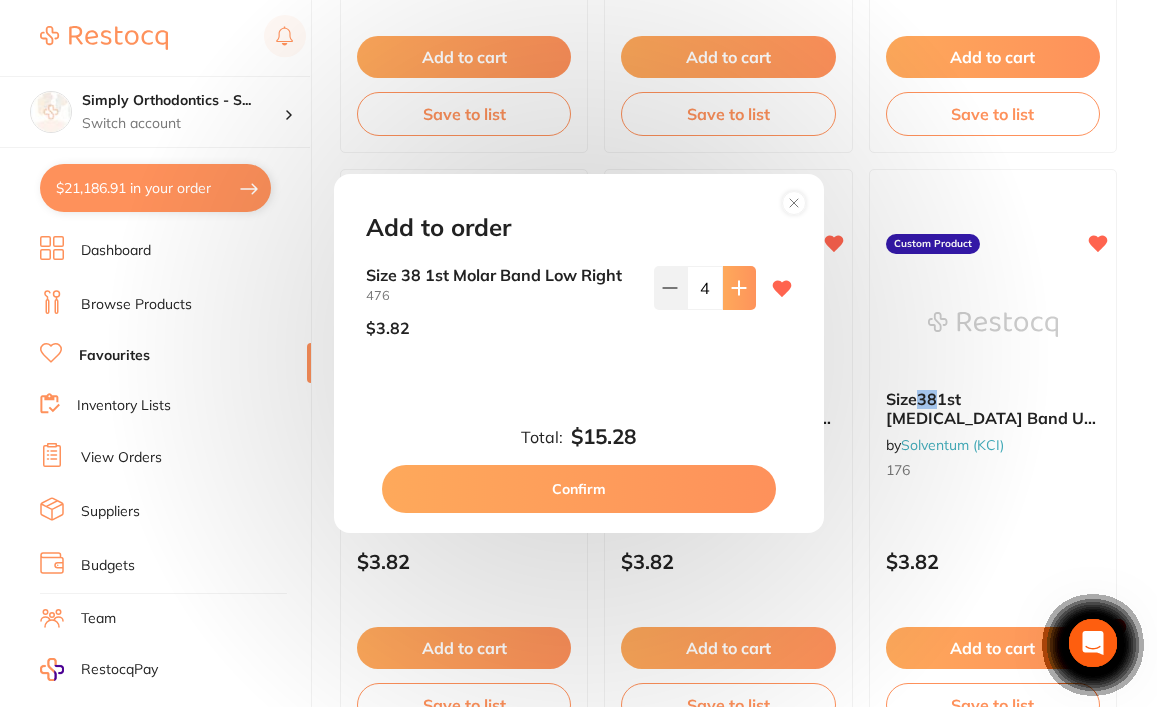 click 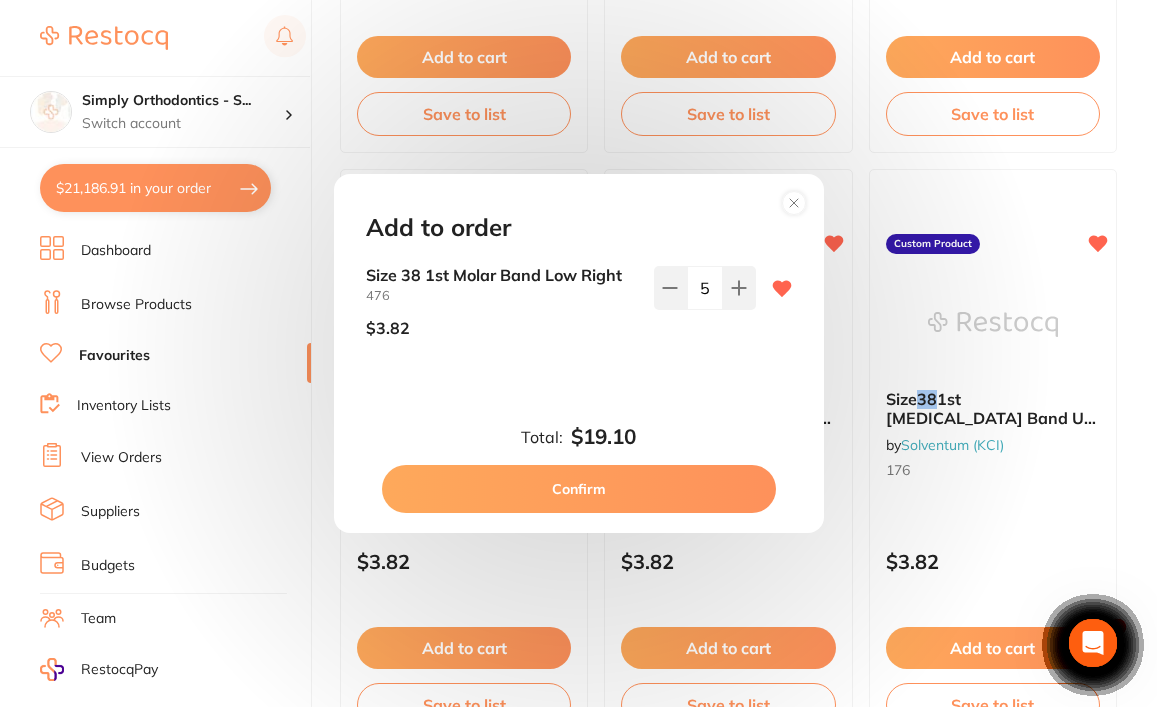 click on "Confirm" at bounding box center (579, 489) 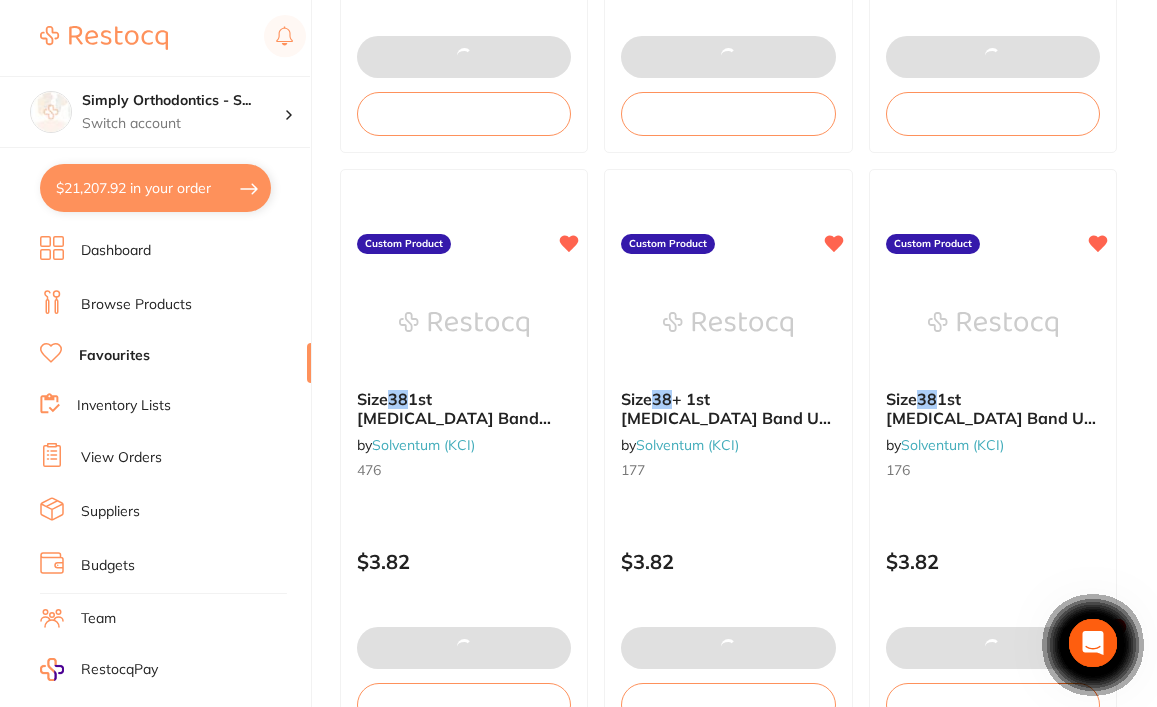 scroll, scrollTop: 0, scrollLeft: 0, axis: both 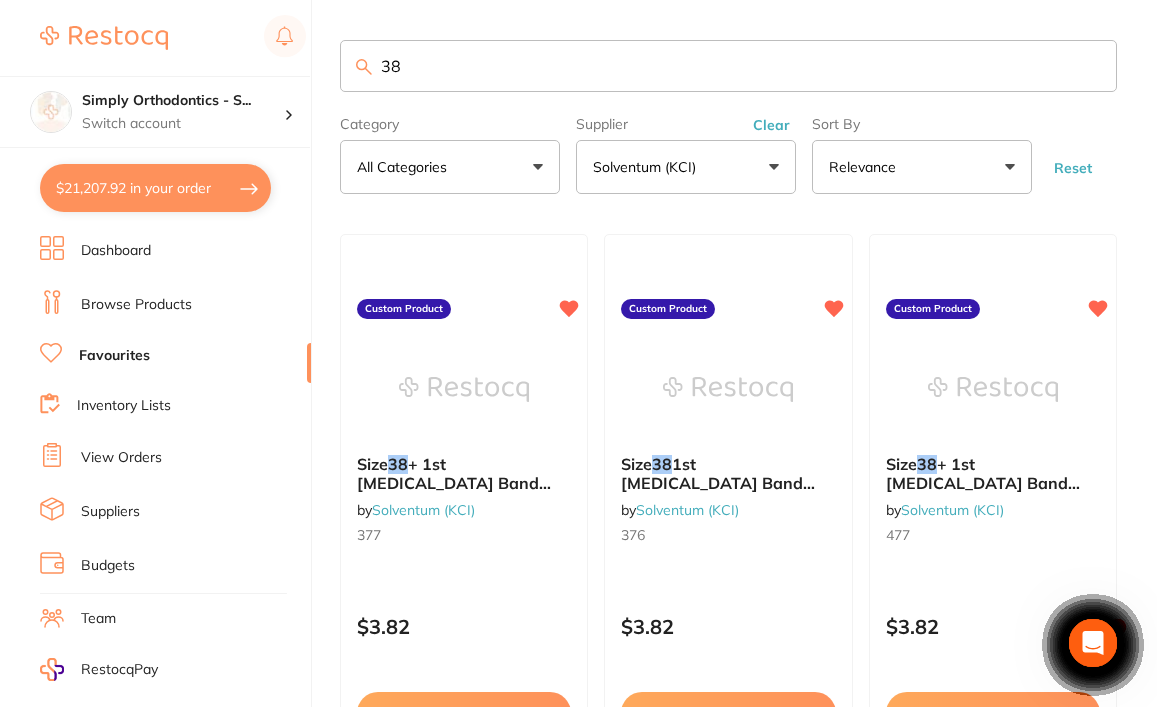 click on "38" at bounding box center [728, 66] 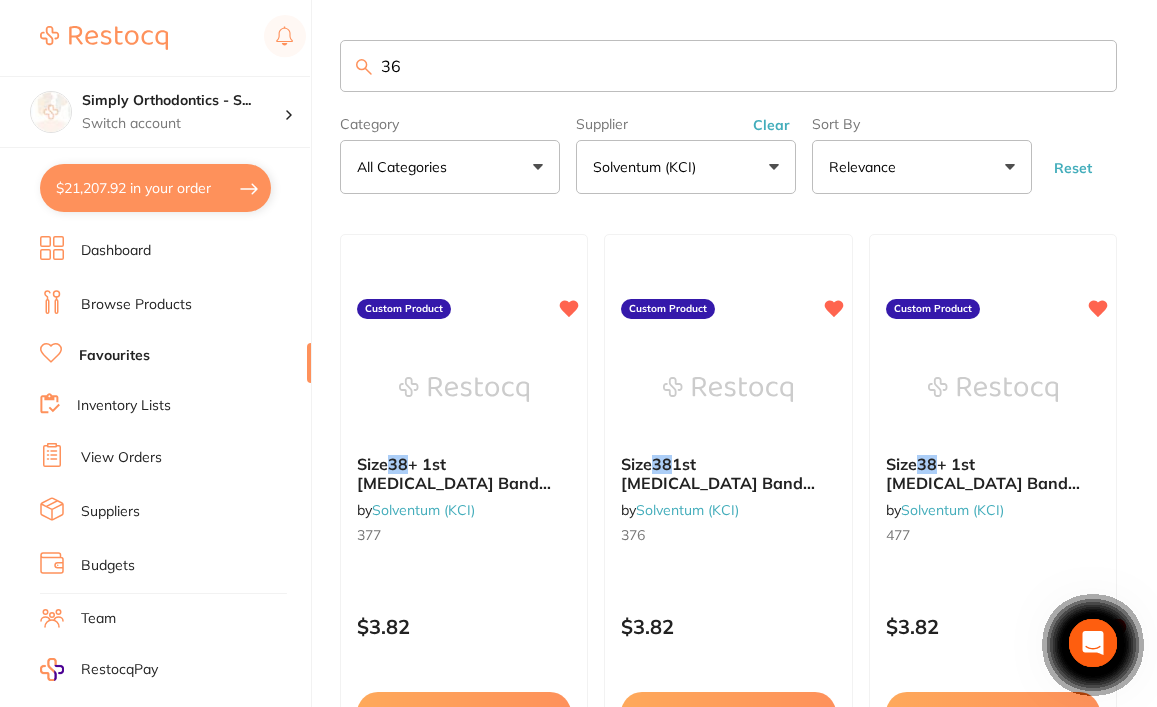 type on "36" 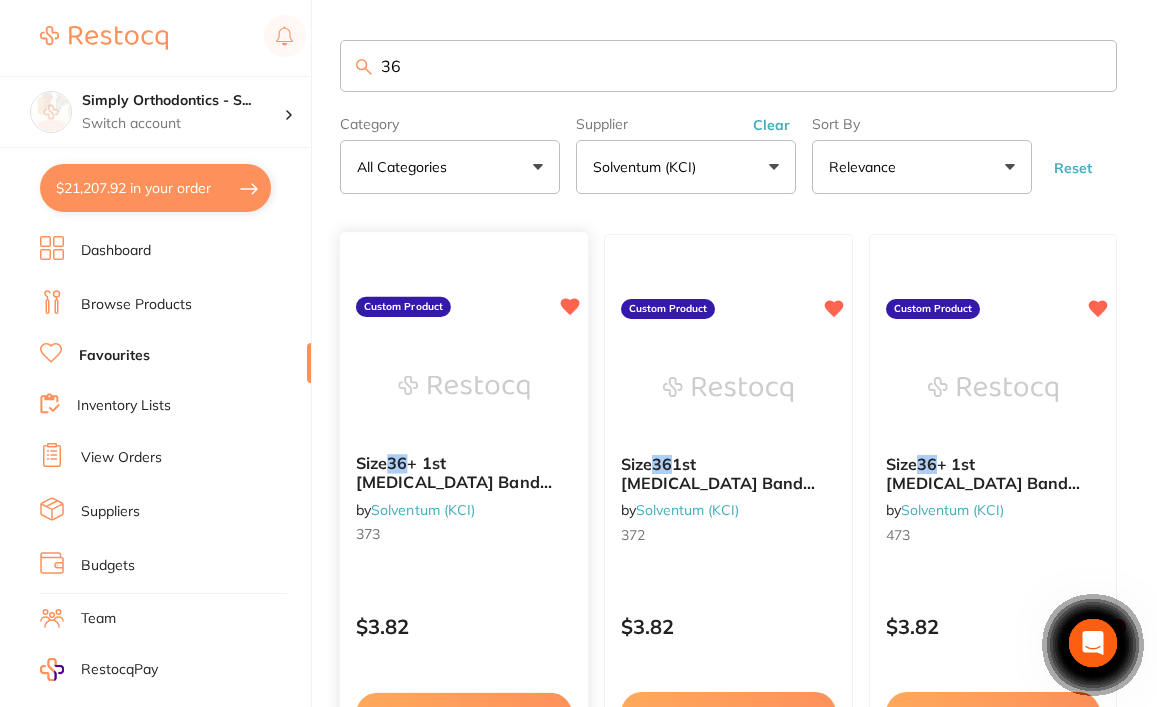 scroll, scrollTop: 0, scrollLeft: 0, axis: both 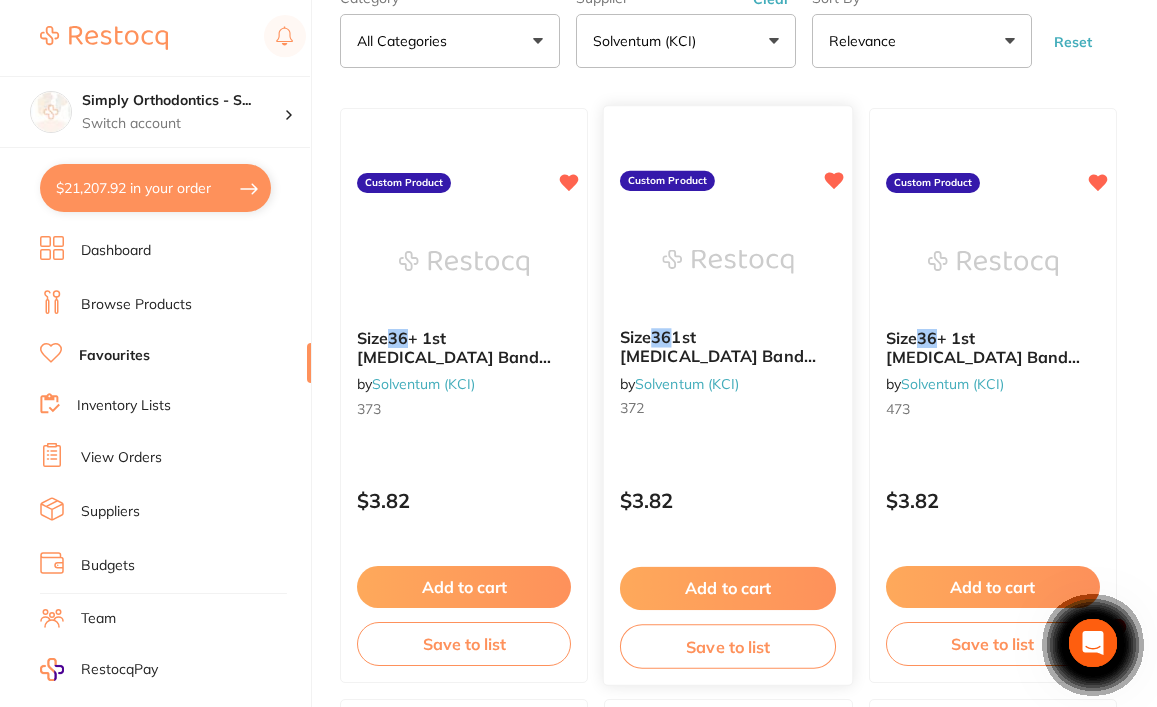 click on "Add to cart" at bounding box center (728, 588) 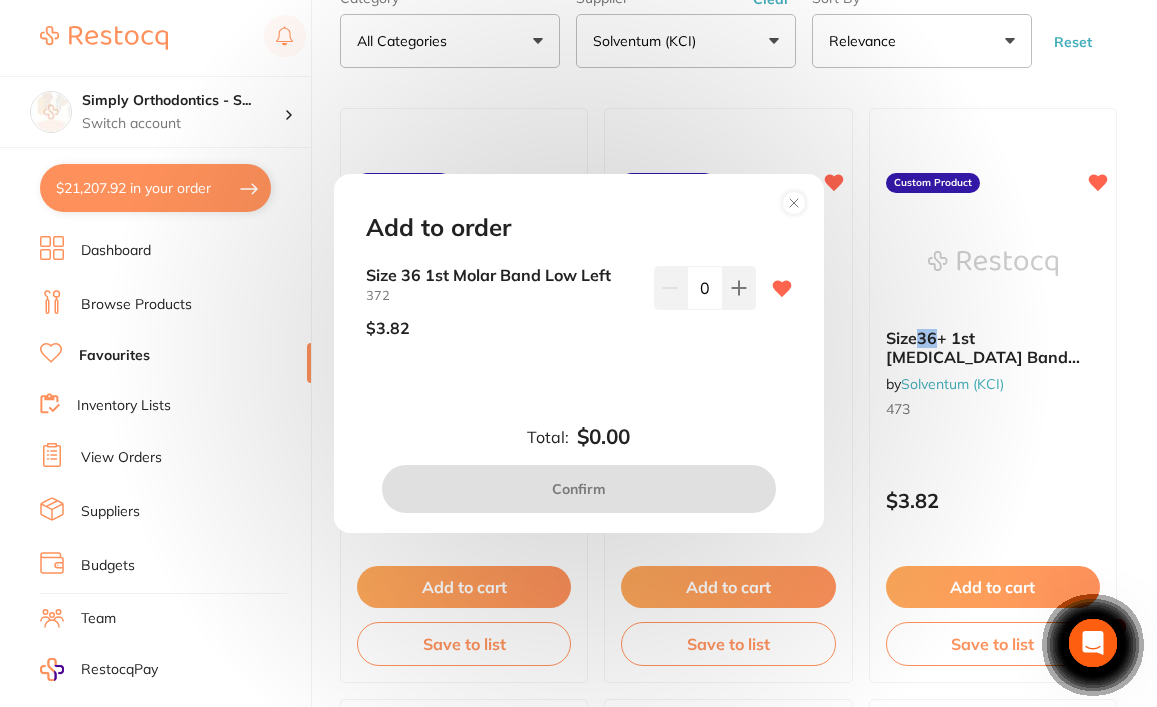 scroll, scrollTop: 0, scrollLeft: 0, axis: both 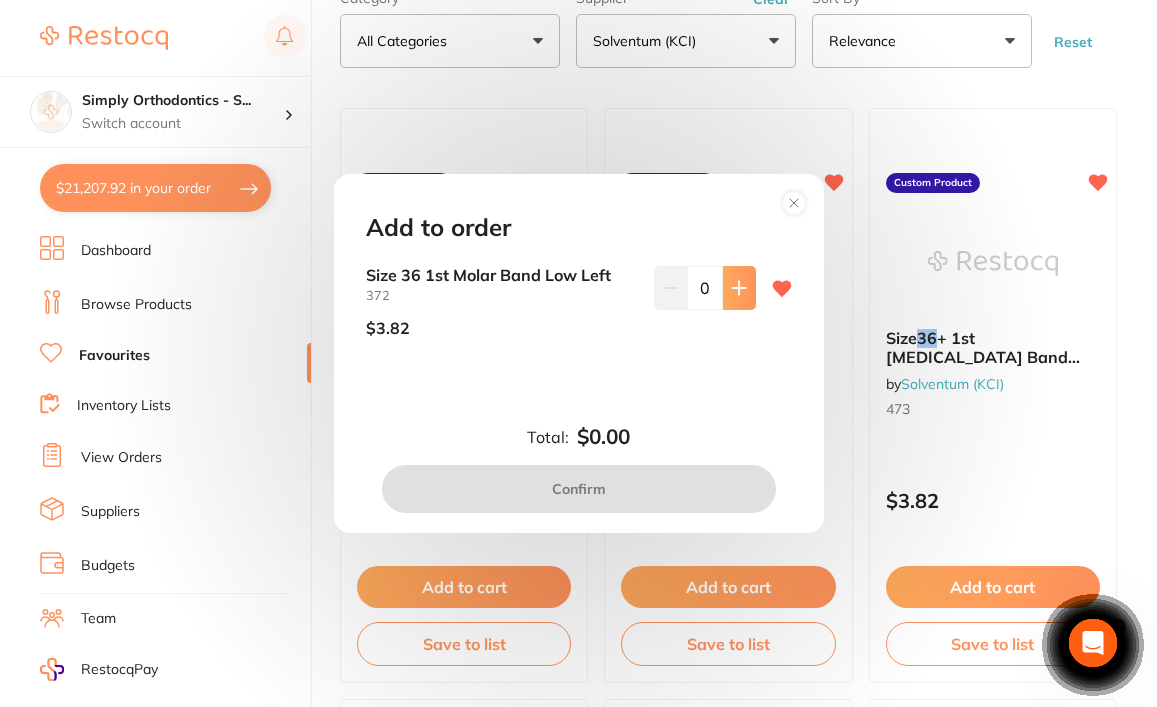 click 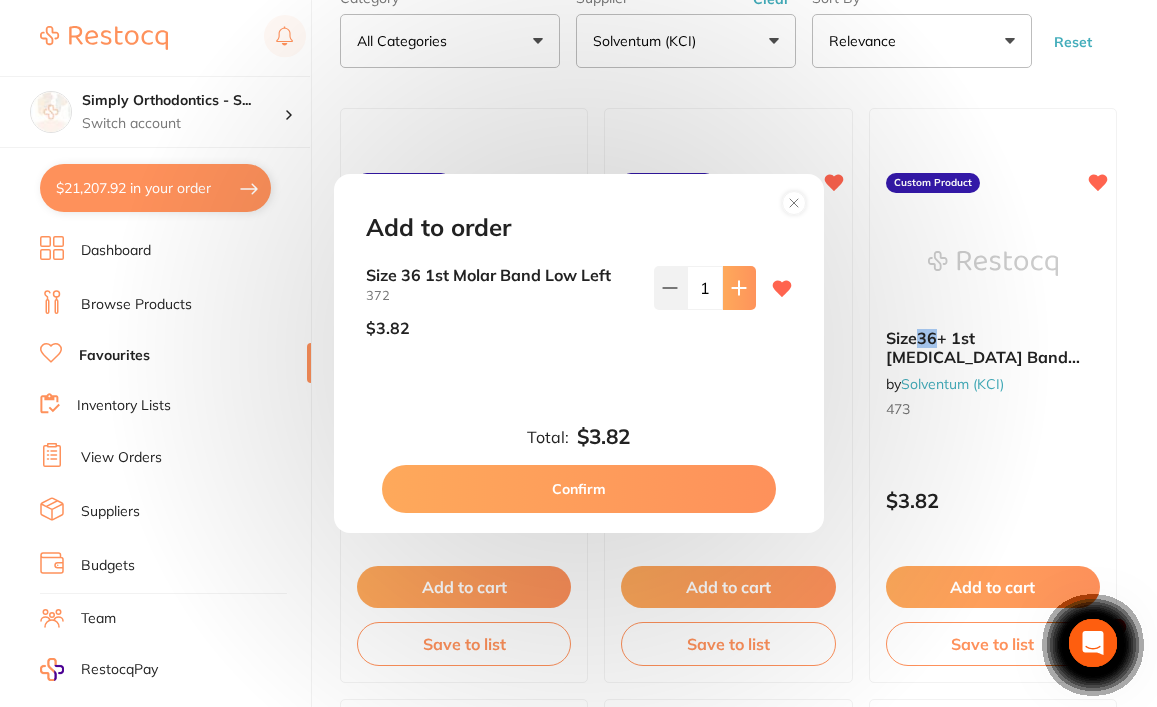 click 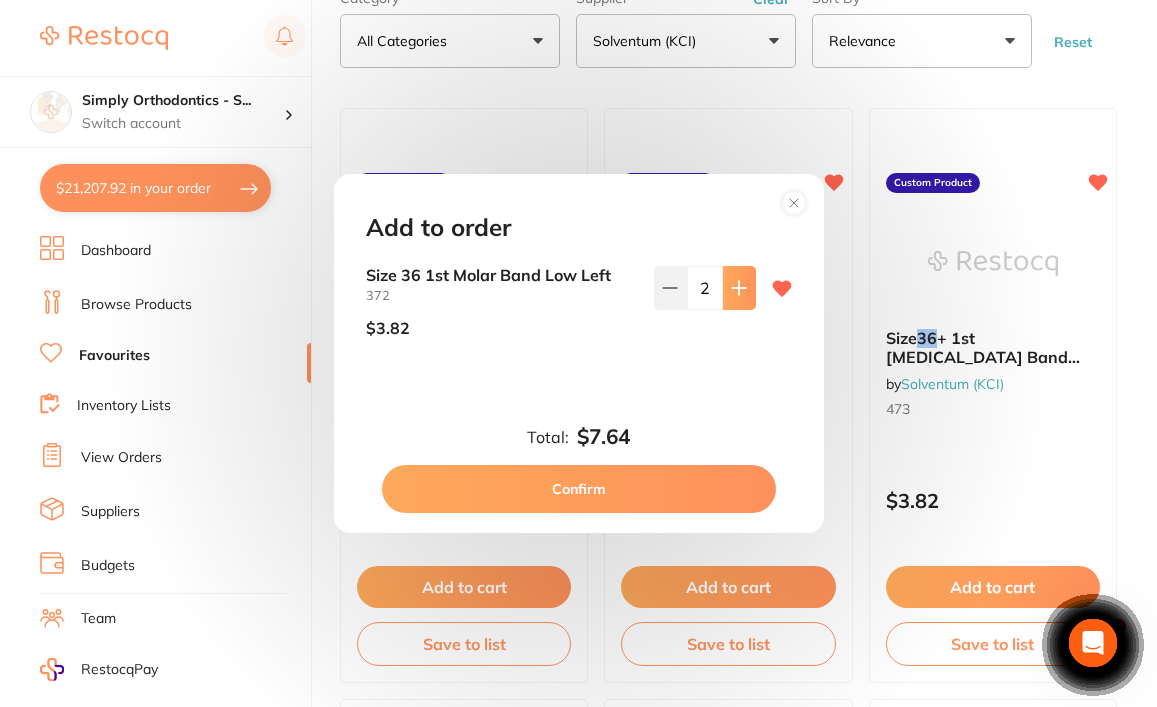 click 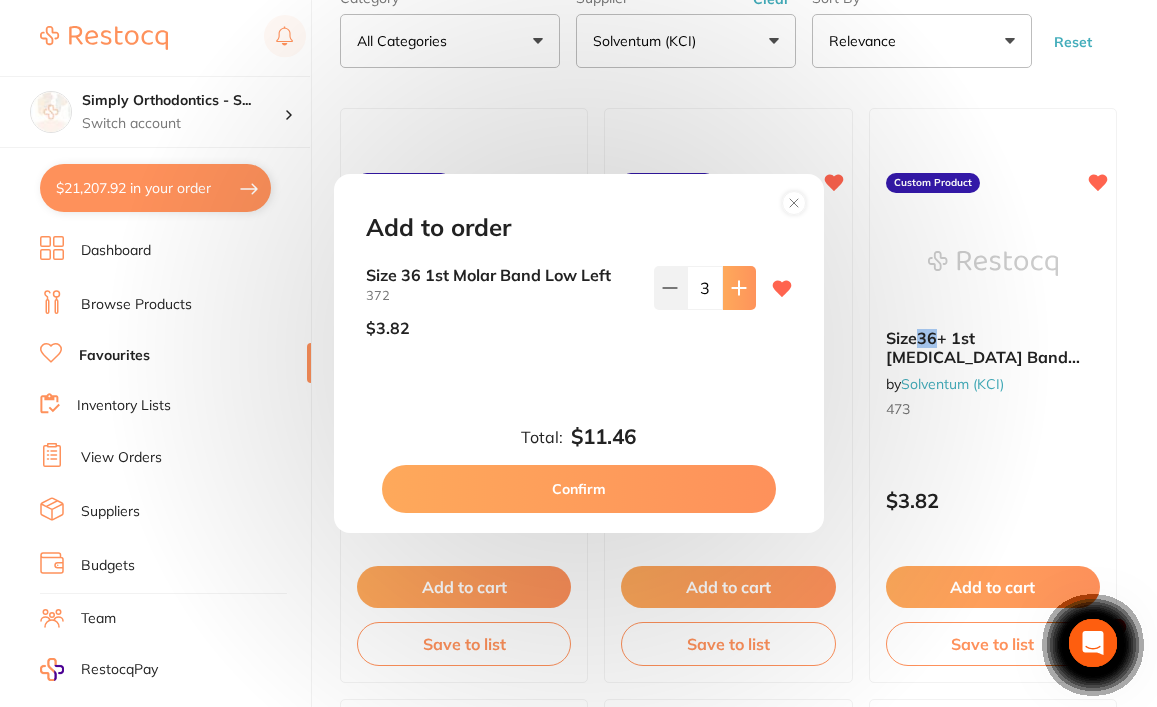 click 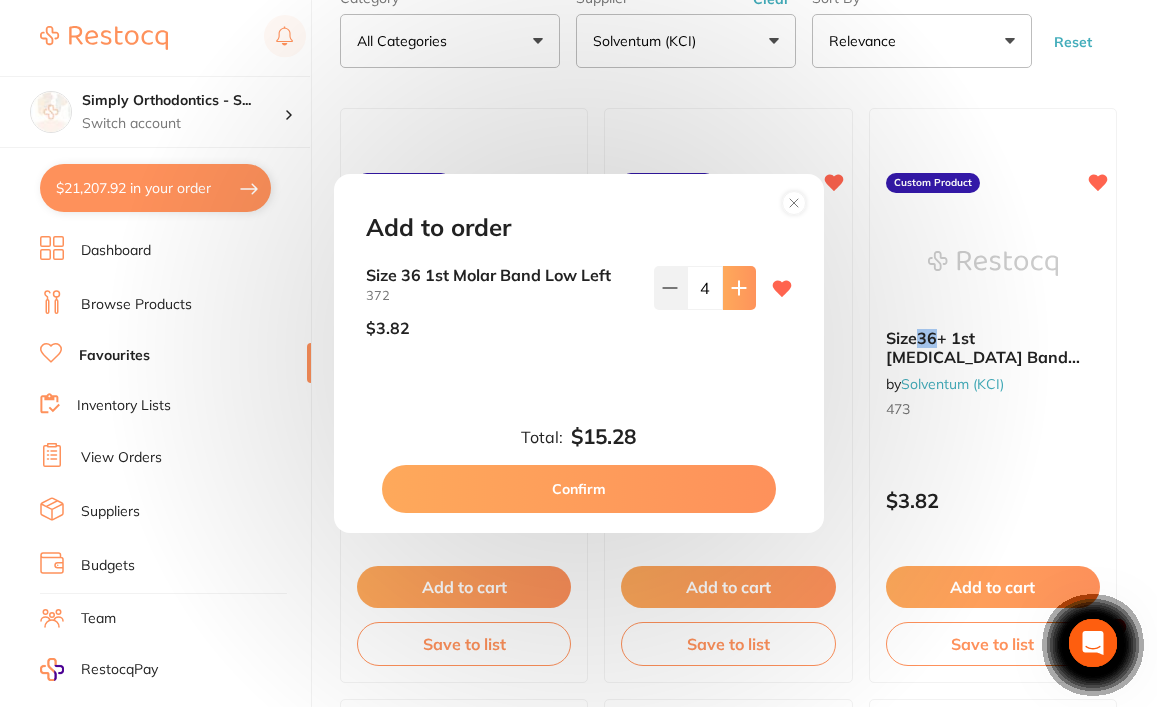 click 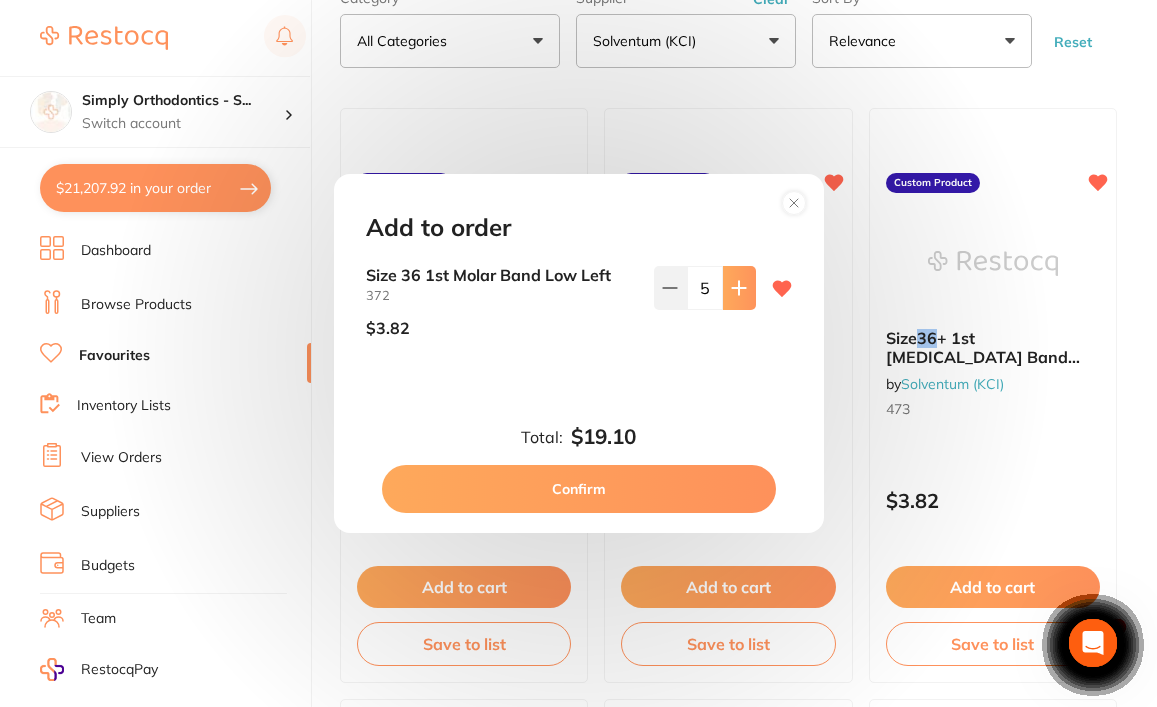 click 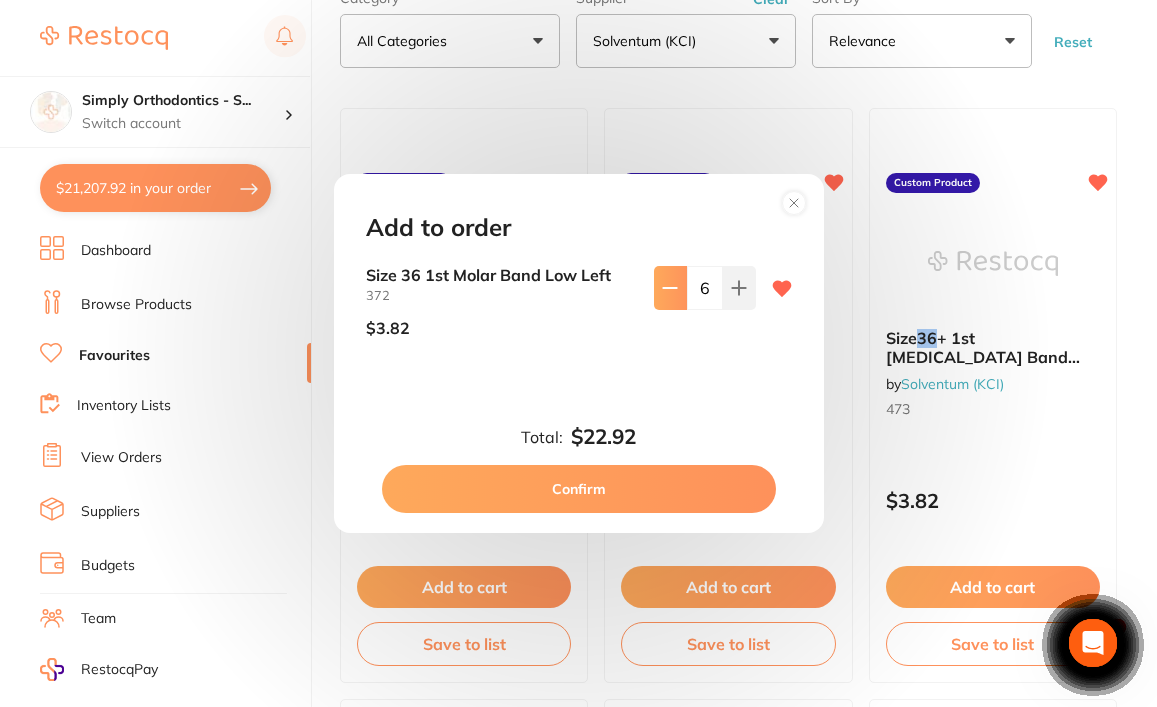 click at bounding box center [670, 288] 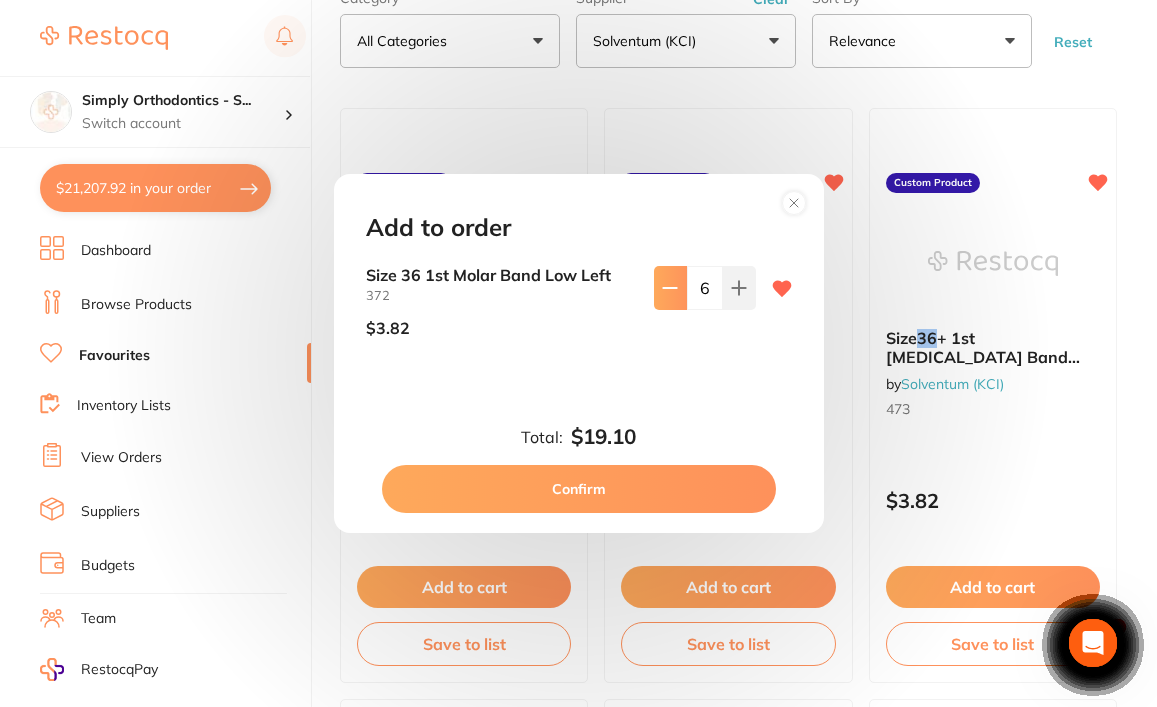 type on "5" 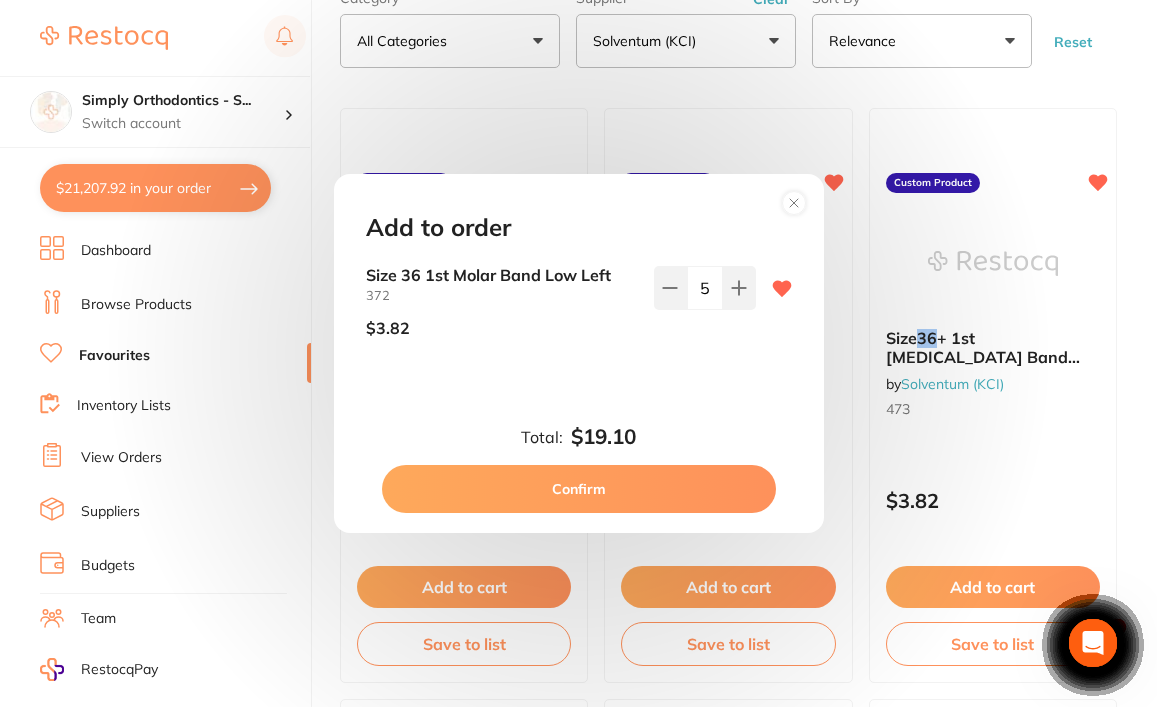 click on "Confirm" at bounding box center (579, 489) 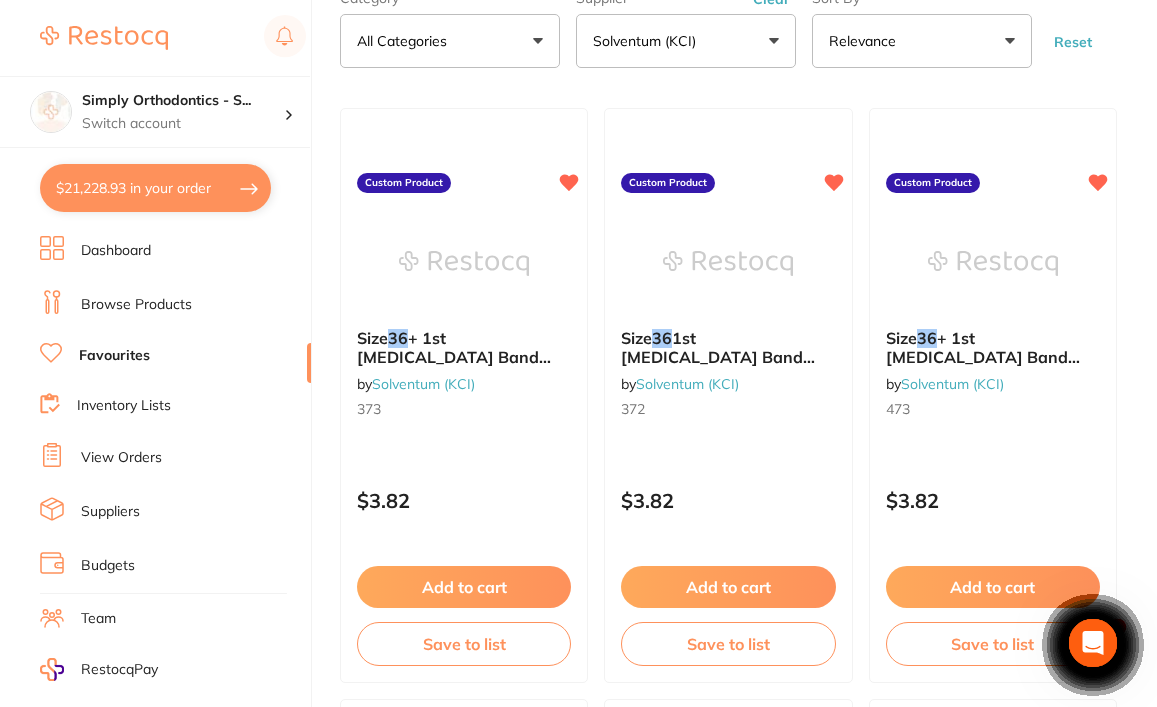 scroll, scrollTop: 0, scrollLeft: 0, axis: both 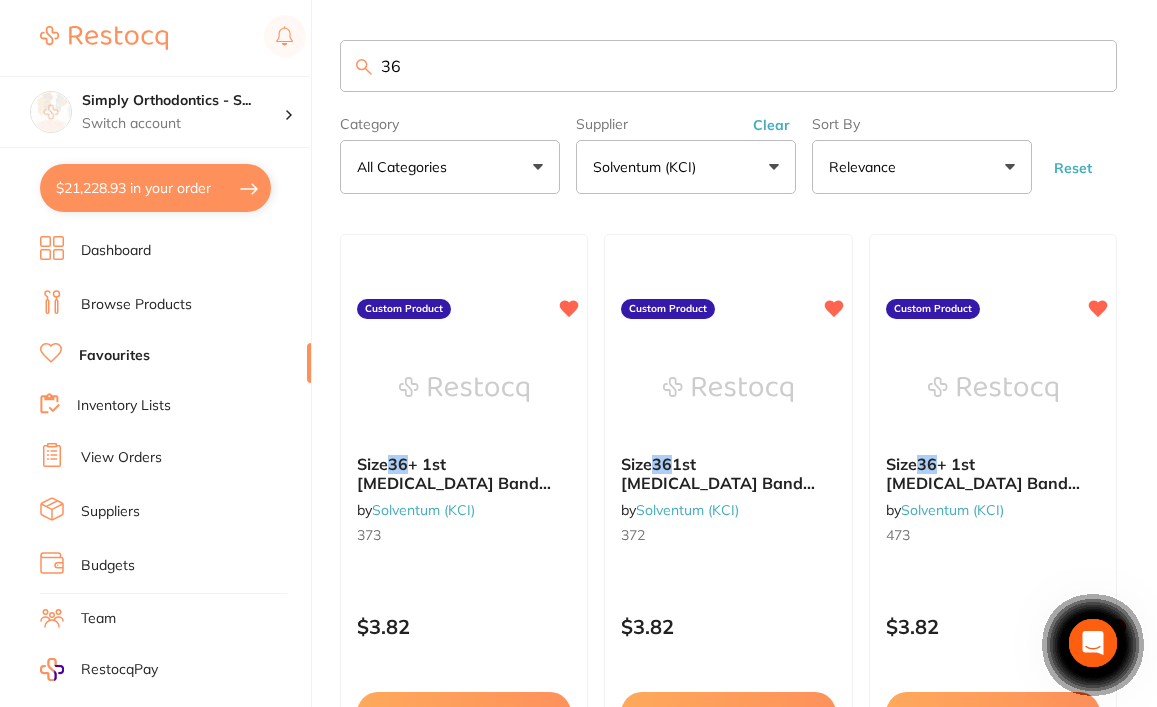 click on "36" at bounding box center (728, 66) 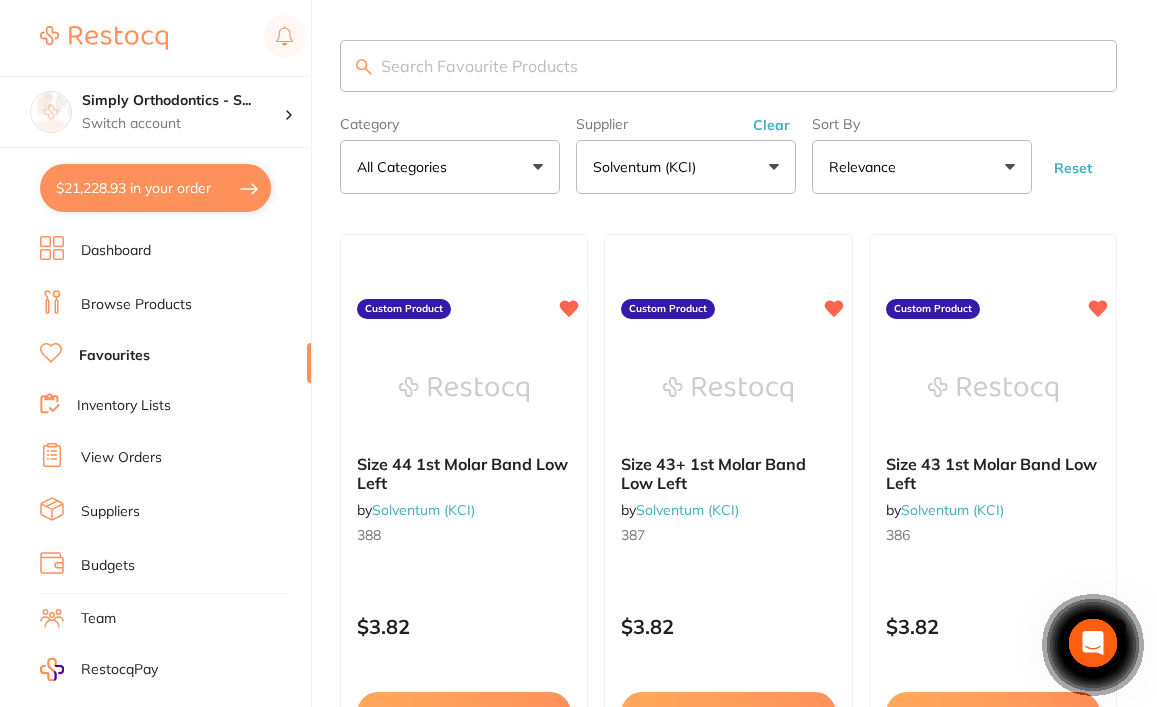 scroll, scrollTop: 0, scrollLeft: 0, axis: both 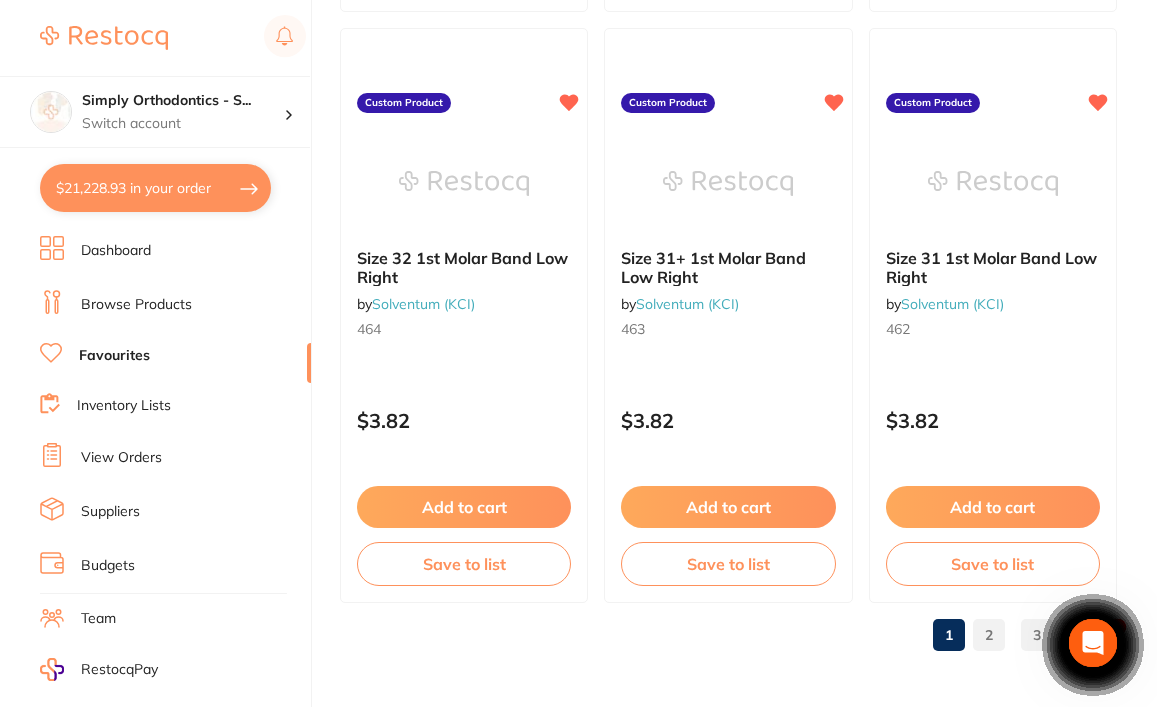 type 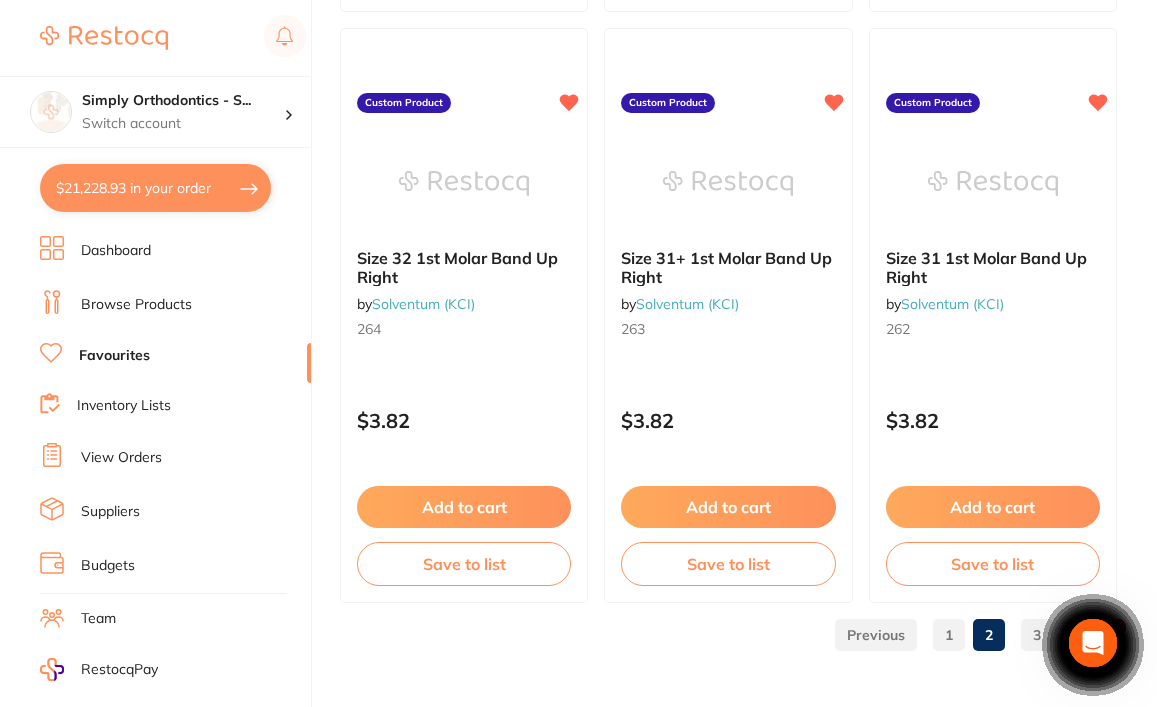 scroll, scrollTop: 0, scrollLeft: 0, axis: both 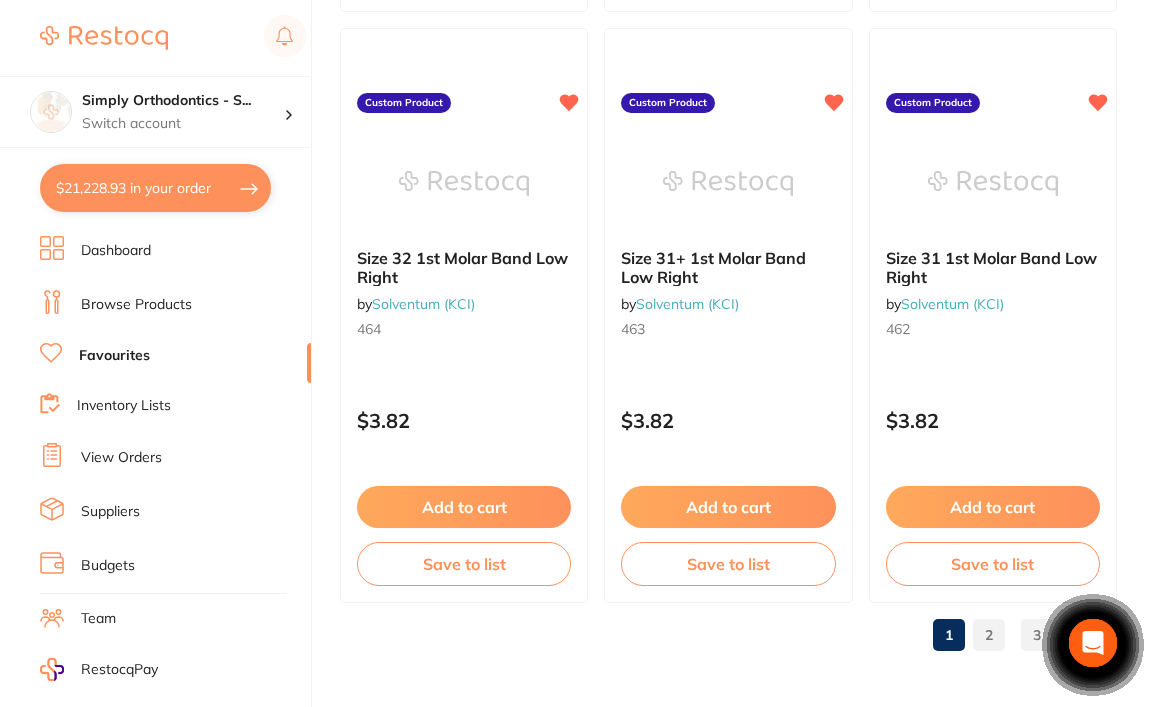 click on "2" at bounding box center [989, 635] 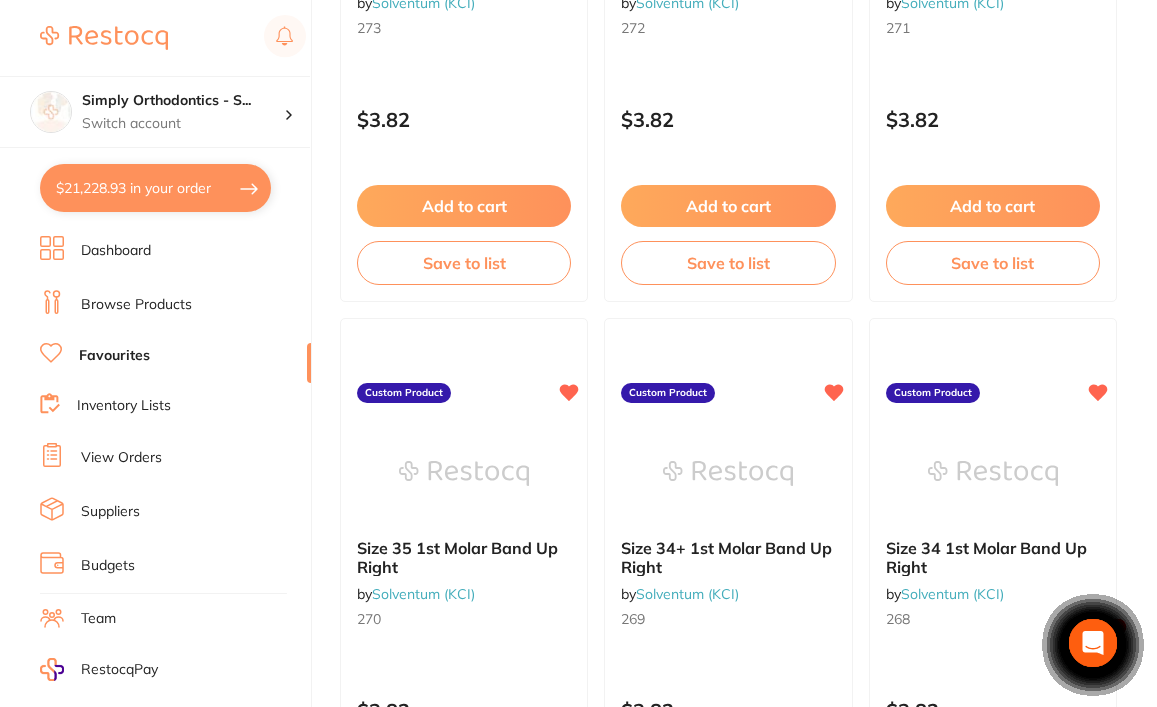 scroll, scrollTop: 7910, scrollLeft: 0, axis: vertical 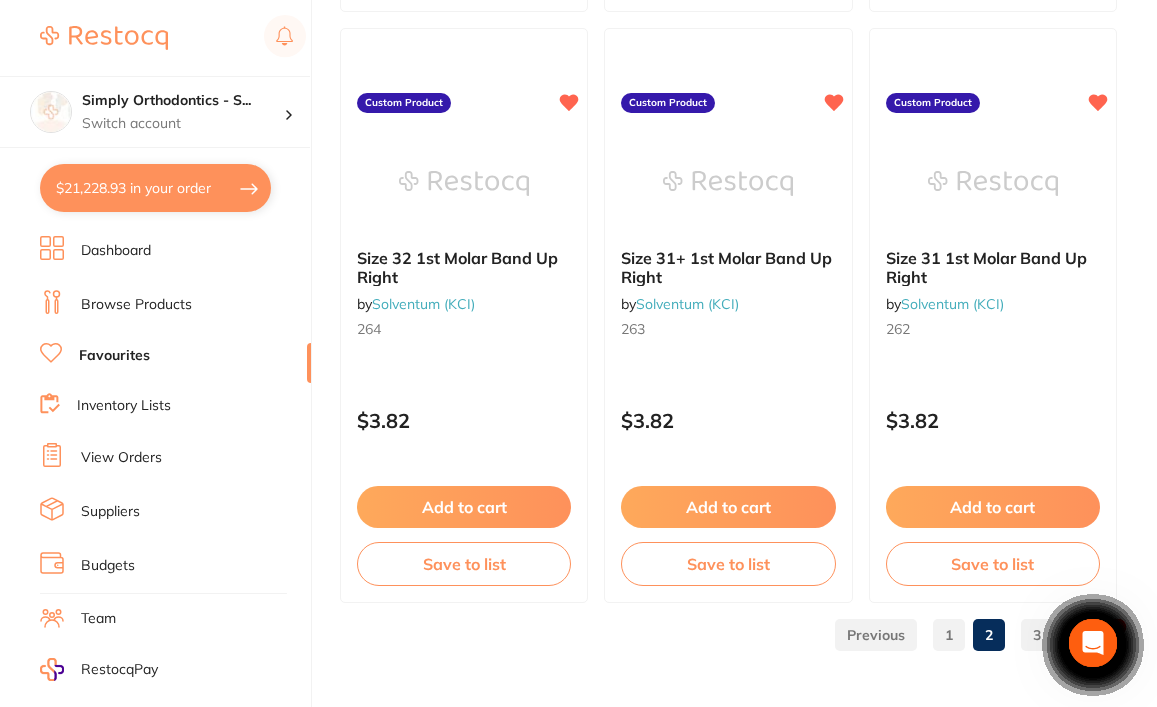 click on "3" at bounding box center [1037, 635] 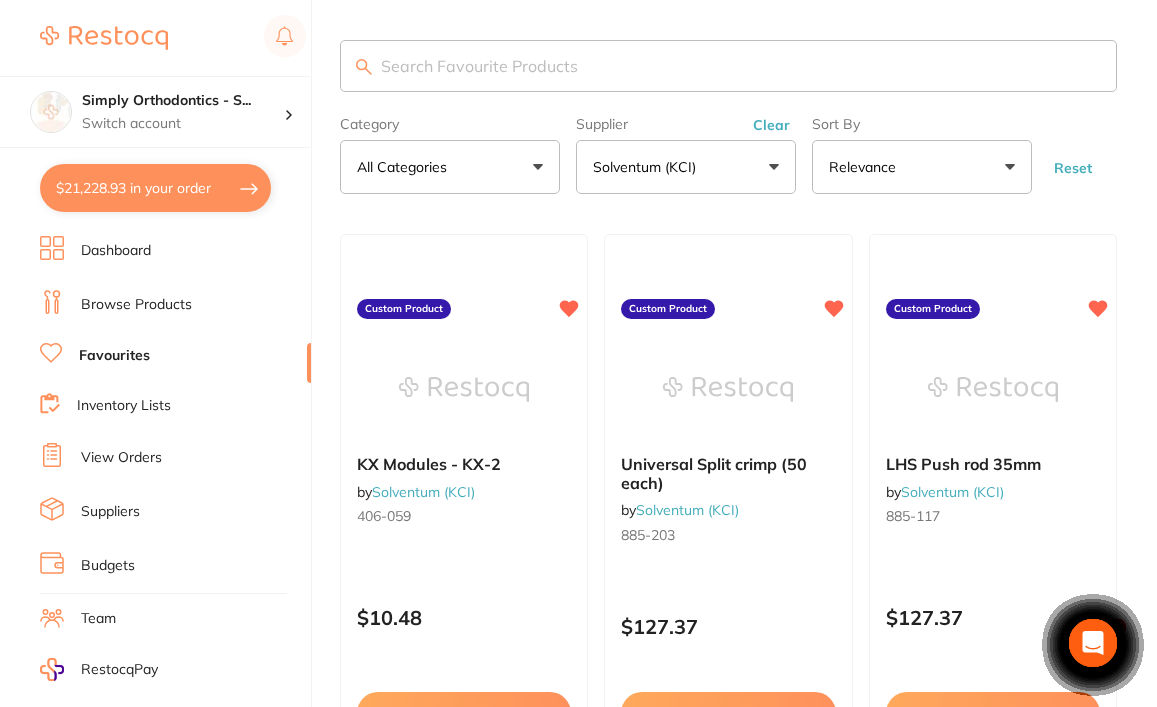 scroll, scrollTop: 0, scrollLeft: 0, axis: both 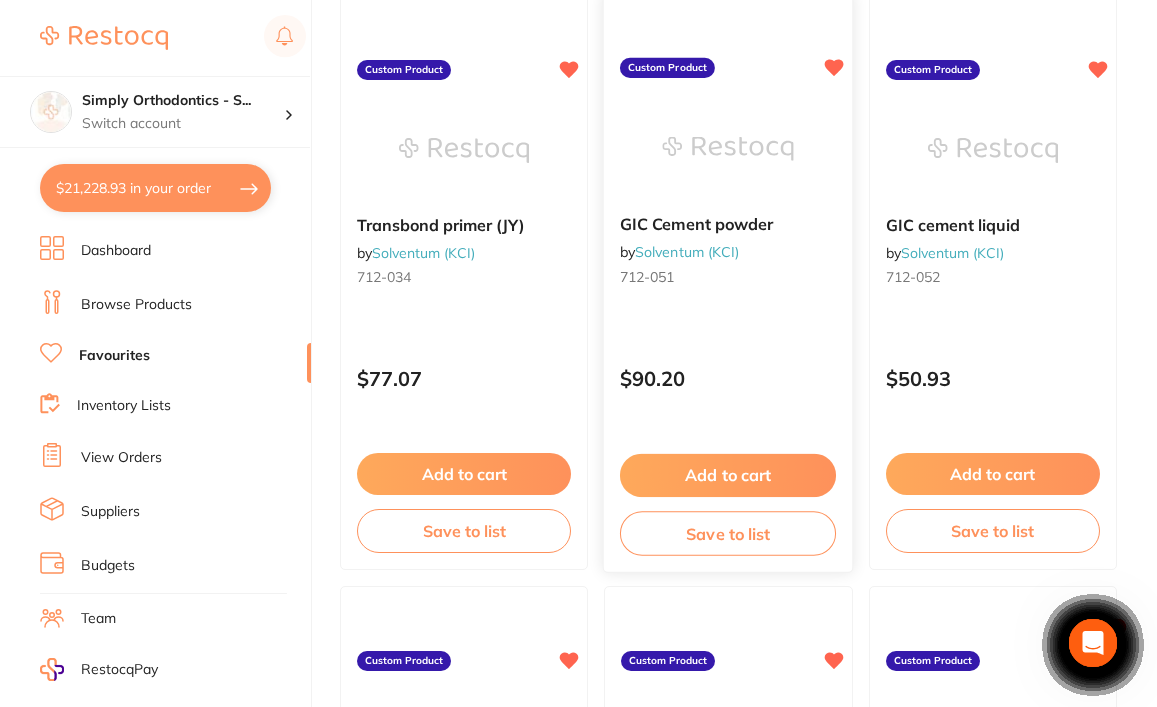 click on "Add to cart" at bounding box center (728, 475) 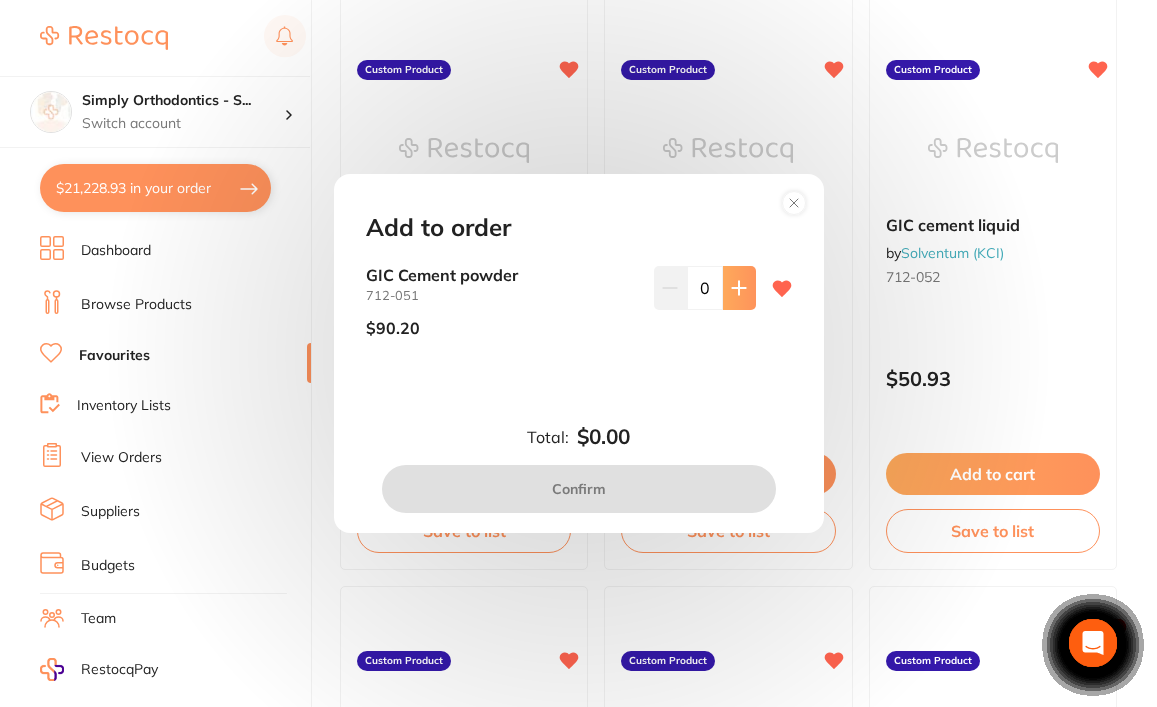 click 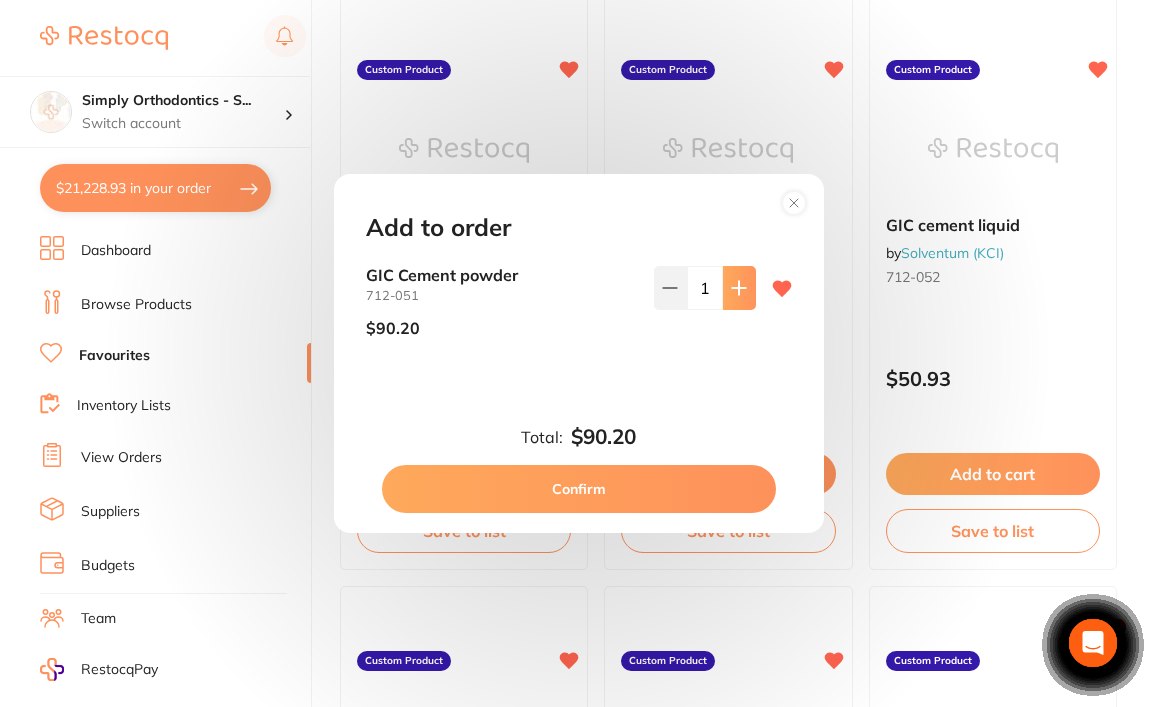 type on "1" 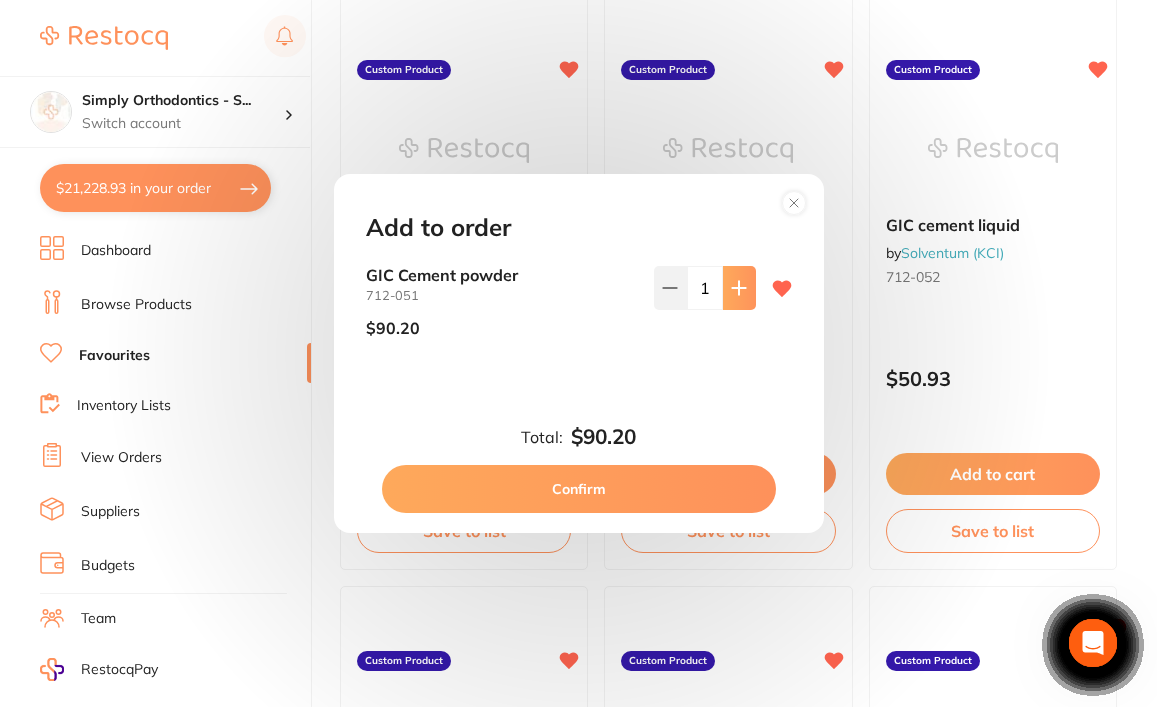 scroll, scrollTop: 0, scrollLeft: 0, axis: both 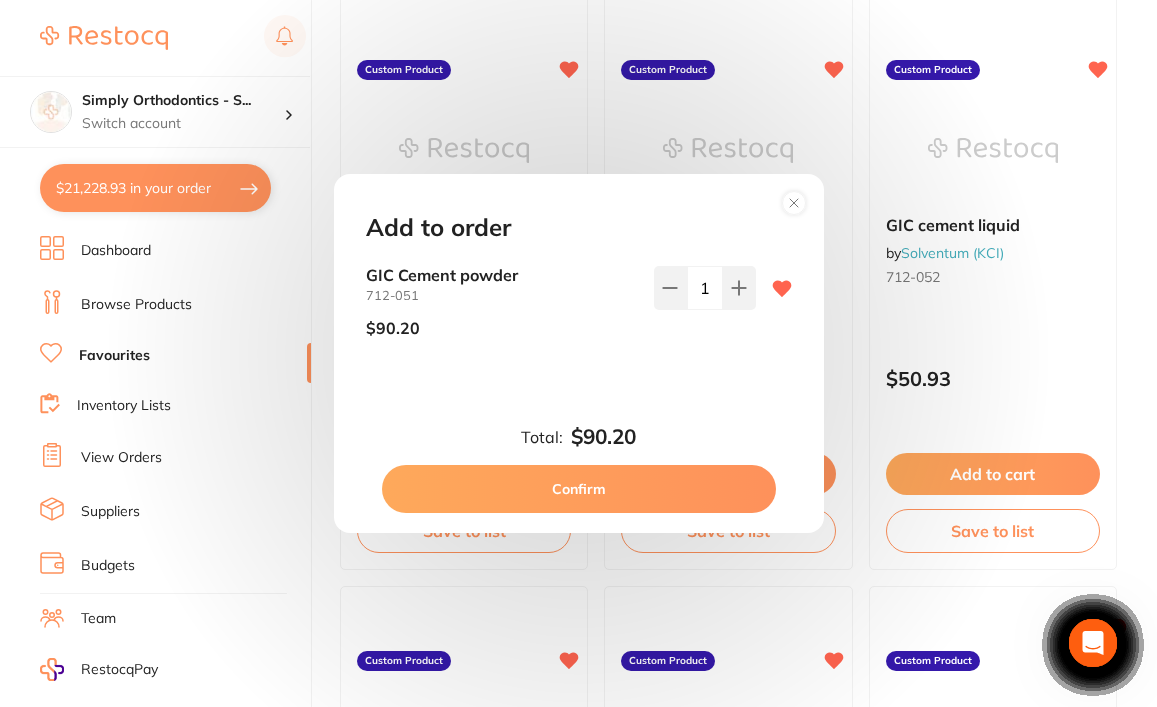 click on "Confirm" at bounding box center [579, 489] 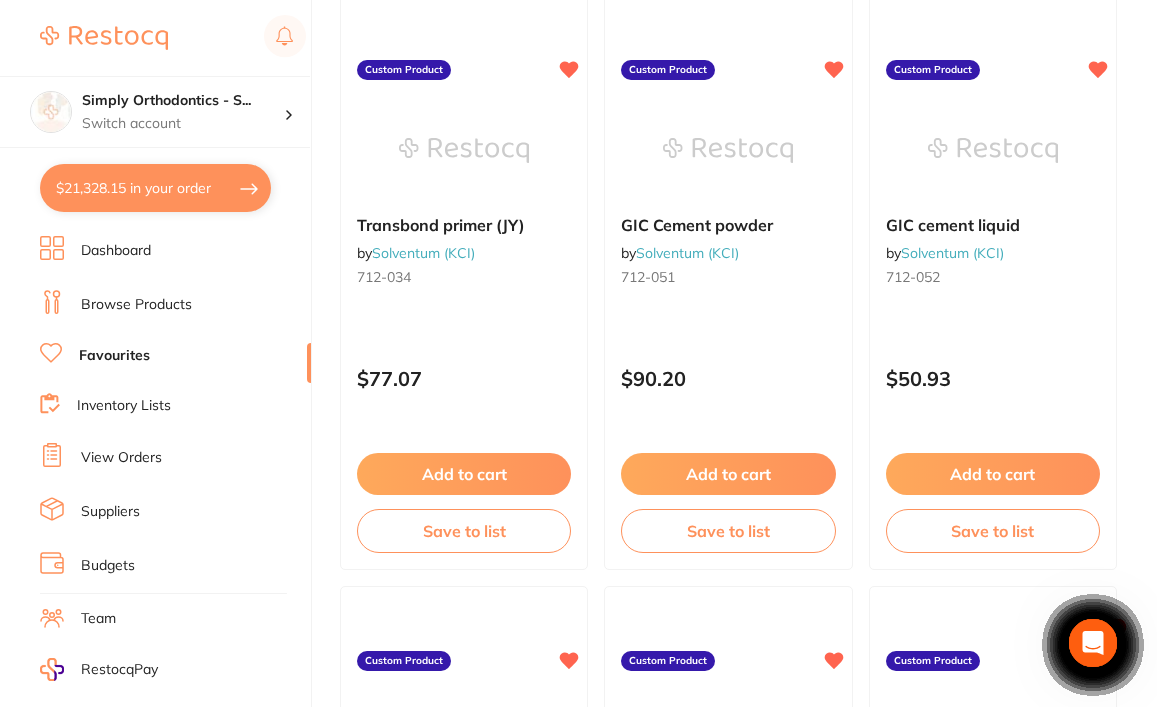 scroll, scrollTop: 0, scrollLeft: 0, axis: both 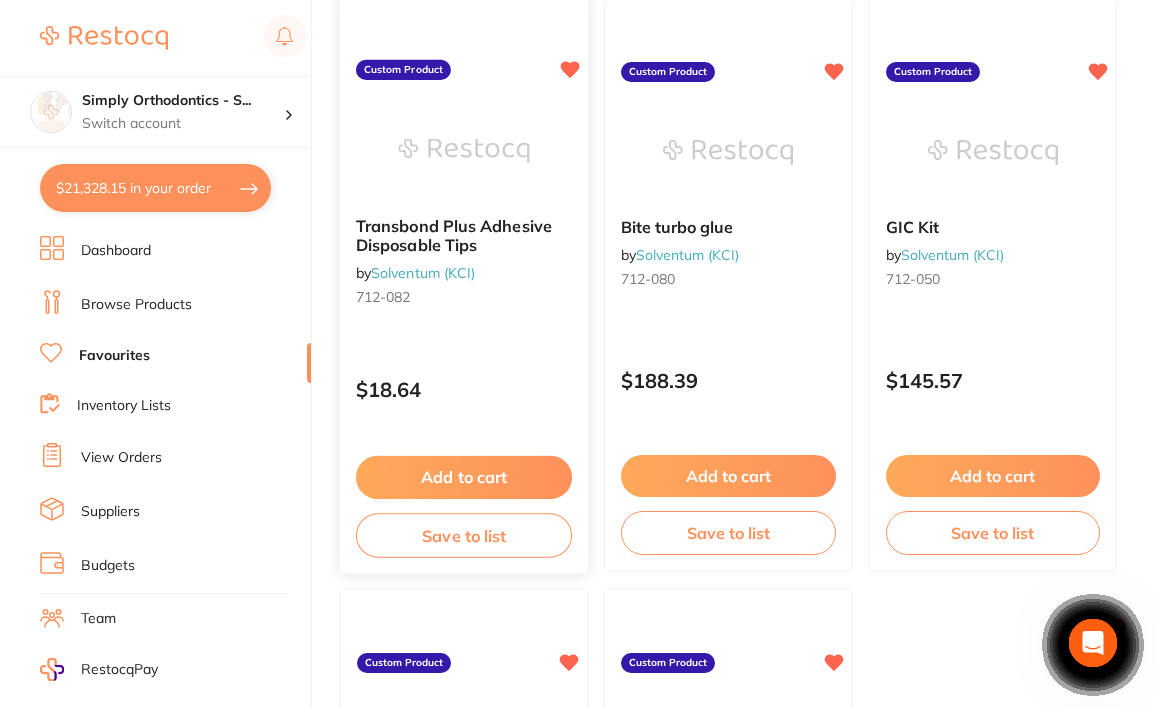 click on "Add to cart" at bounding box center (464, 477) 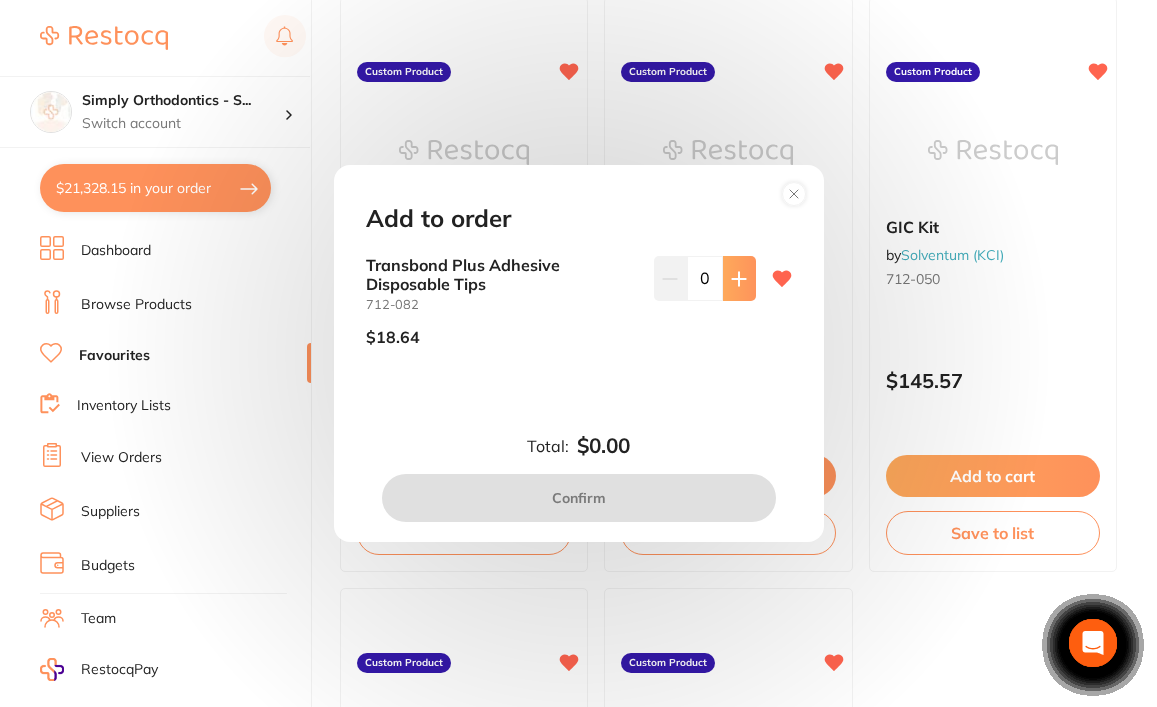 click 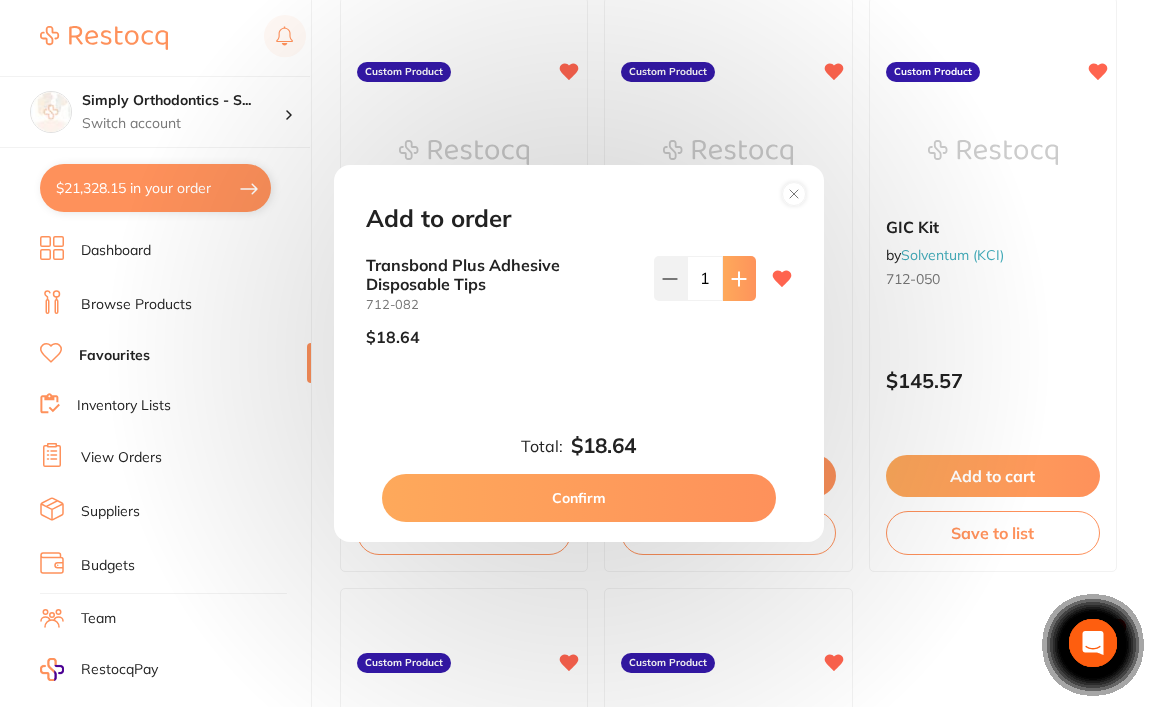 click 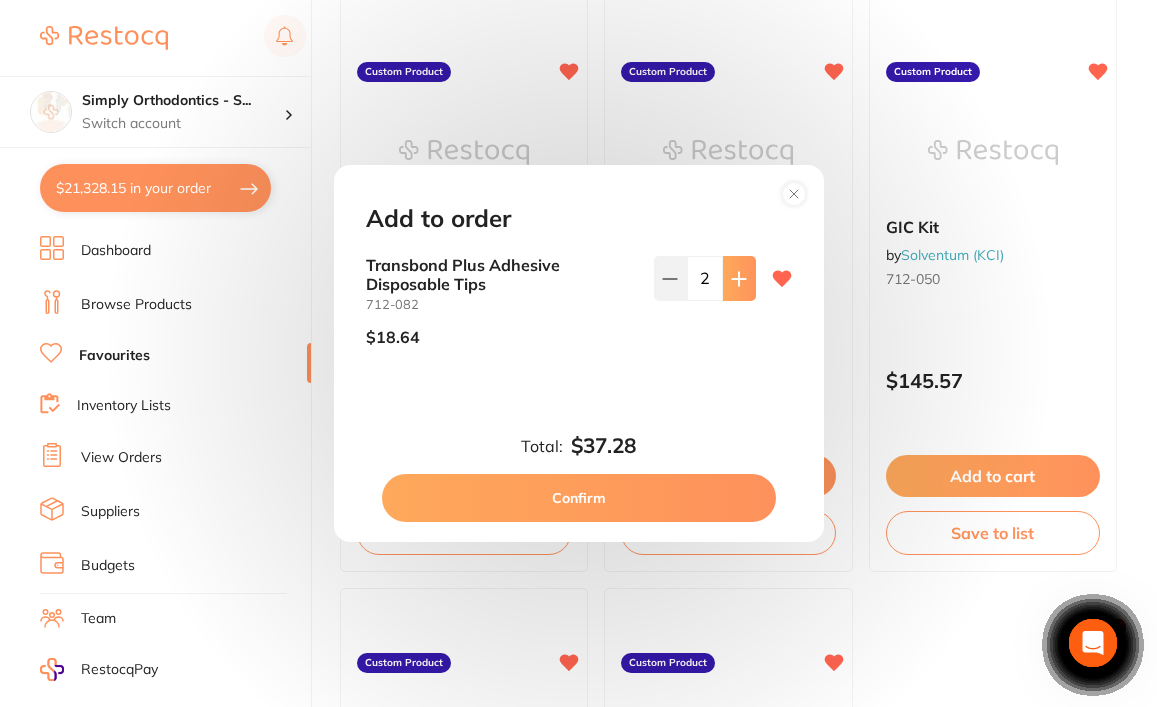 scroll, scrollTop: 0, scrollLeft: 0, axis: both 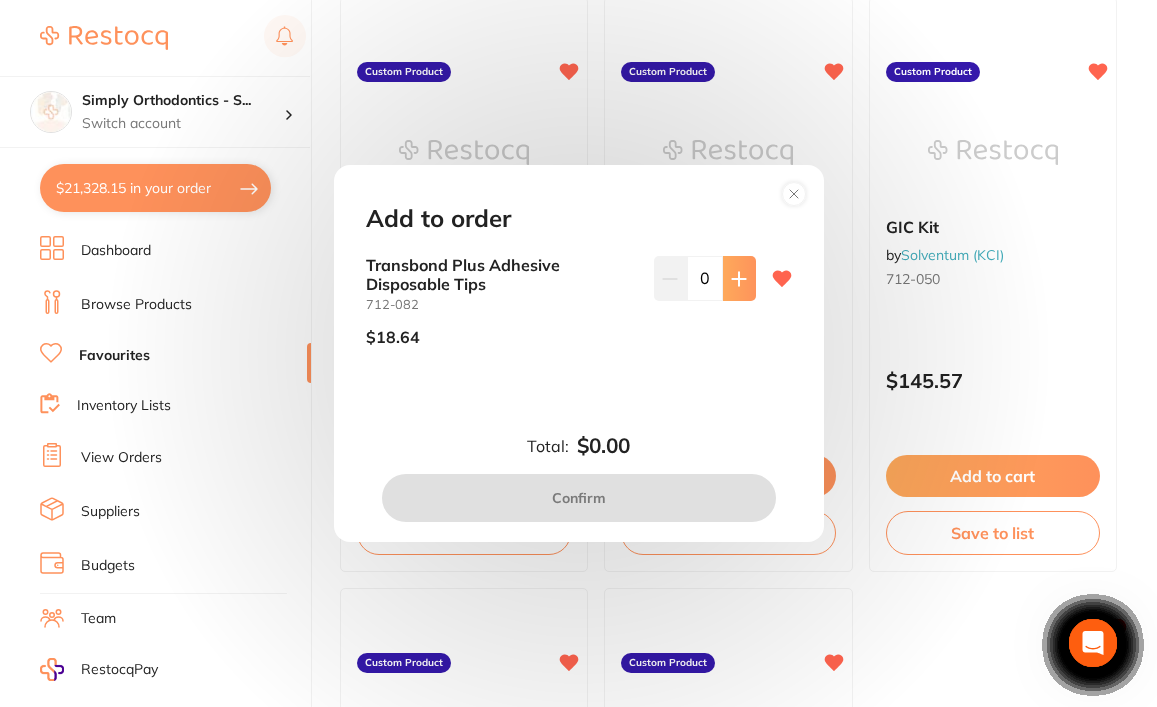 click 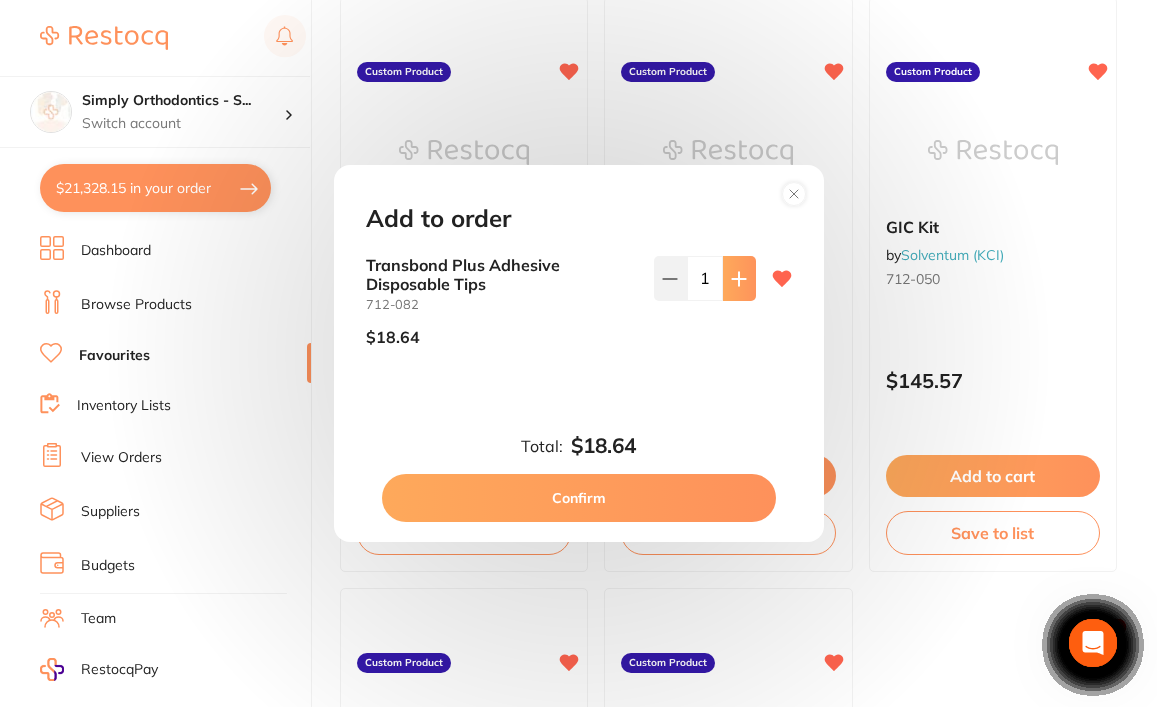 click 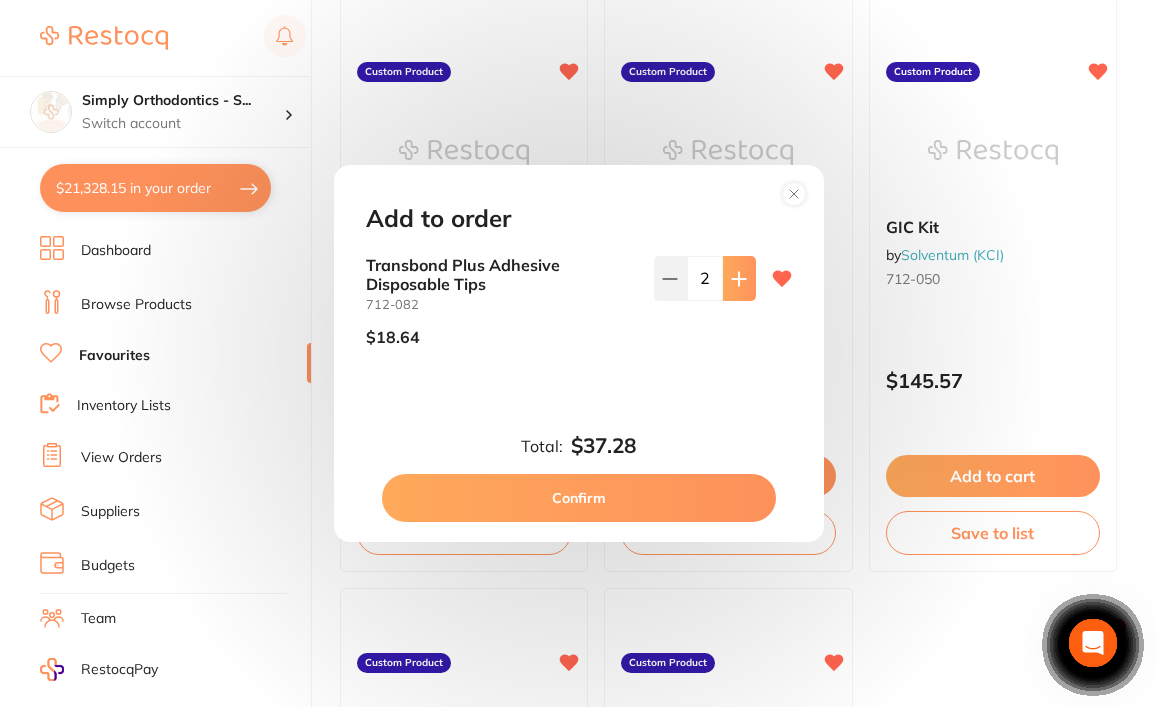 click 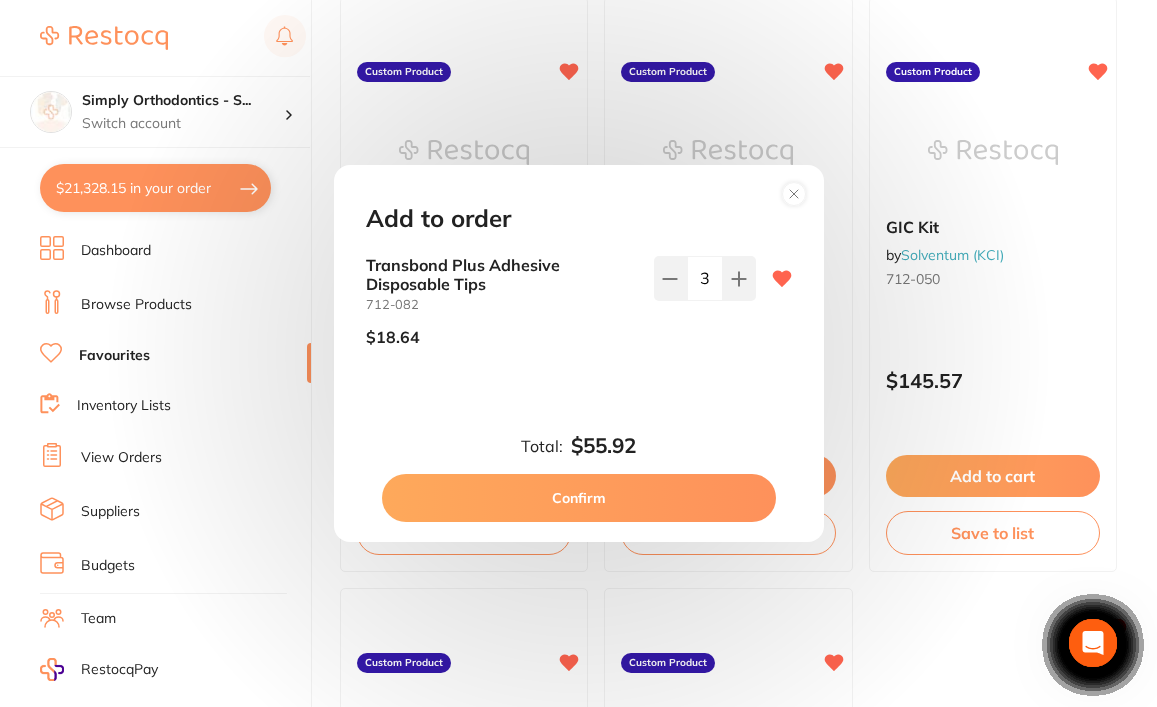 click on "Confirm" at bounding box center (579, 498) 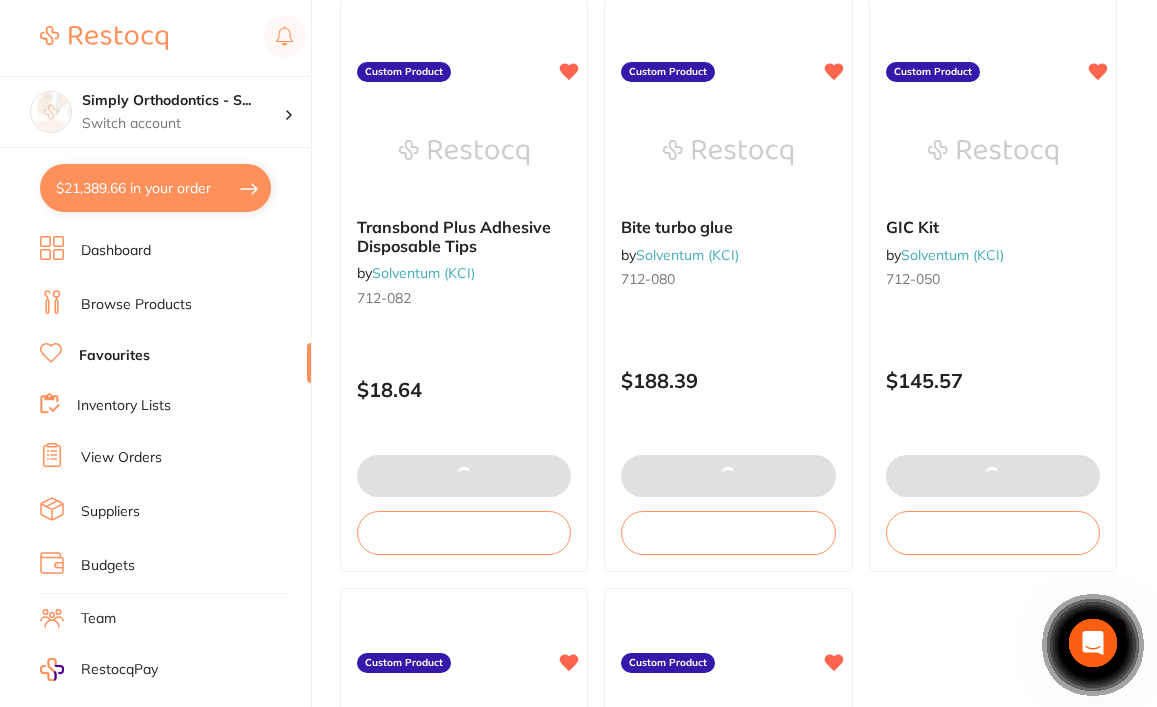 scroll, scrollTop: 0, scrollLeft: 0, axis: both 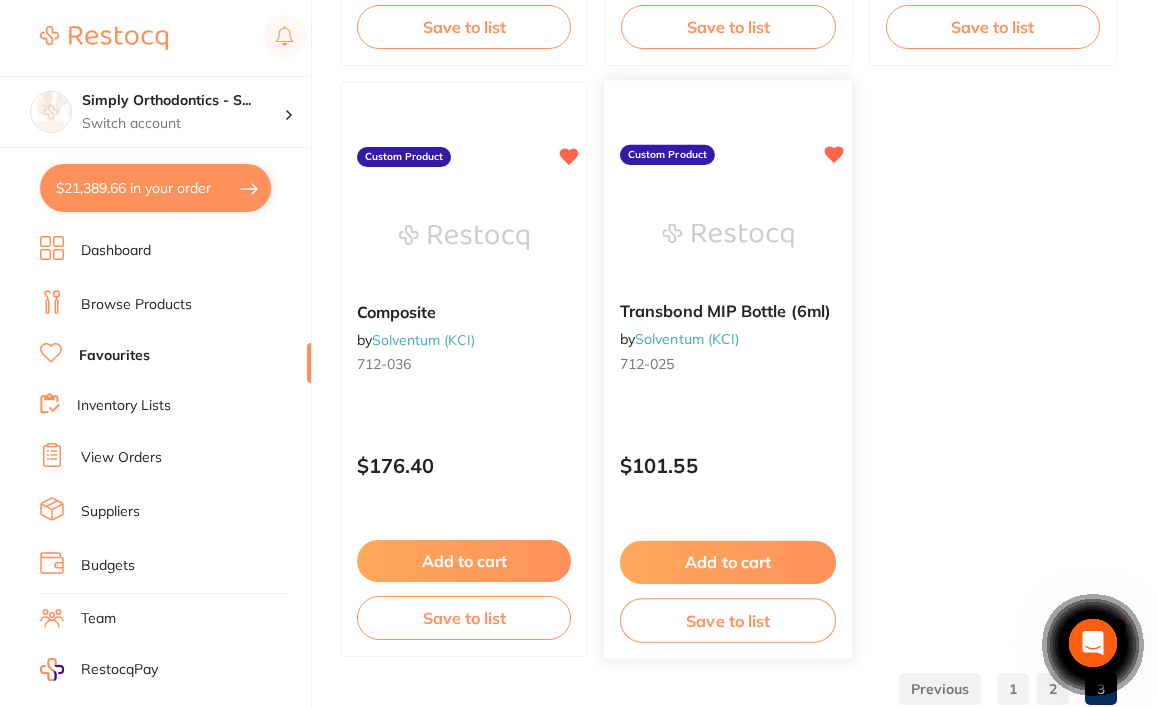 click on "Add to cart" at bounding box center (728, 562) 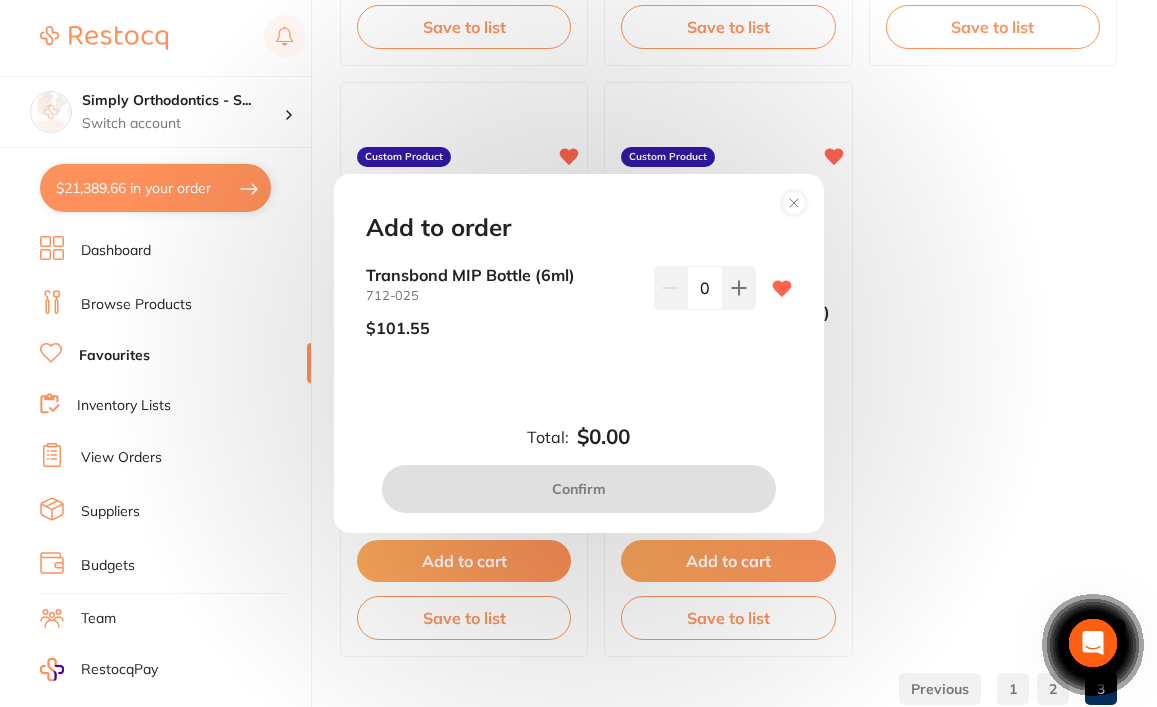 scroll, scrollTop: 0, scrollLeft: 0, axis: both 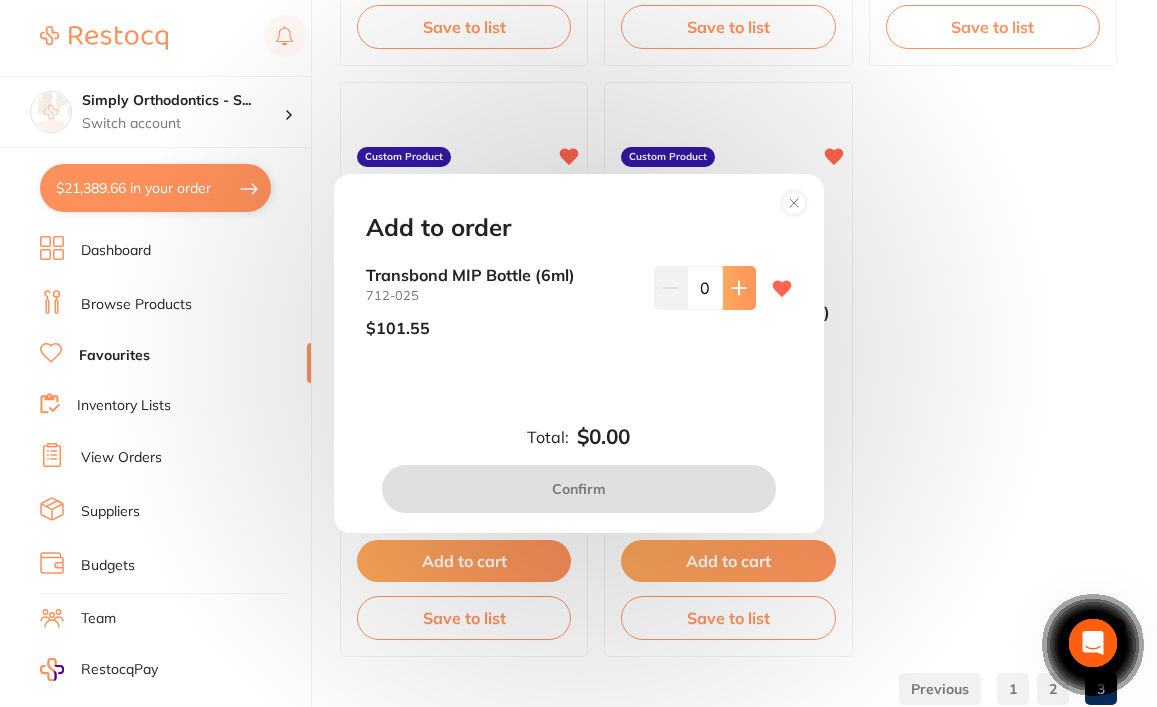 click at bounding box center [739, 288] 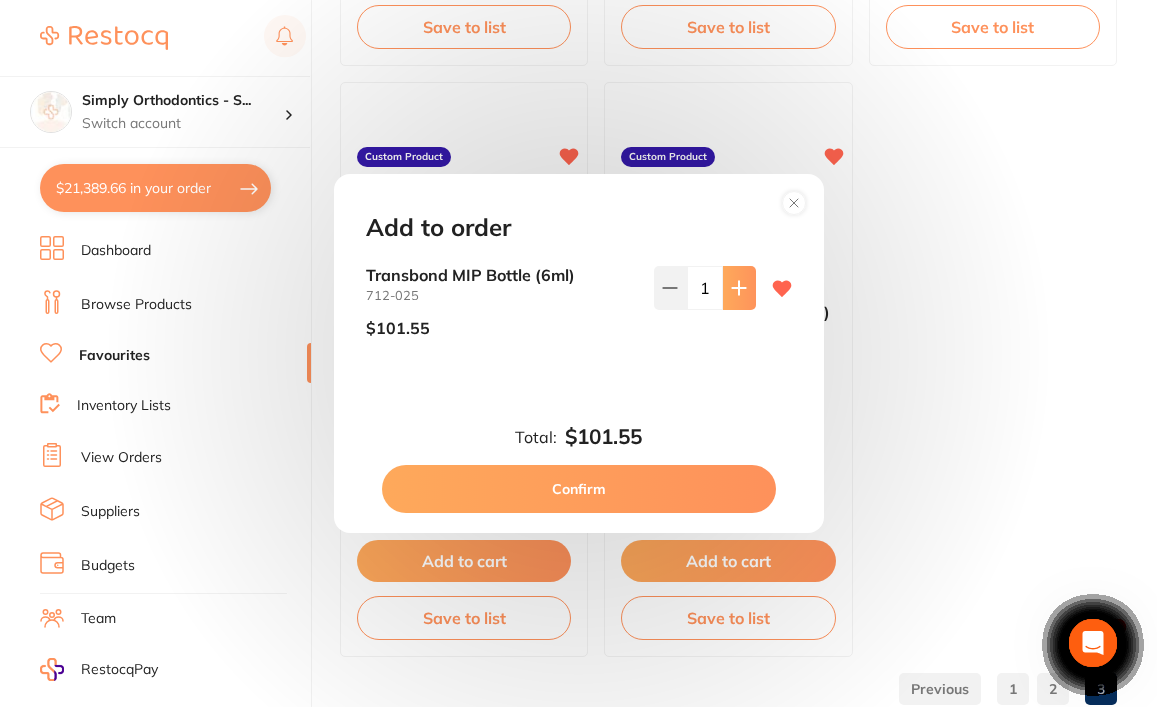 click at bounding box center [739, 288] 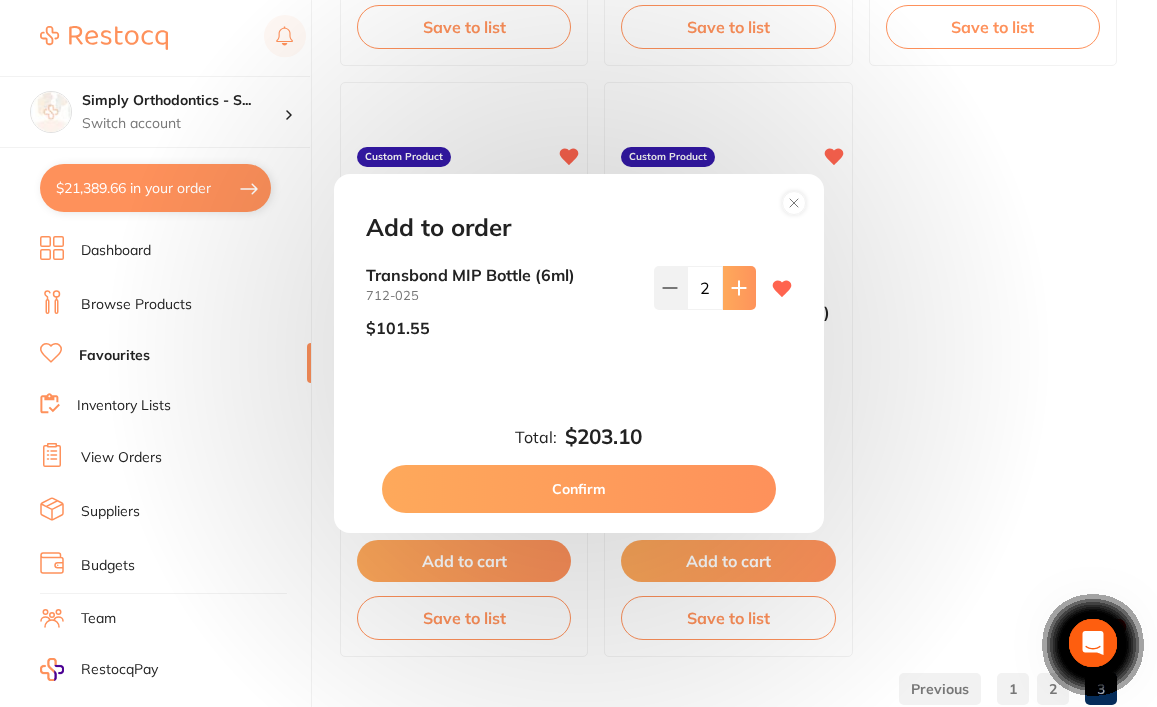 click at bounding box center [739, 288] 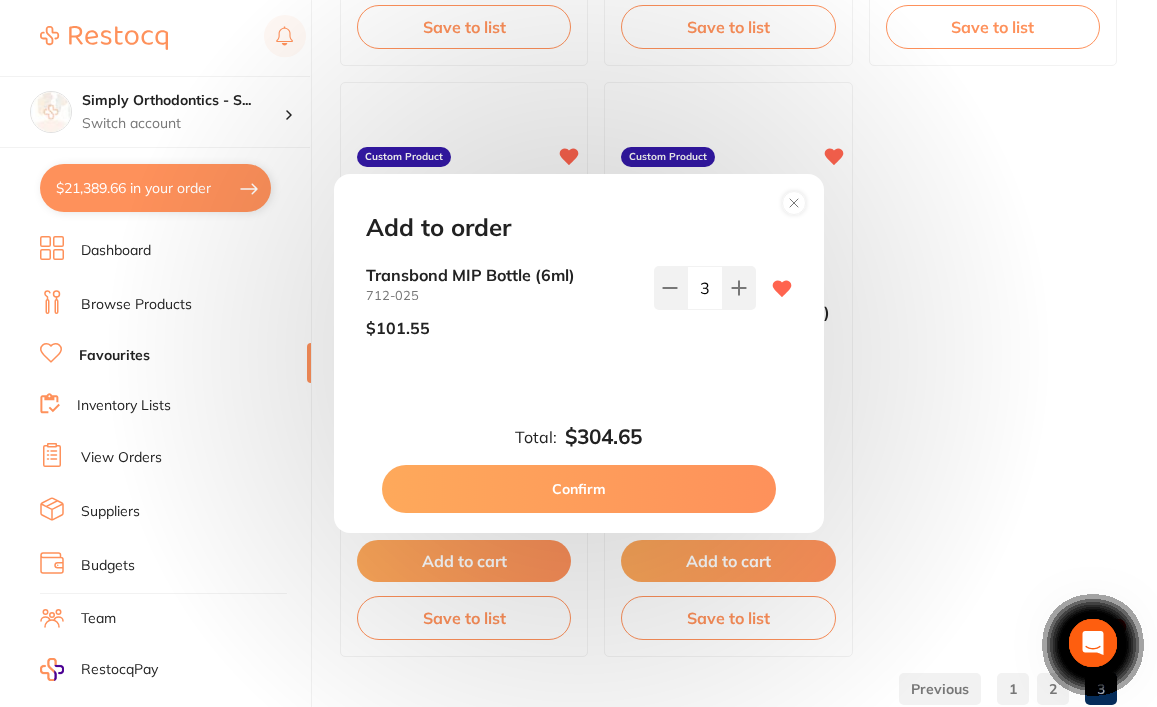 click on "Confirm" at bounding box center (579, 489) 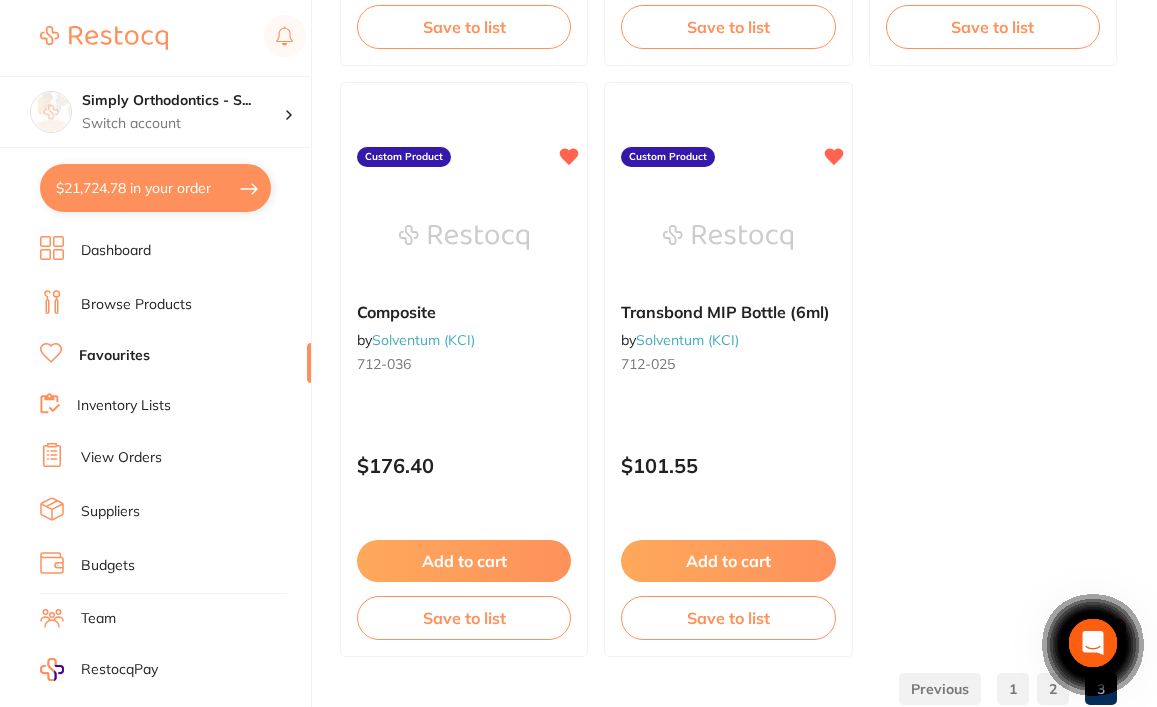 scroll, scrollTop: 0, scrollLeft: 0, axis: both 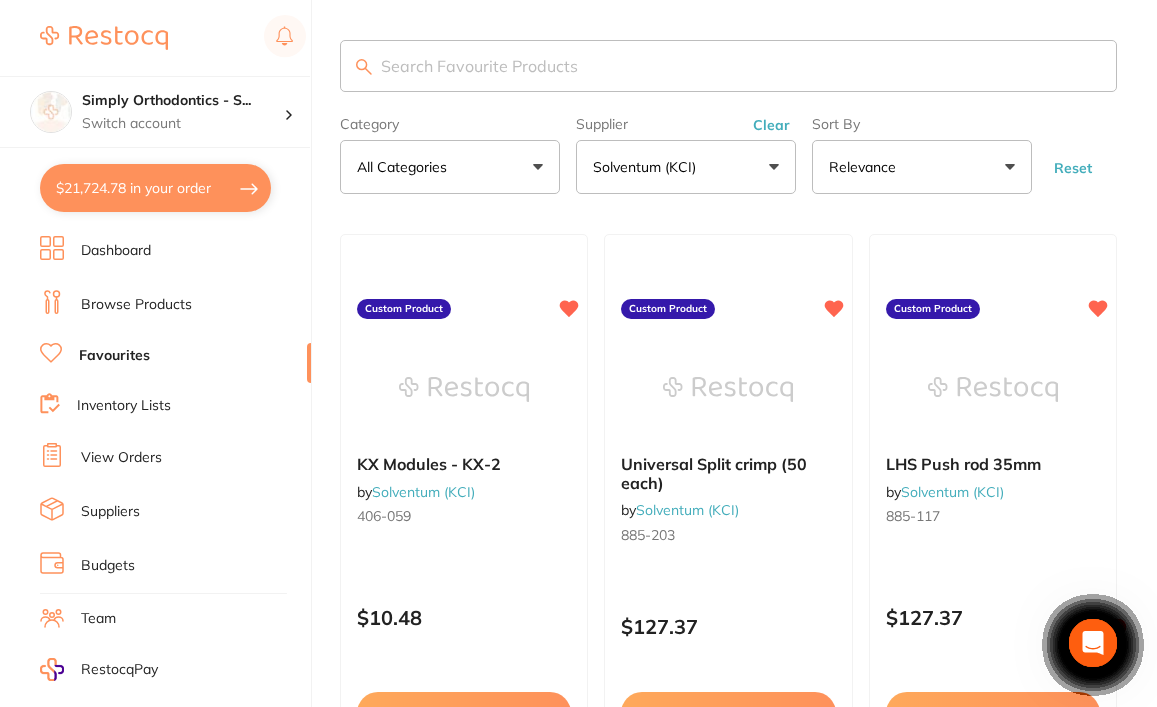click on "Favourites" at bounding box center [114, 356] 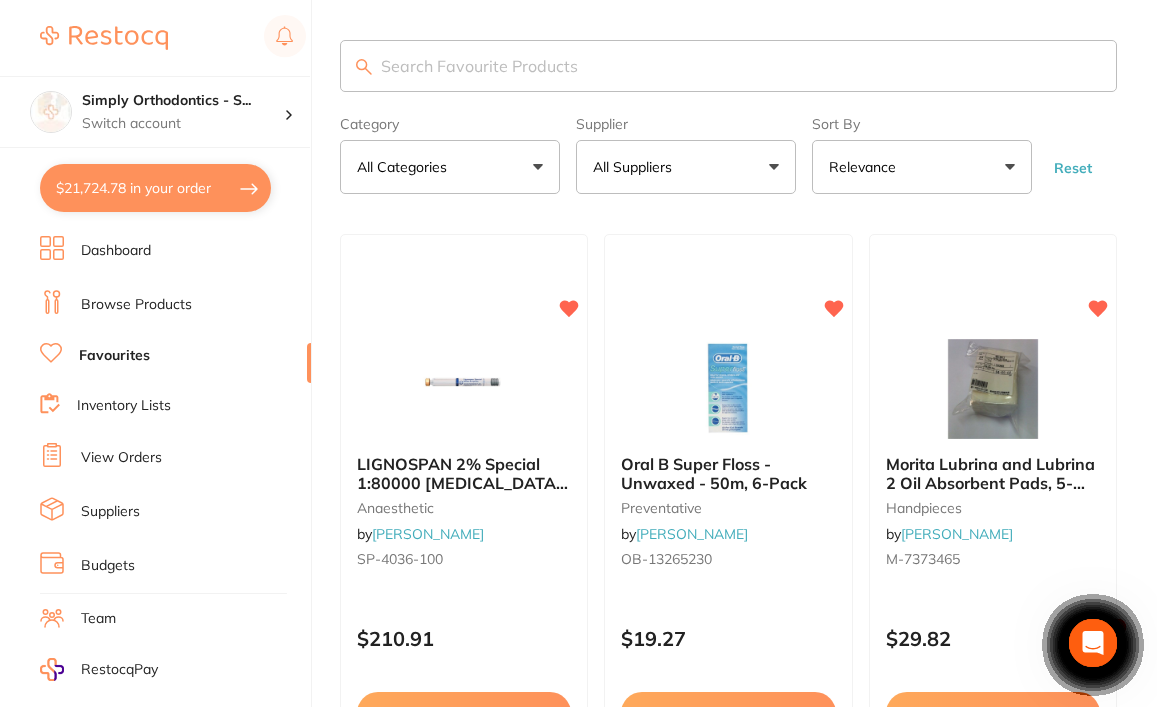 scroll, scrollTop: 0, scrollLeft: 0, axis: both 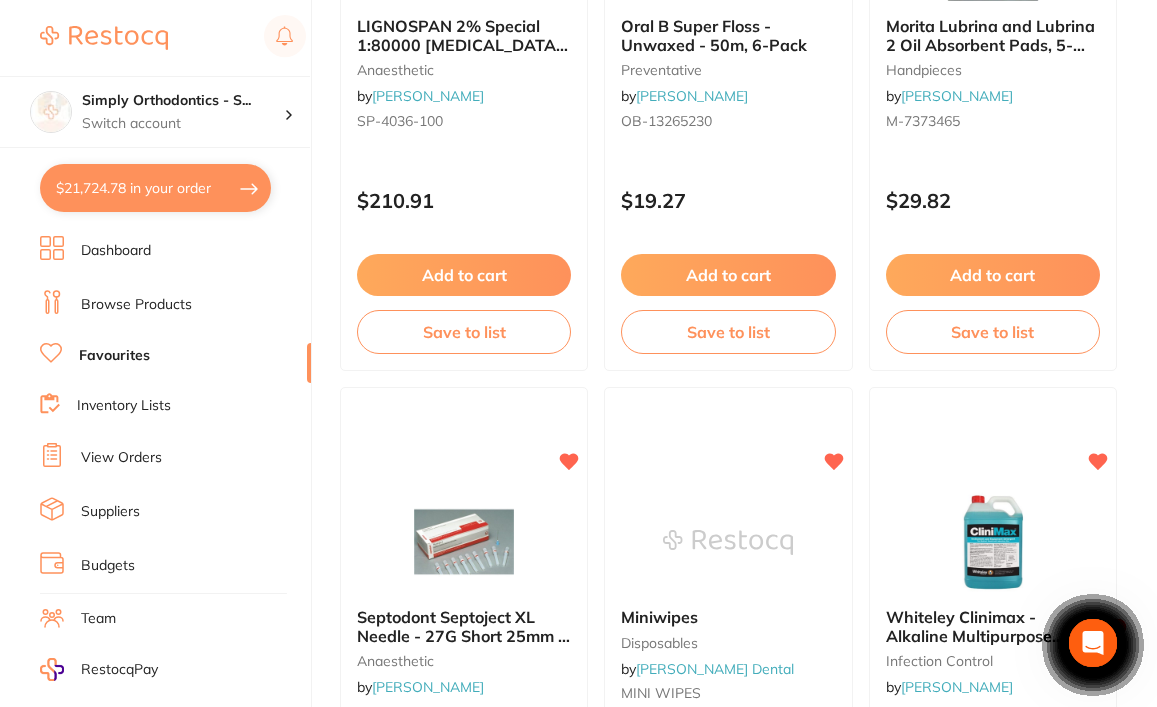 click on "Favourites" at bounding box center (114, 356) 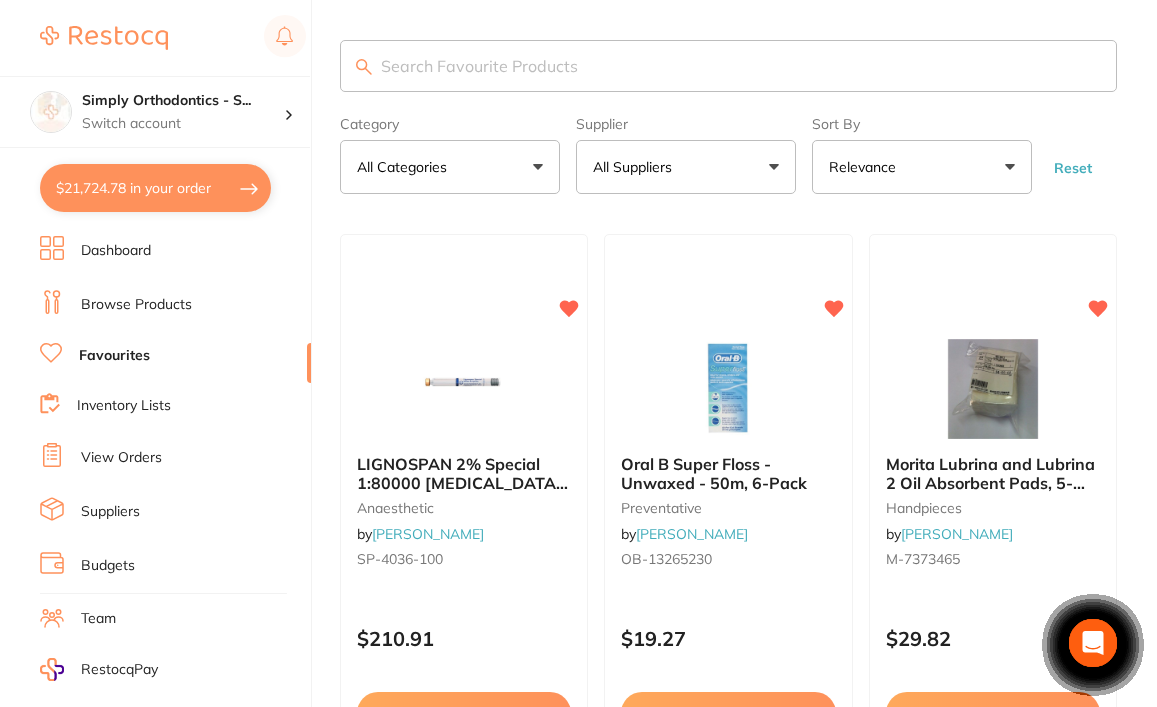 click at bounding box center [728, 66] 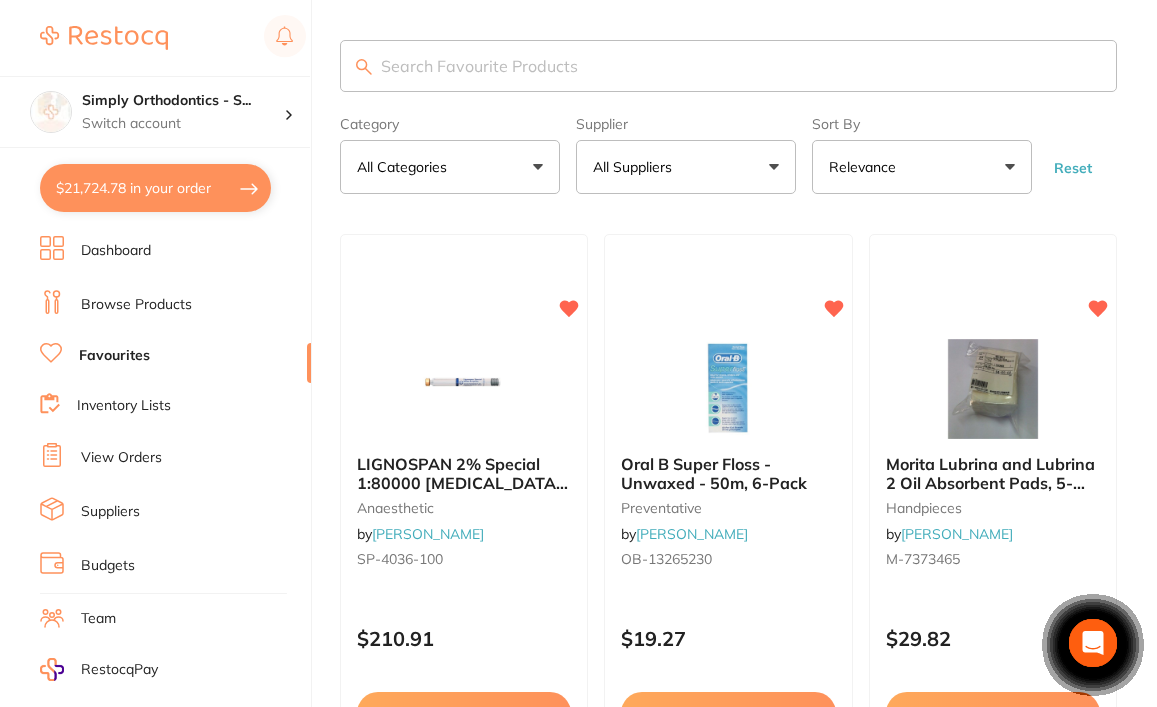 click at bounding box center [728, 66] 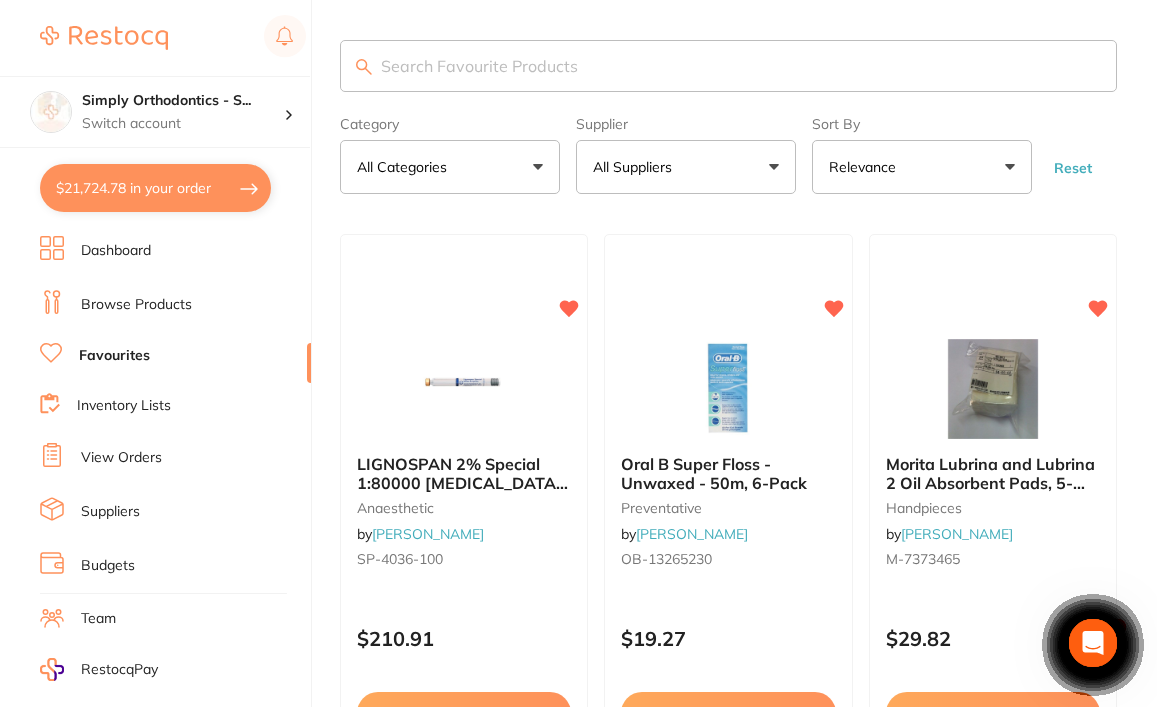 scroll, scrollTop: 0, scrollLeft: 0, axis: both 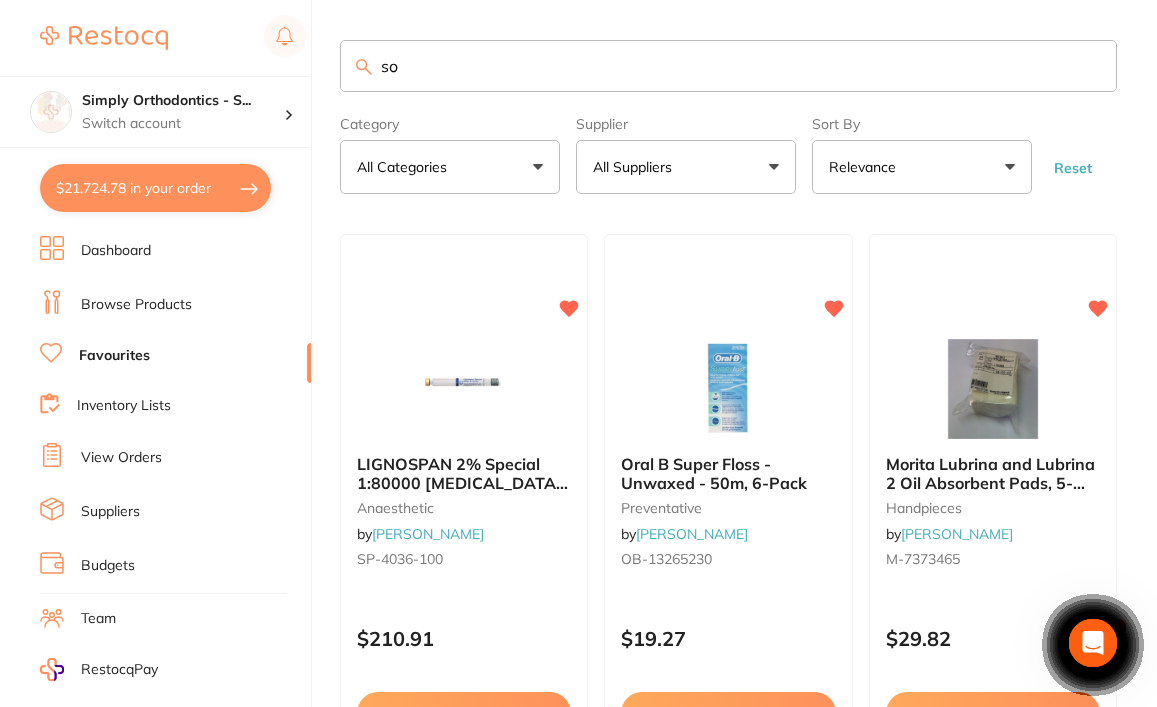 type on "s" 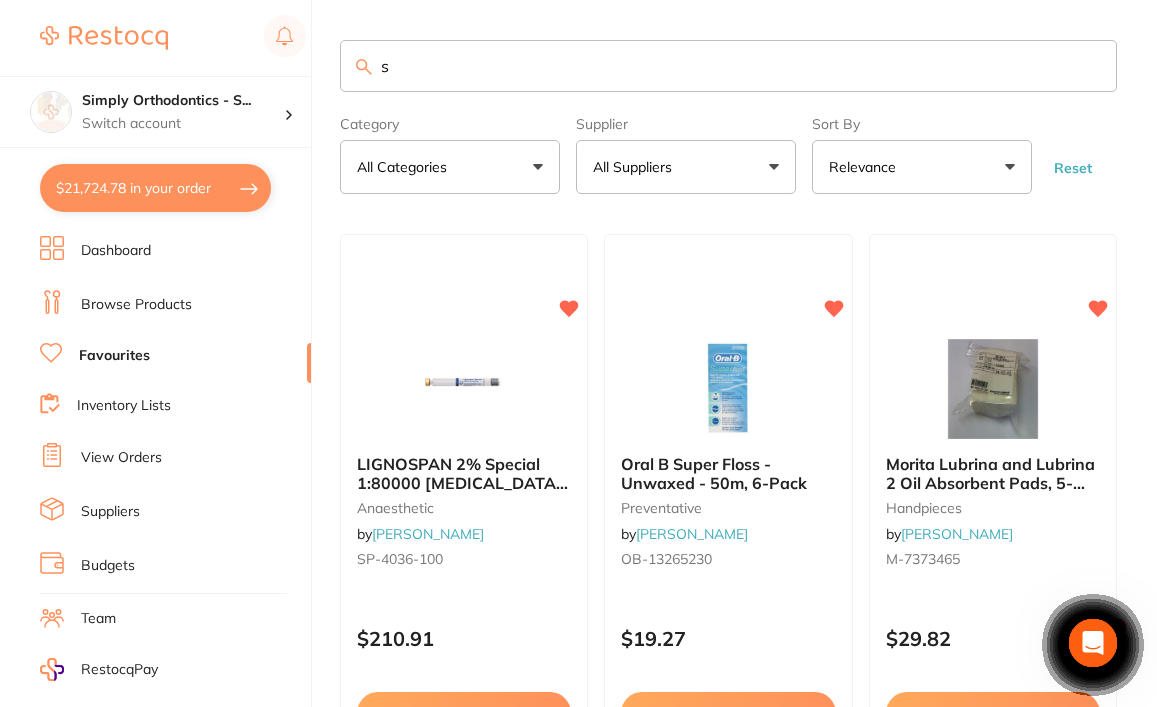 type 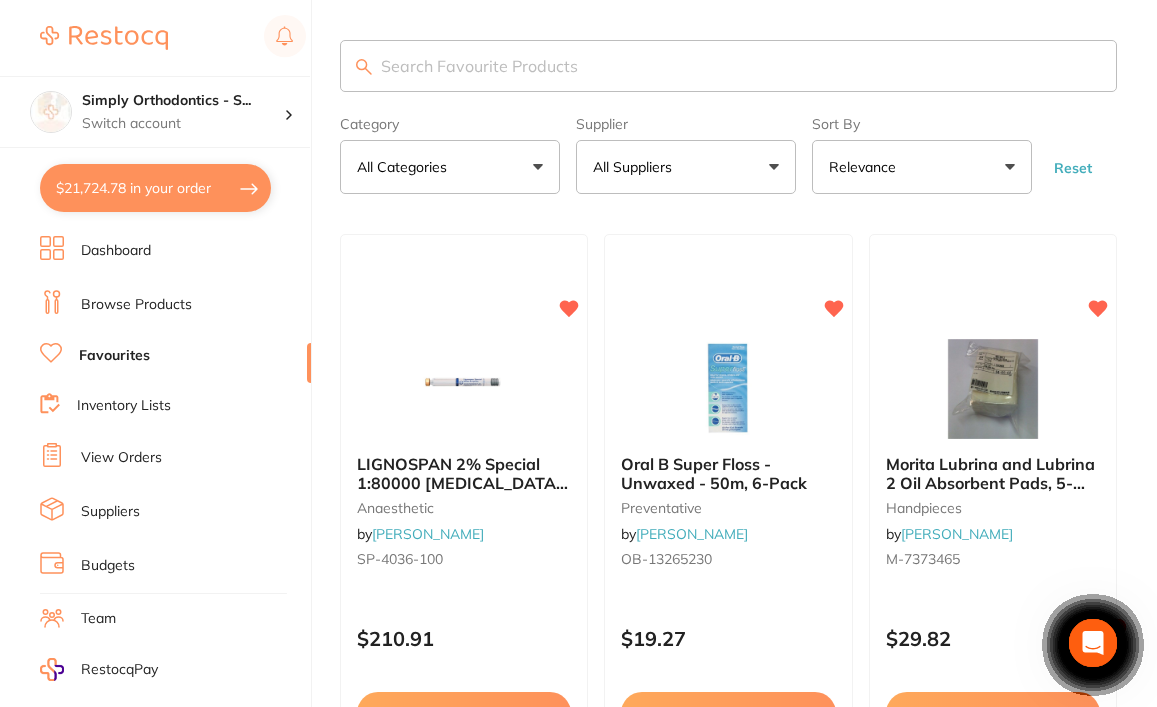 click on "All Suppliers" at bounding box center (686, 167) 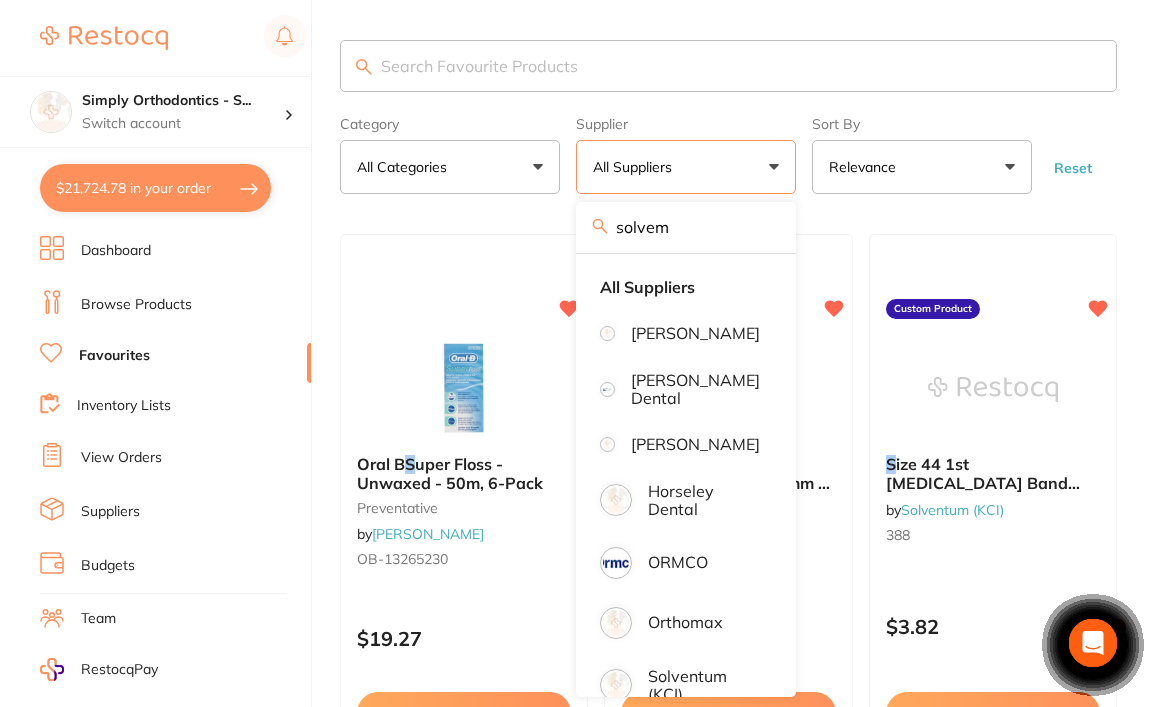 type on "solvem" 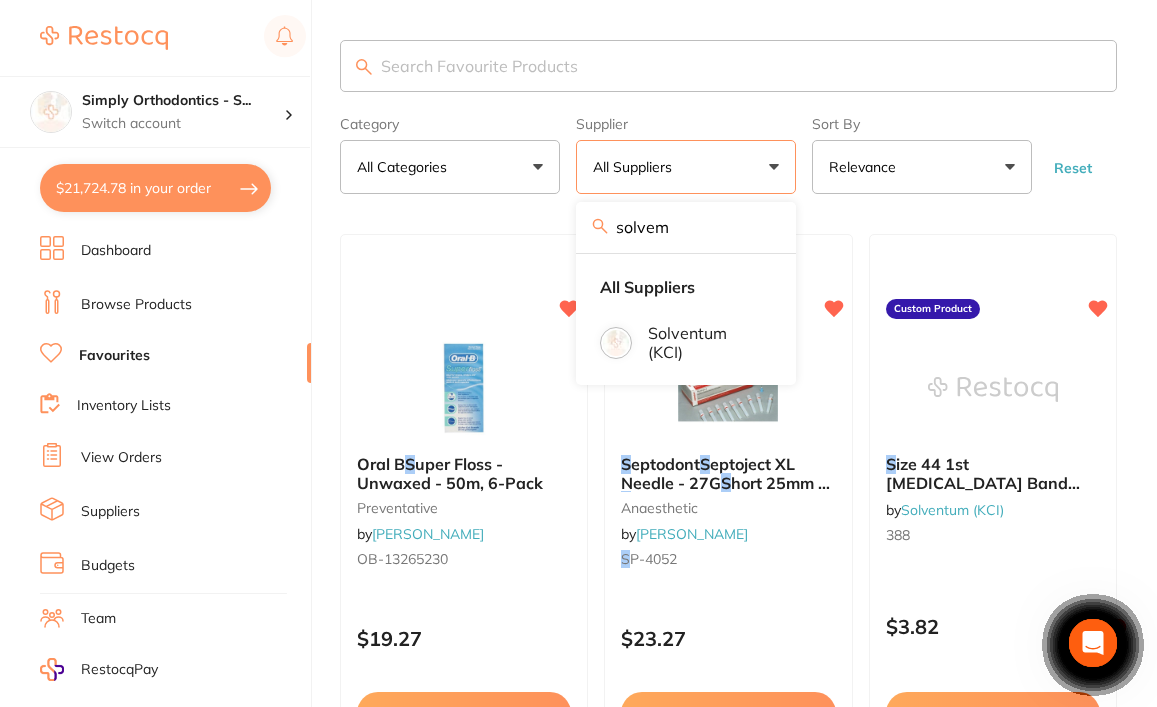 scroll, scrollTop: 0, scrollLeft: 0, axis: both 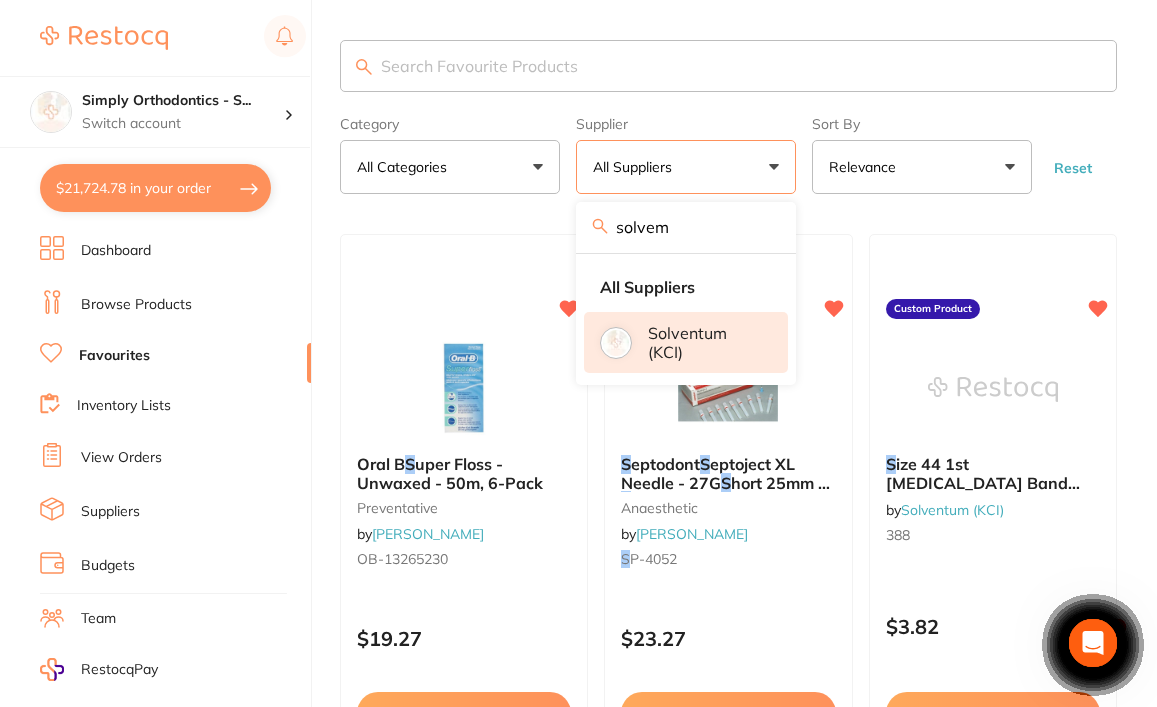 click on "Solventum (KCI)" at bounding box center (686, 342) 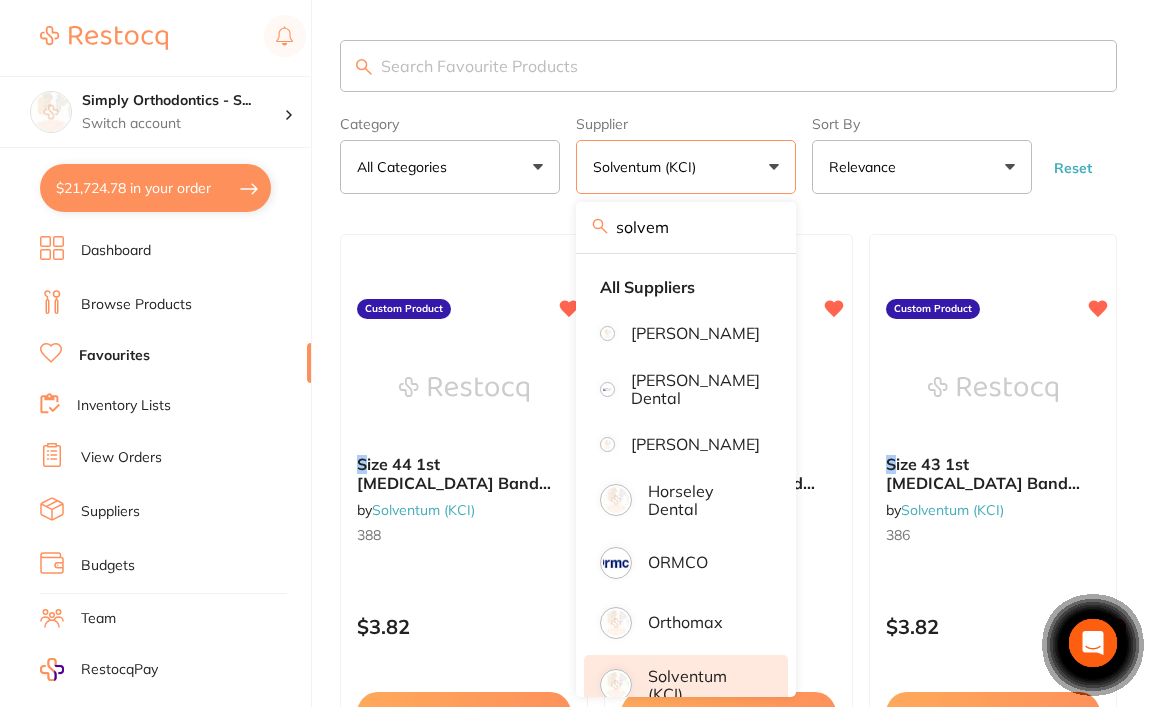 click on "Category All Categories All Categories Clear Category   false    All Categories Category All Categories Supplier Solventum (KCI) solvem All Suppliers [PERSON_NAME] [PERSON_NAME] Dental [PERSON_NAME] Horseley Dental ORMCO Orthomax Solventum (KCI) Clear Supplier   true    Solventum (KCI) Supplier solvem All Suppliers [PERSON_NAME] Dental [PERSON_NAME] Dental [PERSON_NAME] Horseley Dental ORMCO Orthomax Solventum (KCI) Sort By Relevance Highest Price Lowest Price On Sale Relevance Clear Sort By   false    Relevance Sort By Highest Price Lowest Price On Sale Relevance Reset Filters Reset Filter By Category All Categories All Categories Clear Filter By Category   false    All Categories Filter By Category All Categories Filter By Supplier Solventum (KCI) All Suppliers [PERSON_NAME] Dental [PERSON_NAME] Dental [PERSON_NAME] Horseley Dental ORMCO Orthomax Solventum (KCI) Clear Filter By Supplier   false    Solventum (KCI) Filter By Supplier All Suppliers [PERSON_NAME] [PERSON_NAME] Dental [PERSON_NAME] Horseley Dental ORMCO Orthomax Sort By" at bounding box center (748, 5480) 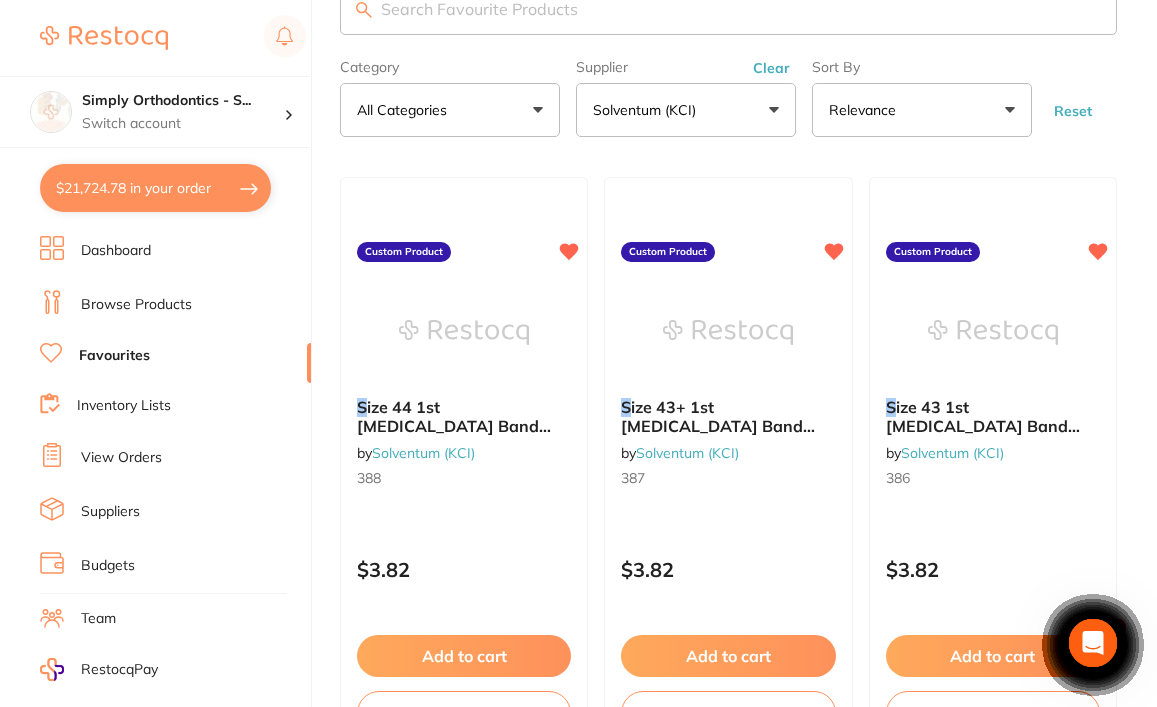 scroll, scrollTop: 61, scrollLeft: 0, axis: vertical 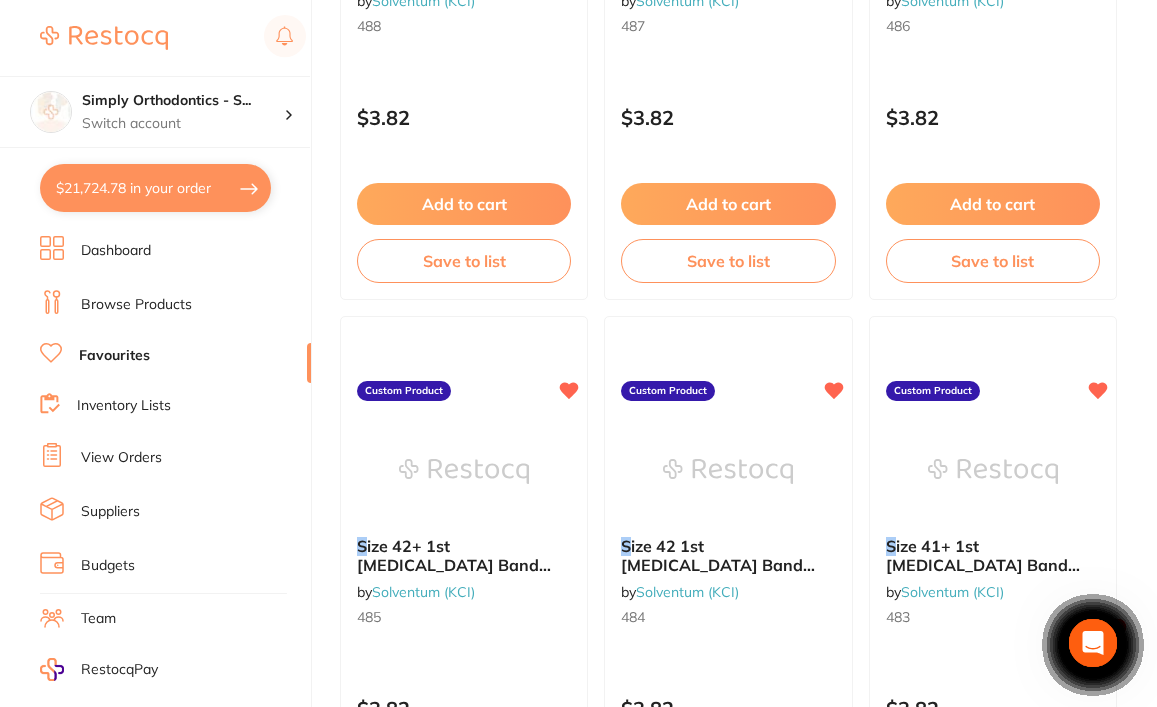 click on "$21,724.78   in your order" at bounding box center [155, 188] 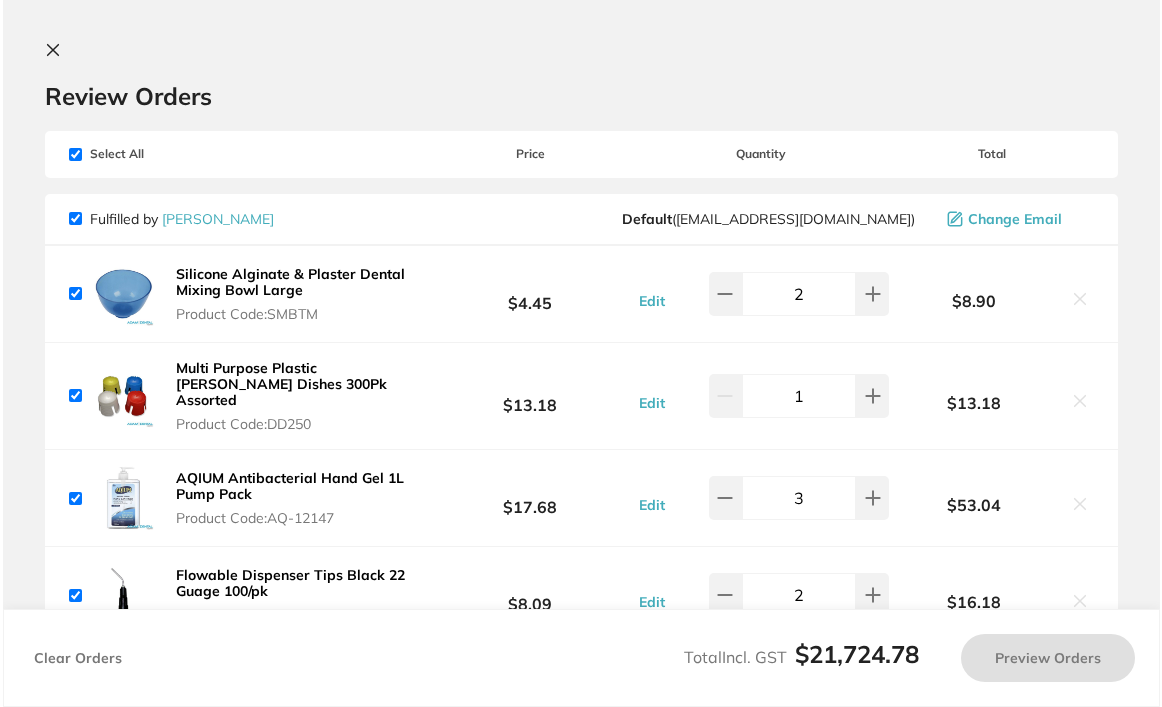 scroll, scrollTop: 0, scrollLeft: 0, axis: both 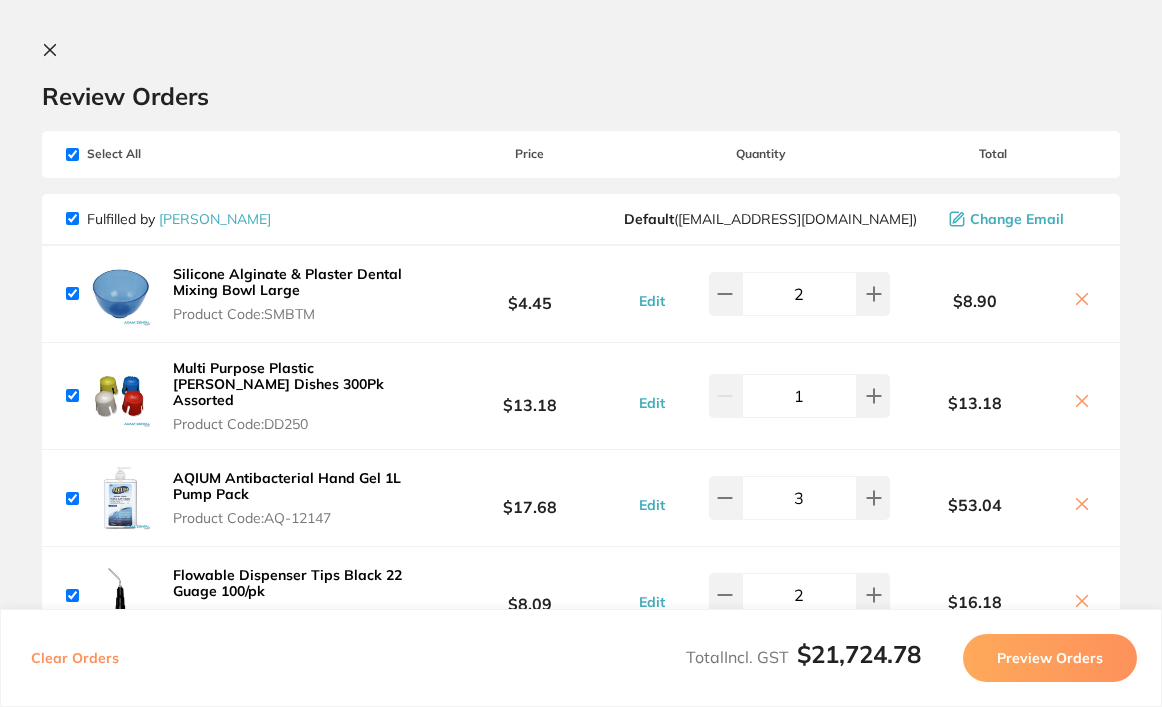 click 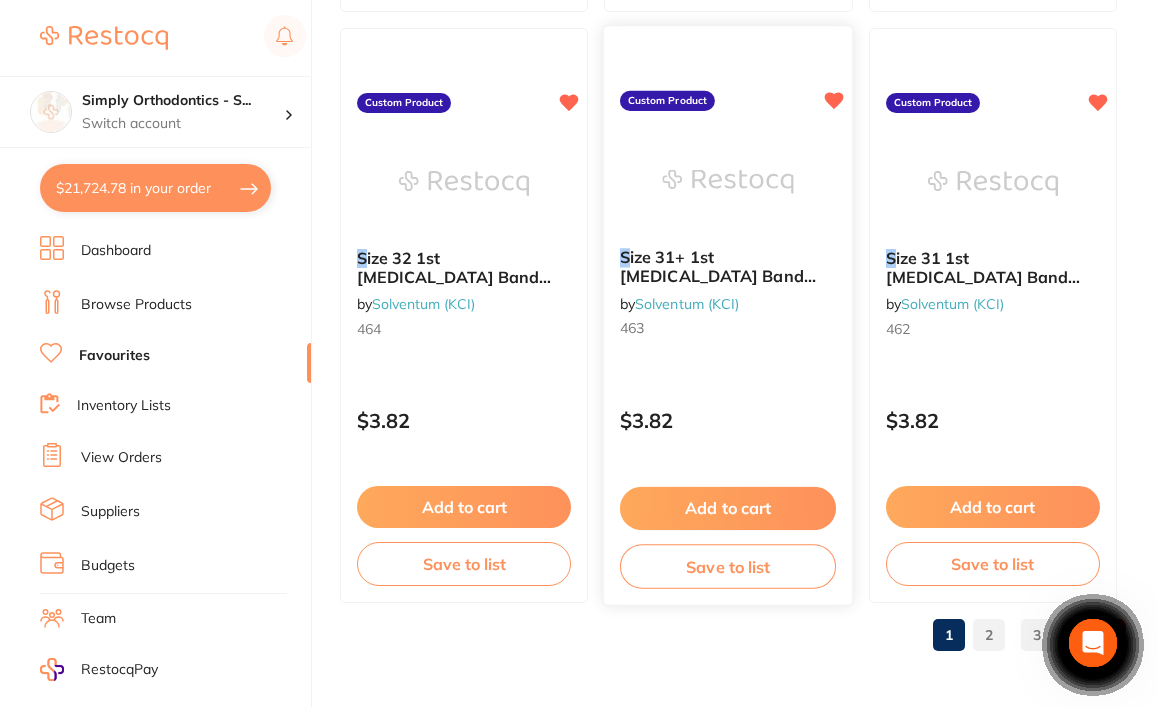scroll, scrollTop: 10257, scrollLeft: 0, axis: vertical 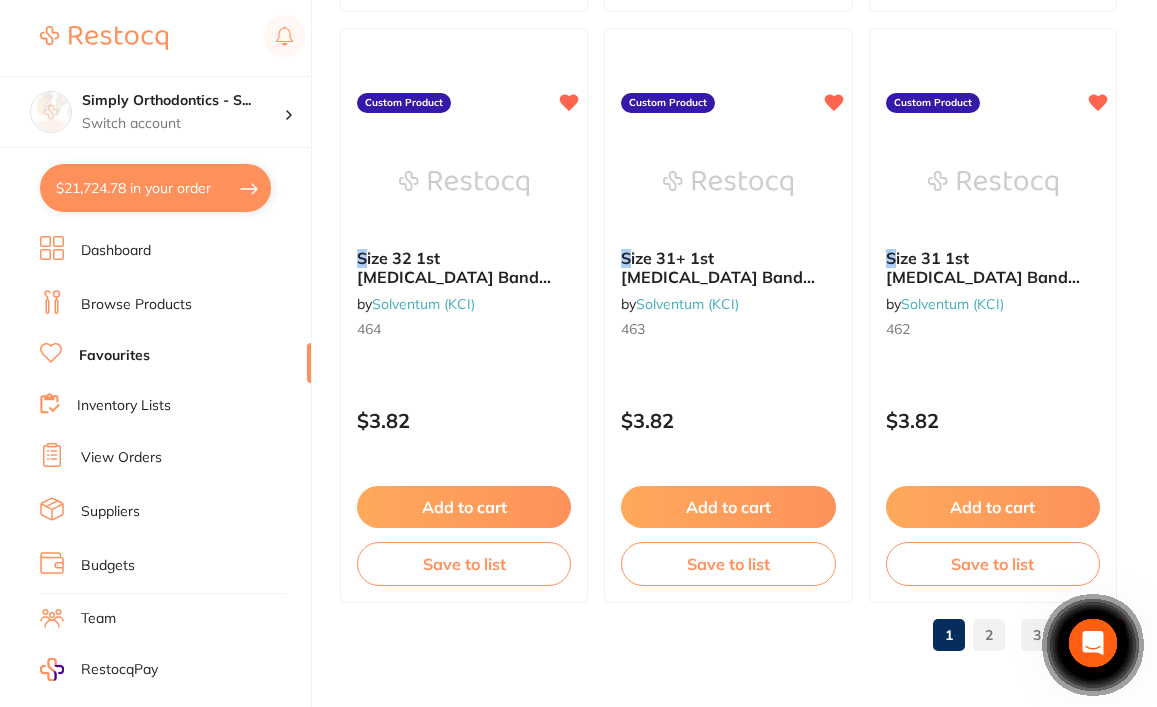 click on "2" at bounding box center [989, 635] 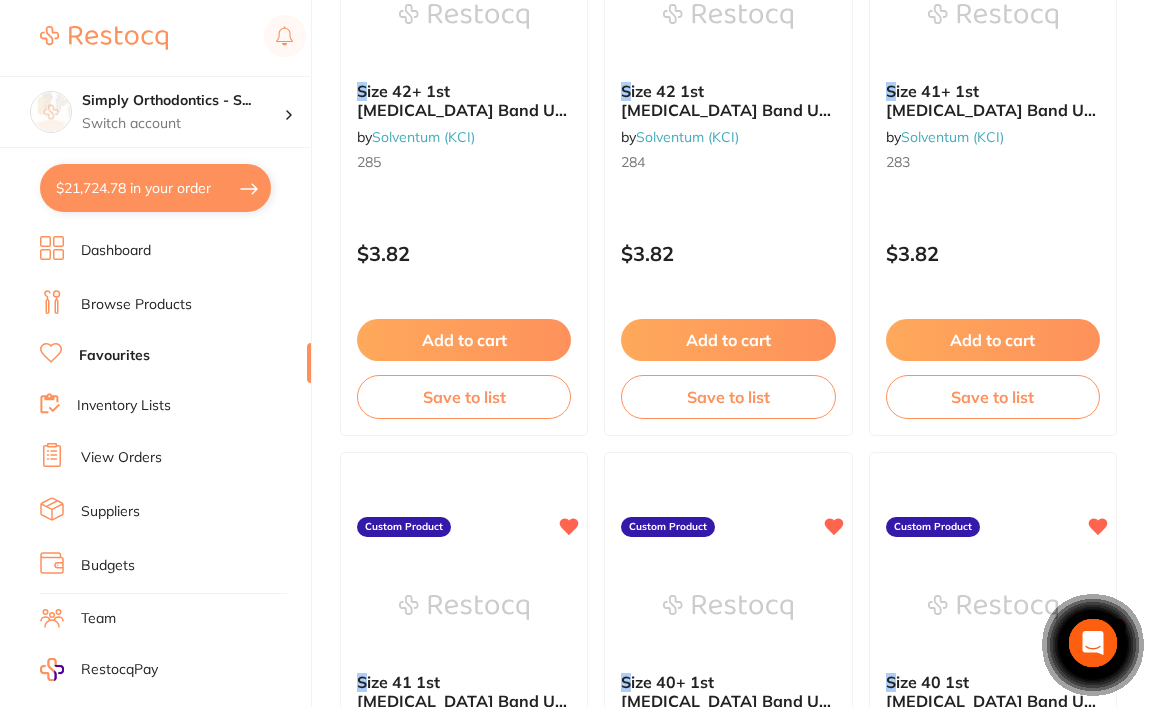 scroll, scrollTop: 4315, scrollLeft: 0, axis: vertical 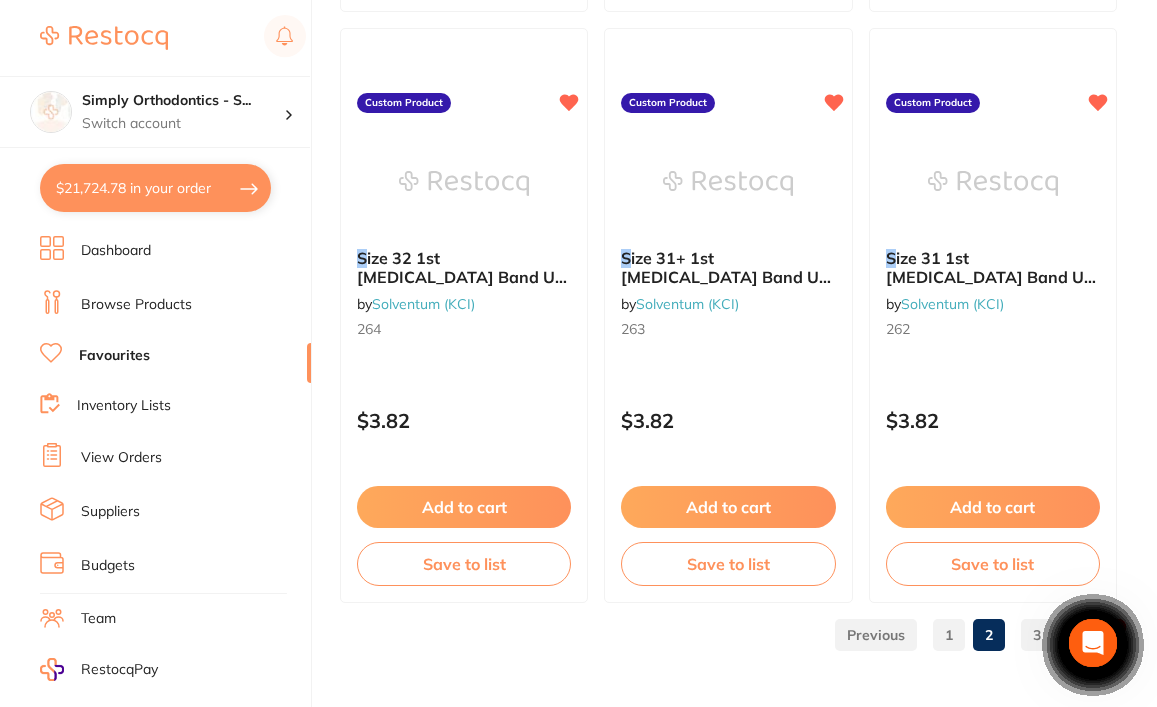 click on "3" at bounding box center [1037, 635] 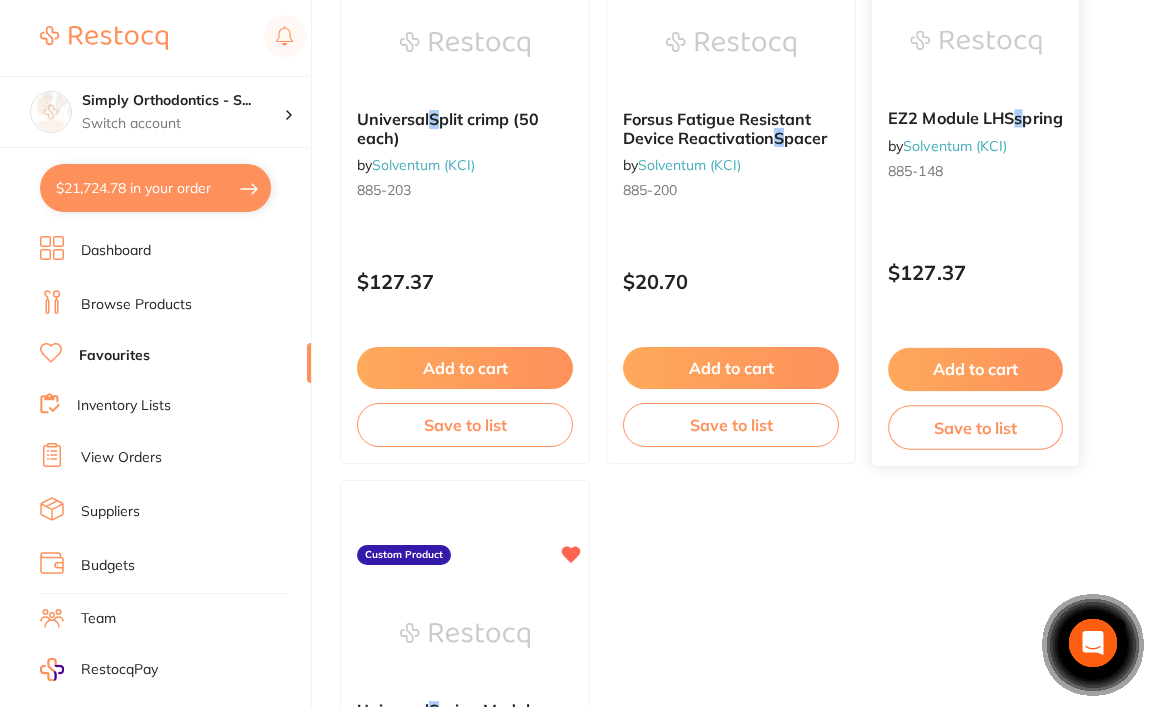 scroll, scrollTop: -6, scrollLeft: 0, axis: vertical 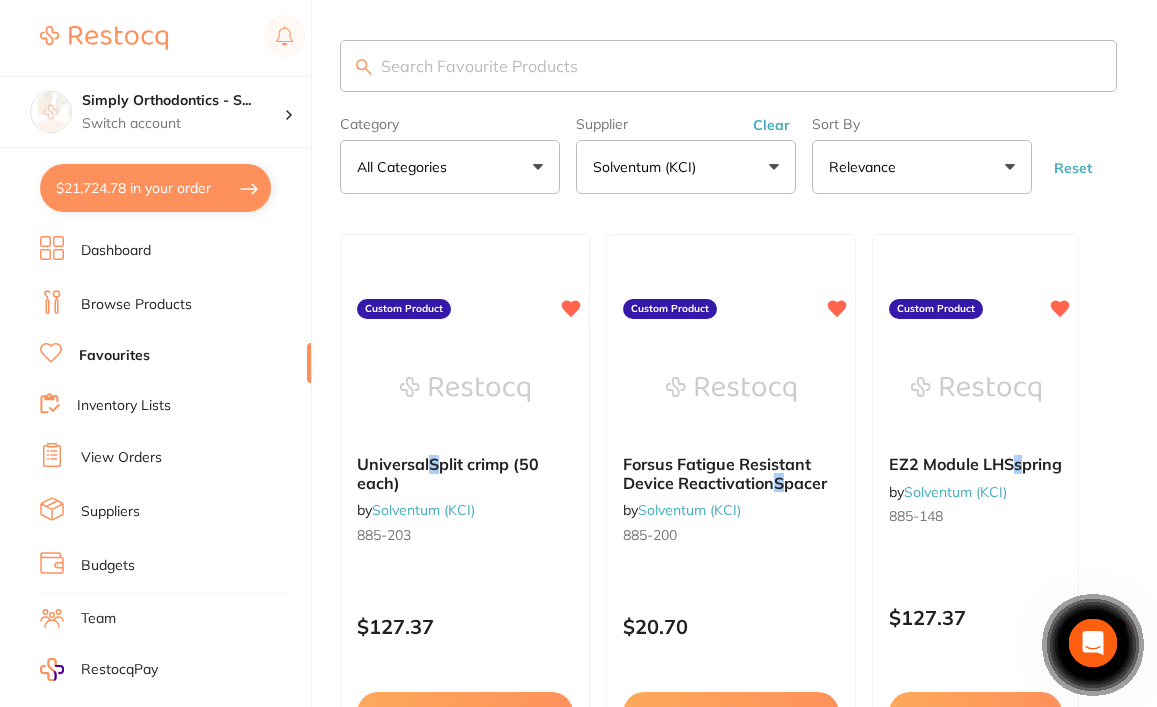 click at bounding box center [728, 66] 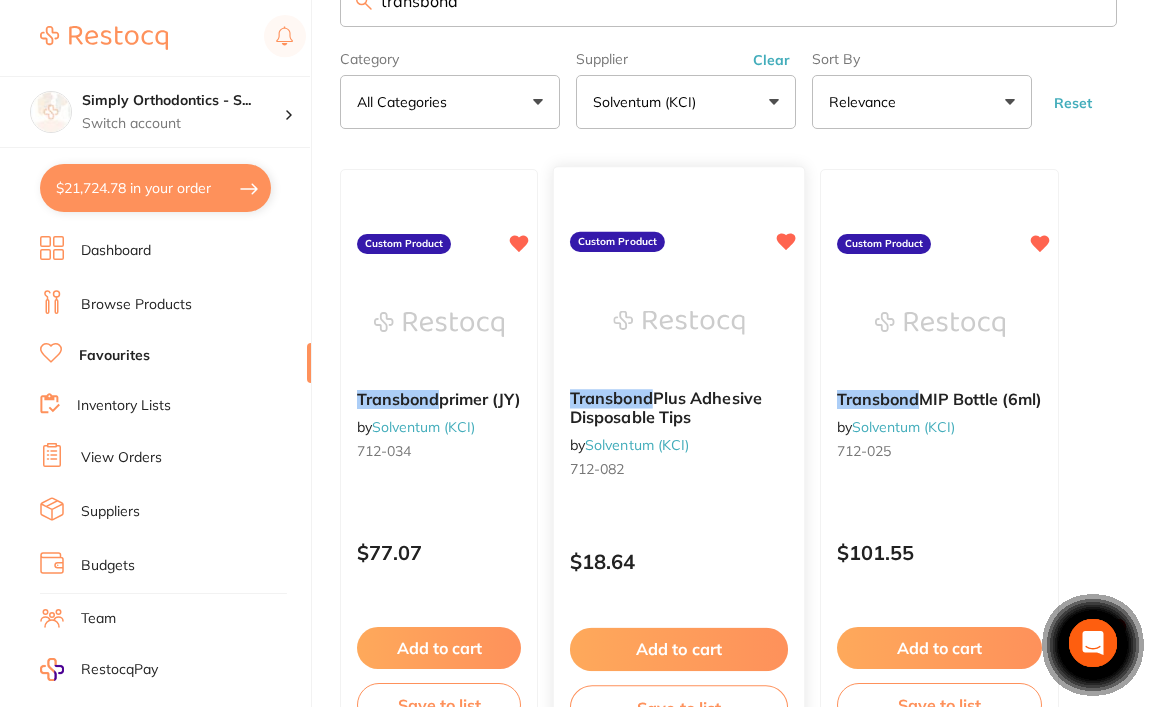 scroll, scrollTop: 145, scrollLeft: 0, axis: vertical 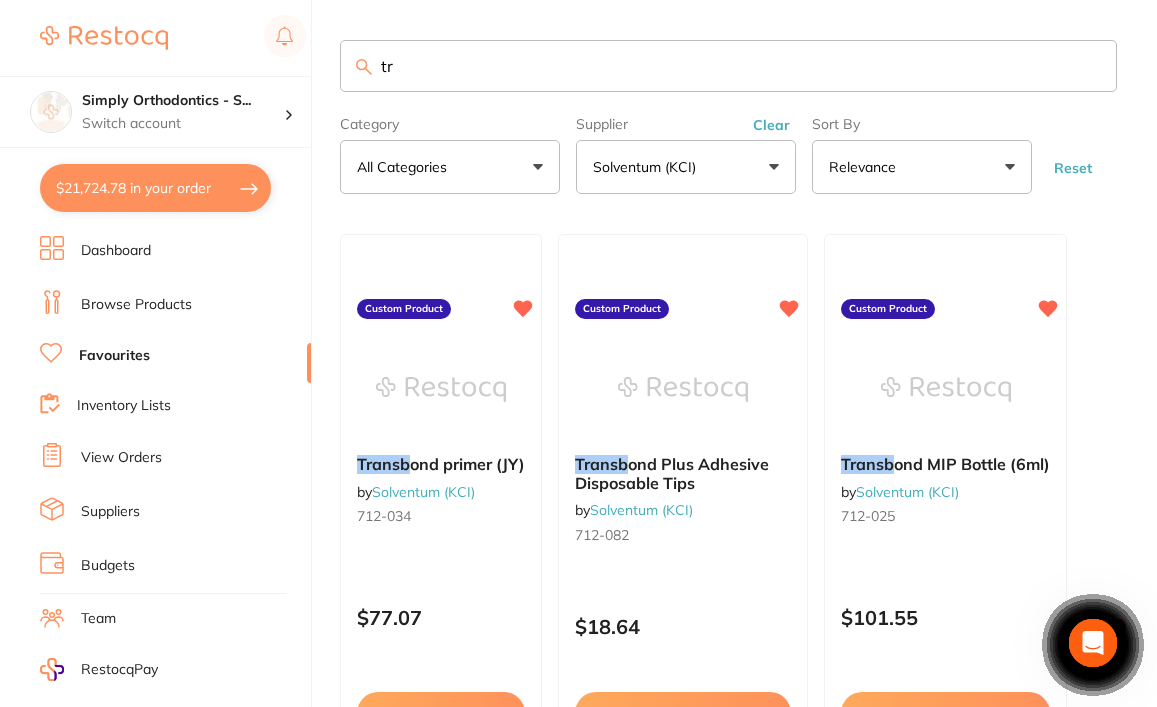 type on "t" 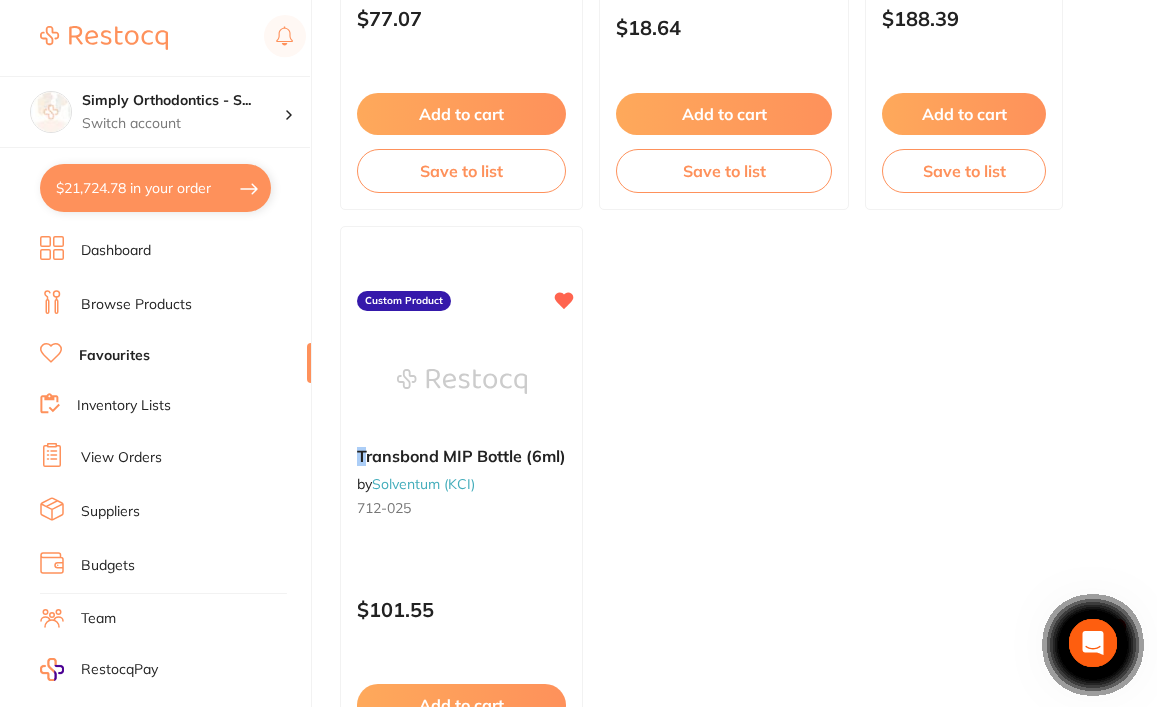 scroll, scrollTop: 0, scrollLeft: 0, axis: both 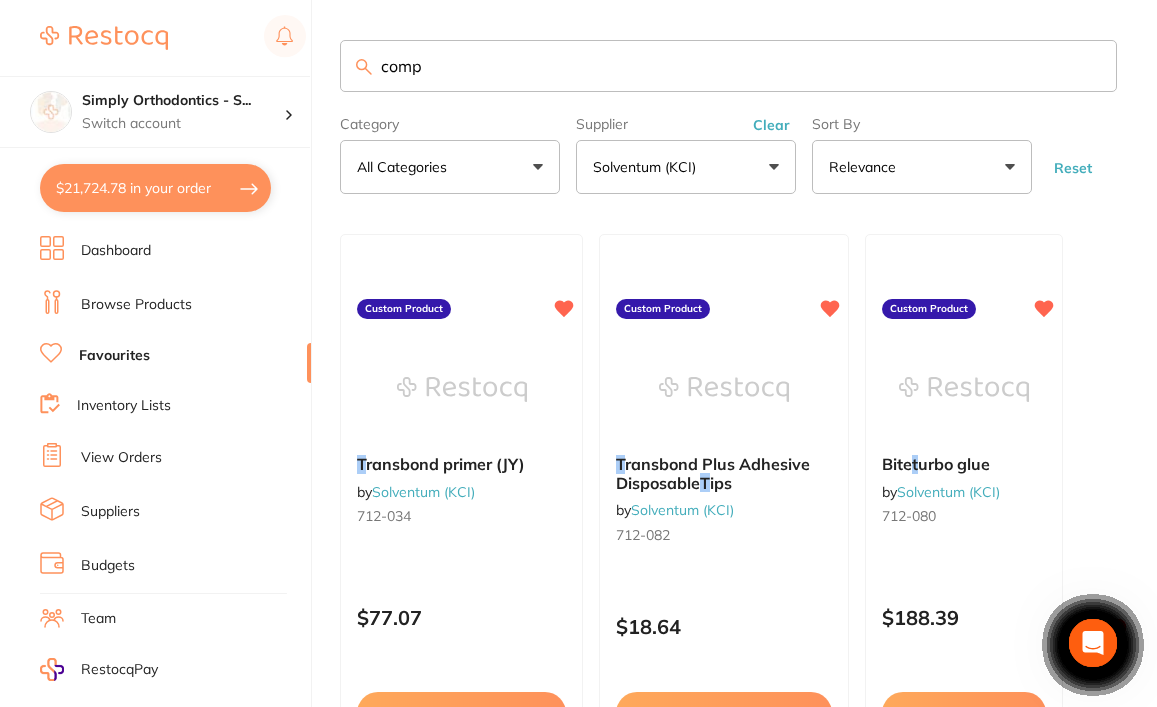 type on "comp" 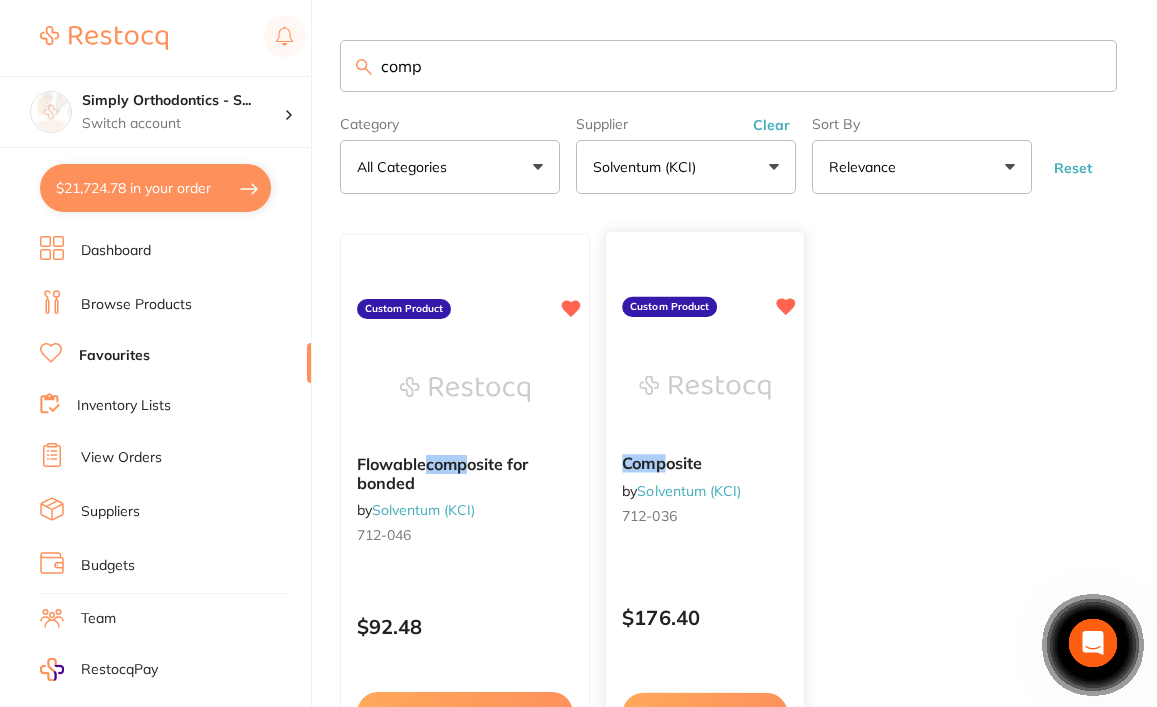 scroll, scrollTop: 0, scrollLeft: 0, axis: both 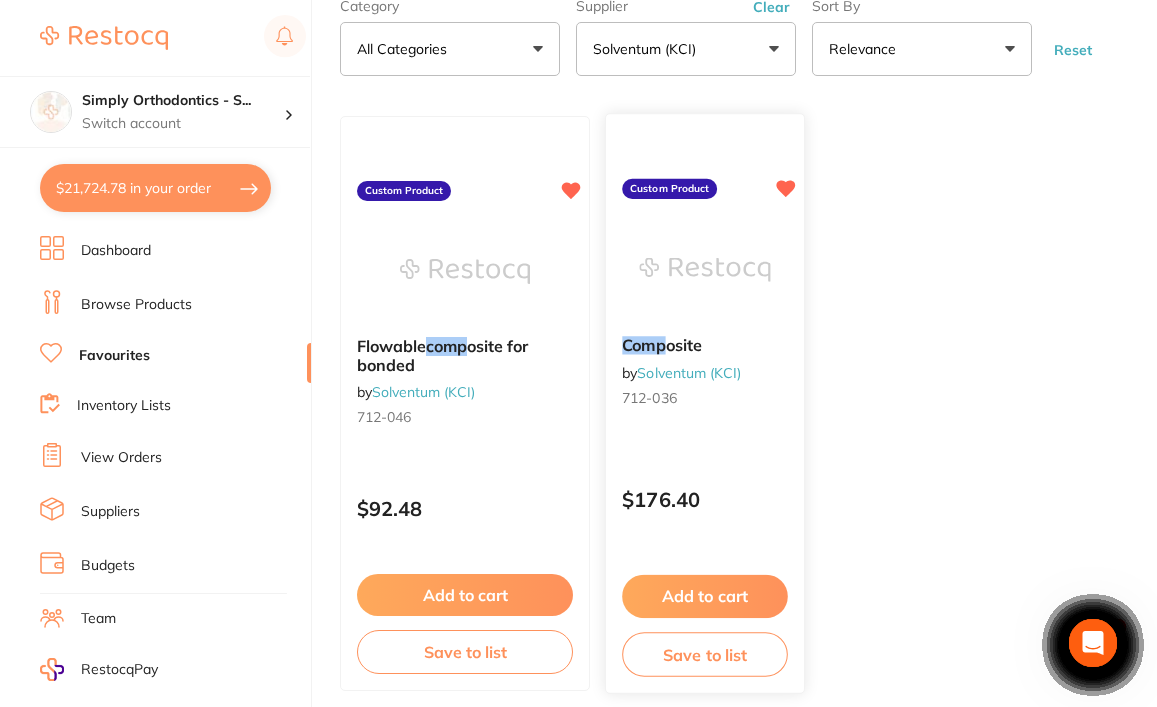 click on "Add to cart" at bounding box center [705, 596] 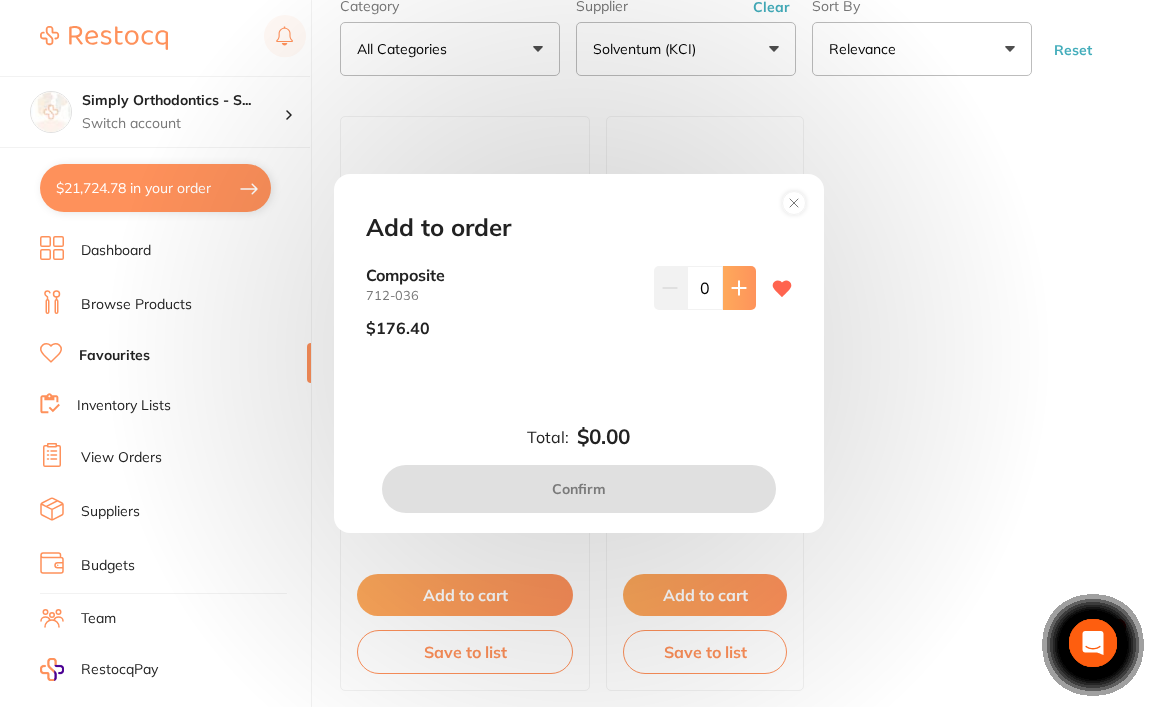 click at bounding box center (739, 288) 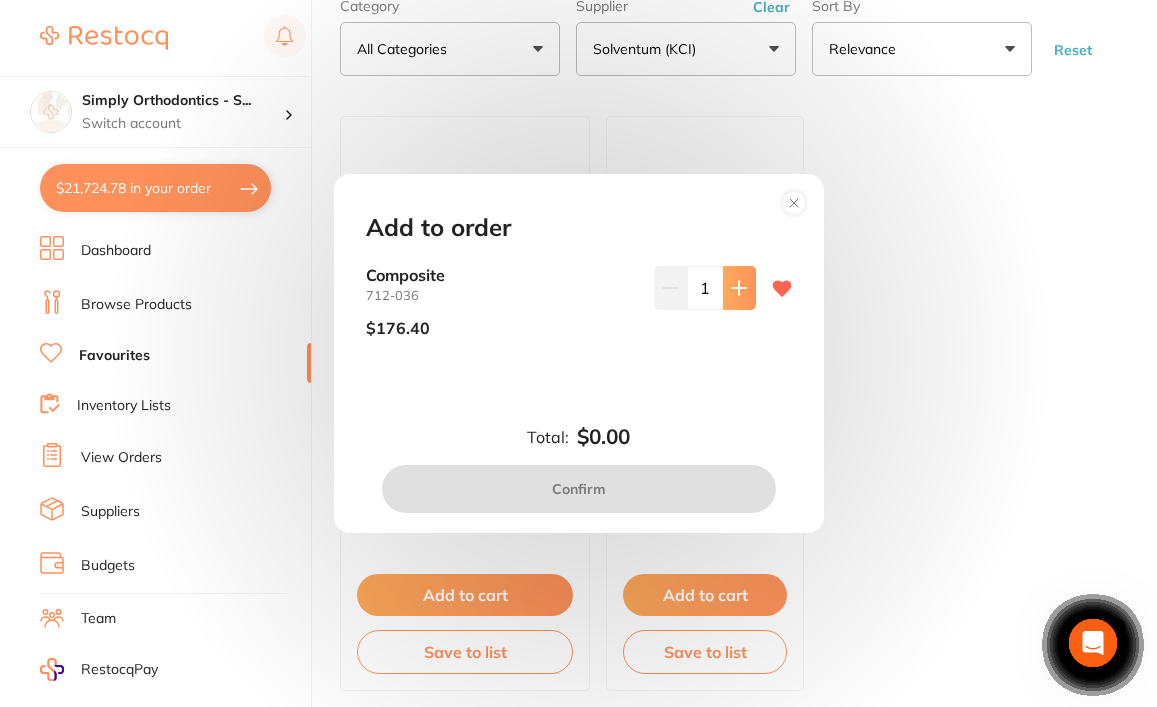 scroll, scrollTop: 0, scrollLeft: 0, axis: both 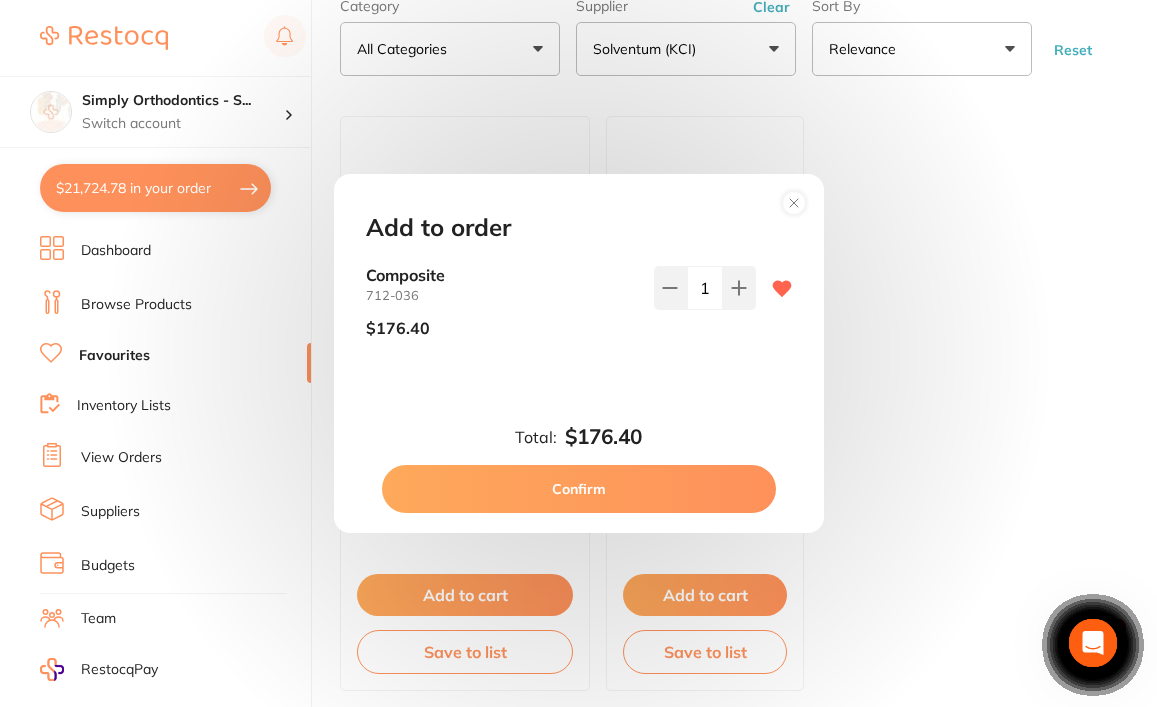 click on "Confirm" at bounding box center (579, 489) 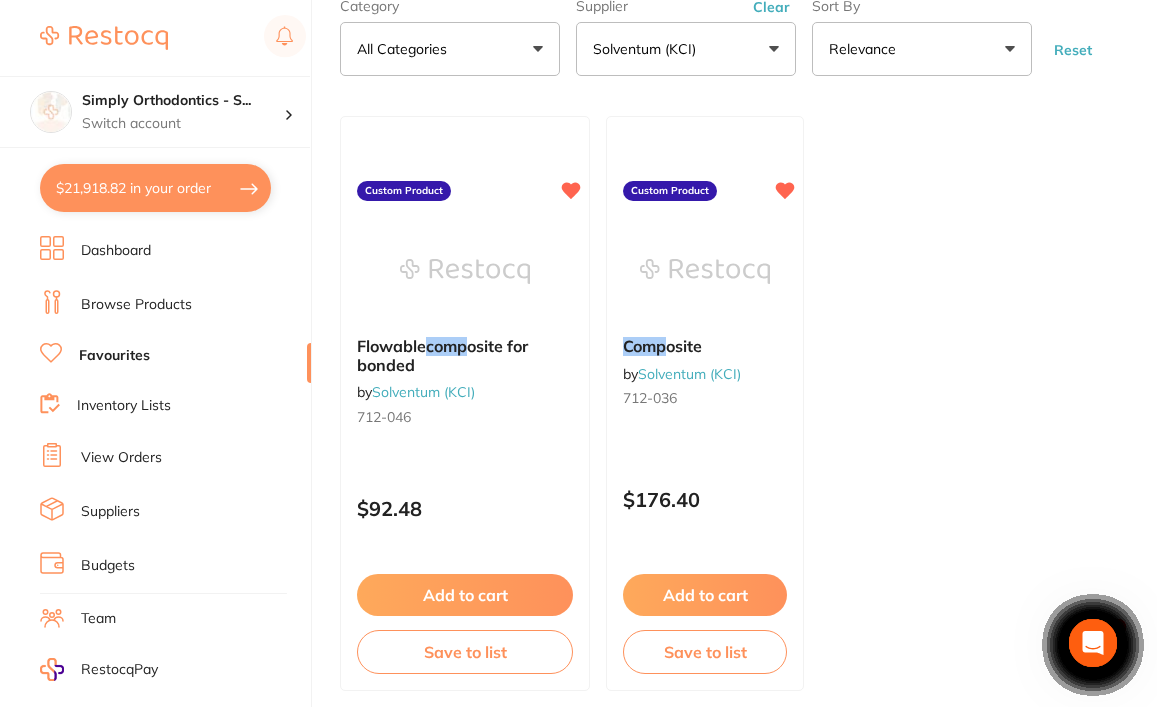 checkbox on "false" 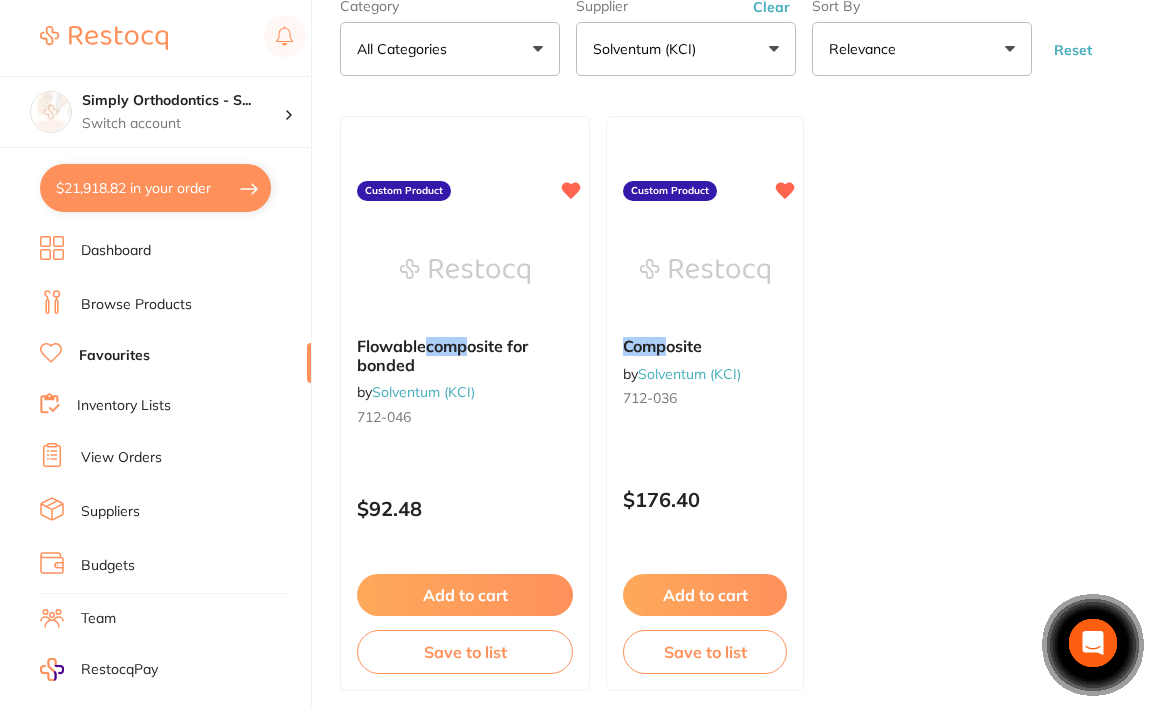scroll, scrollTop: 0, scrollLeft: 0, axis: both 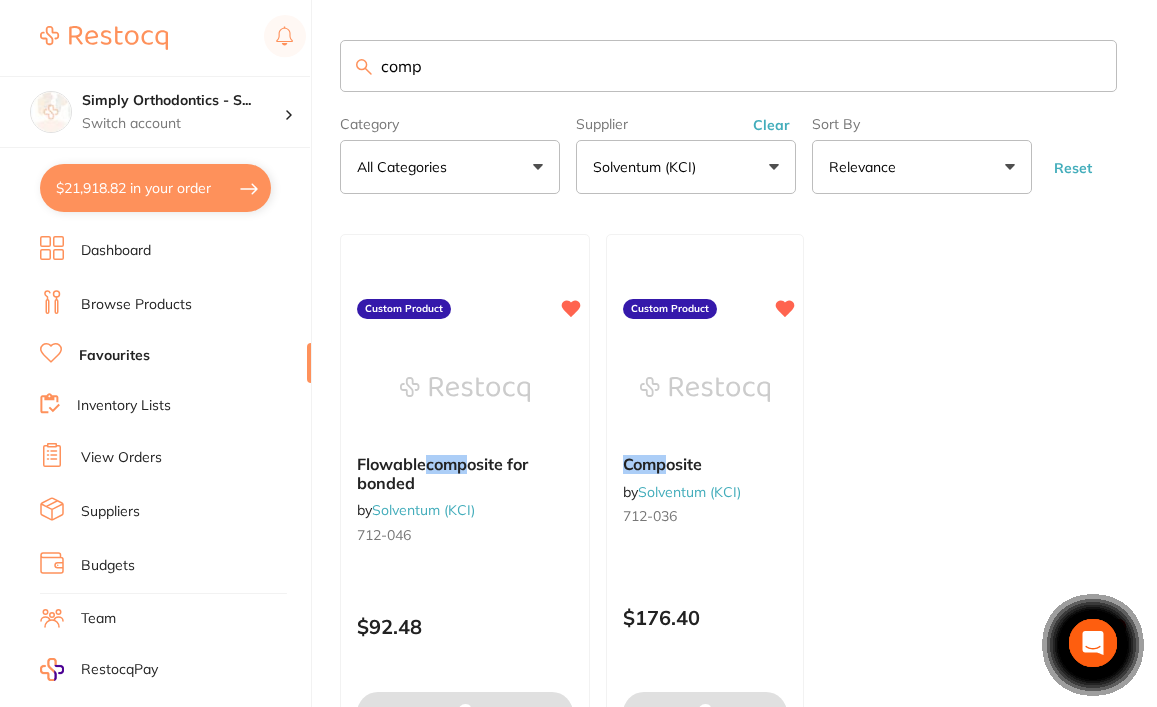drag, startPoint x: 443, startPoint y: 78, endPoint x: 442, endPoint y: 58, distance: 20.024984 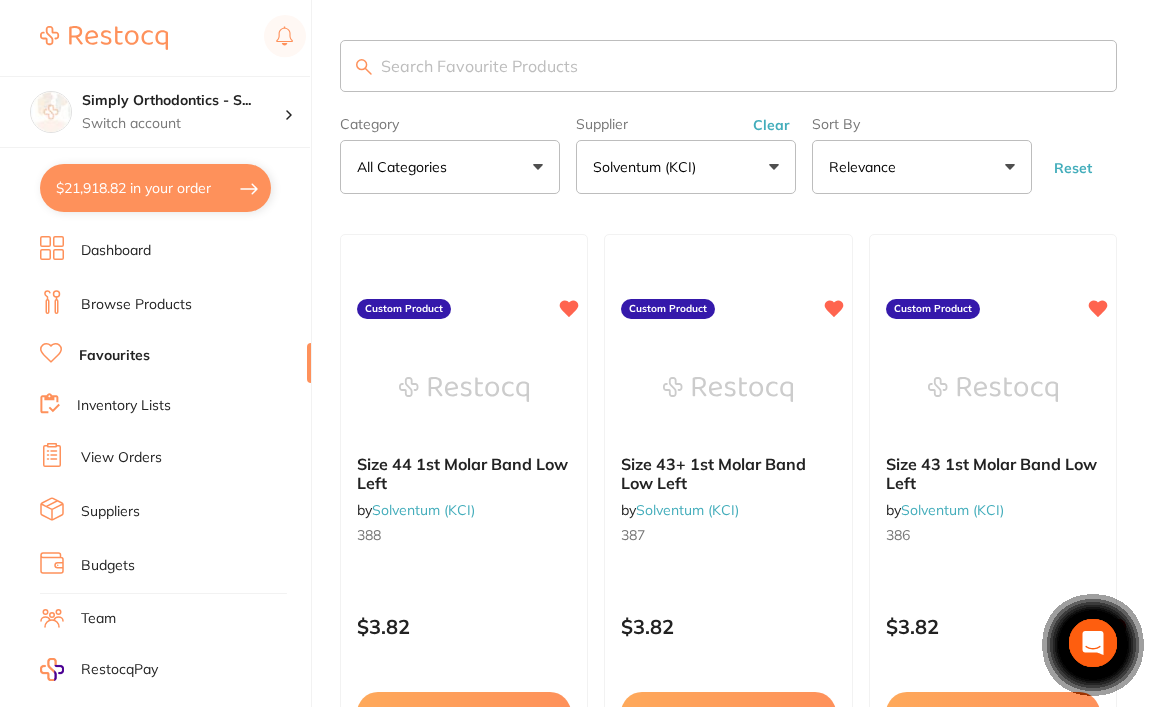 drag, startPoint x: 442, startPoint y: 58, endPoint x: 394, endPoint y: 42, distance: 50.596443 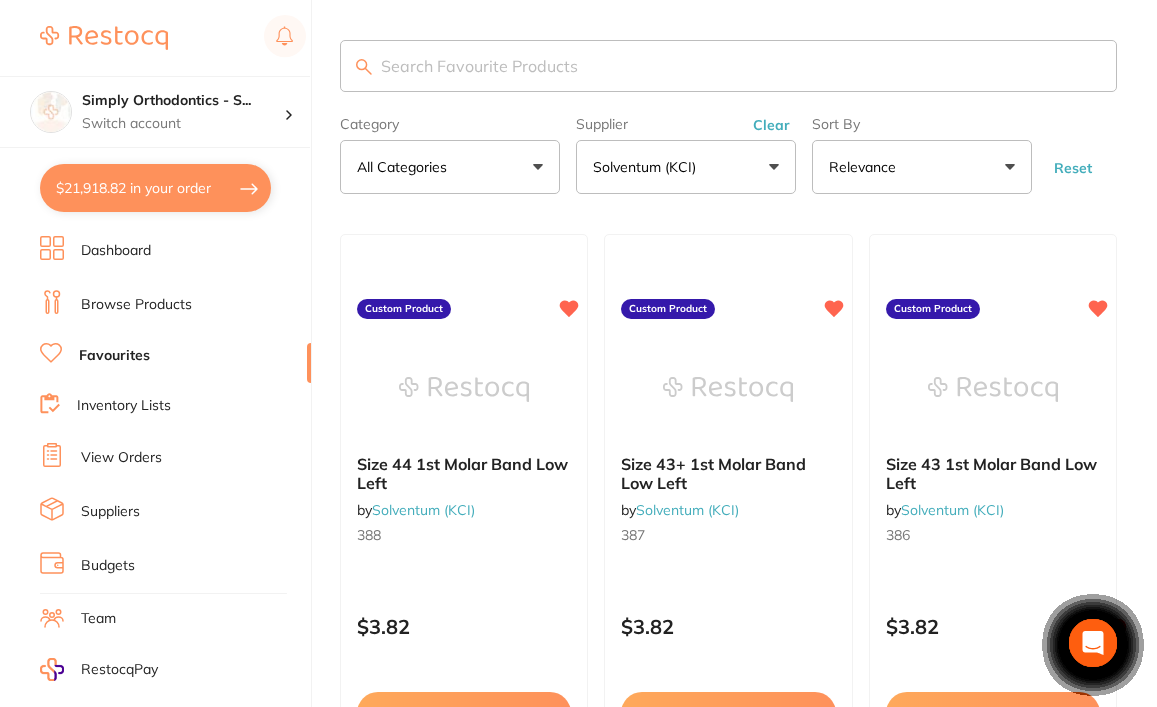 click on "$21,918.82 Simply Orthodontics - S... Switch account Simply Orthodontics - Sydenham Simply Orthodontics - Sunbury $21,918.82   in your order Dashboard Browse Products Favourites Inventory Lists View Orders Suppliers Budgets Team RestocqPay Rewards Subscriptions Account Support Log Out Category All Categories All Categories Clear Category   false    All Categories Category All Categories Supplier Solventum (KCI) solvem All Suppliers AB Orthodontics [PERSON_NAME] Dental American Orthodontics [PERSON_NAME] Dental [PERSON_NAME] Horseley Dental Medident Orien dental ORMCO Orthomax Solventum (KCI) Clear Supplier   false    Solventum (KCI) Supplier solvem All Suppliers AB Orthodontics [PERSON_NAME] Dental American Orthodontics [PERSON_NAME] Dental [PERSON_NAME] Horseley Dental Medident Orien dental ORMCO Orthomax Solventum (KCI) Sort By Relevance Highest Price Lowest Price On Sale Relevance Clear Sort By   false    Relevance Sort By Highest Price Lowest Price On Sale Relevance Reset Filters Reset Filter By Category All Categories Clear" at bounding box center [578, 353] 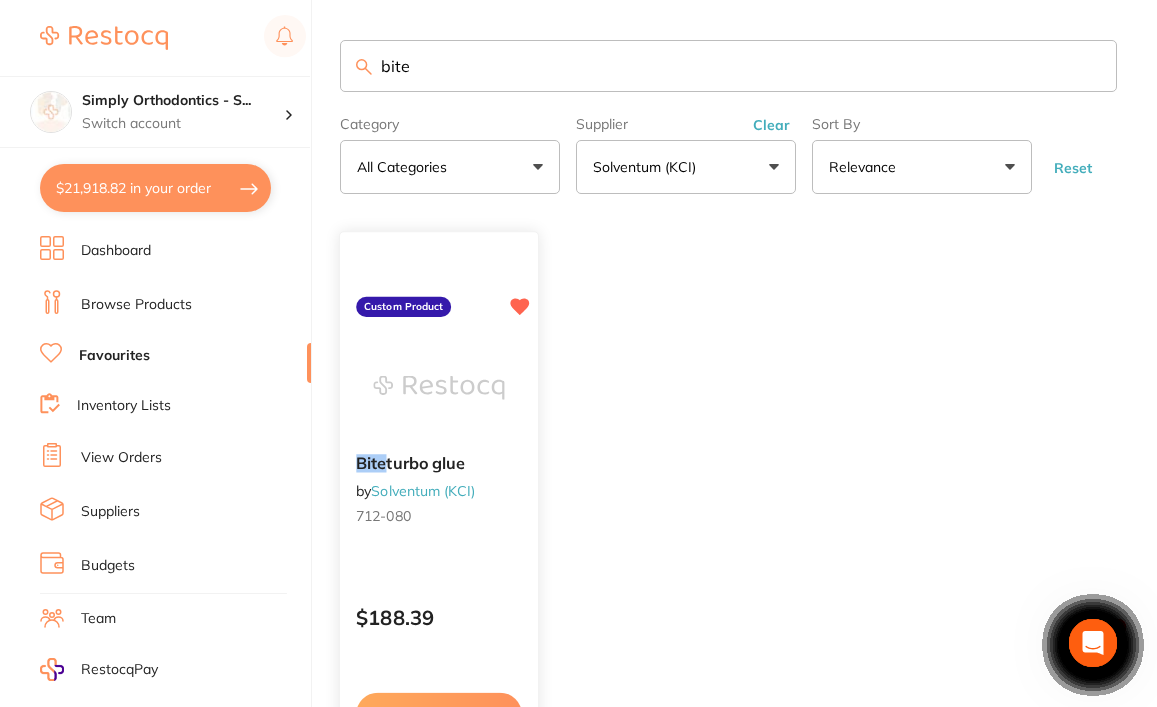 scroll, scrollTop: 0, scrollLeft: 0, axis: both 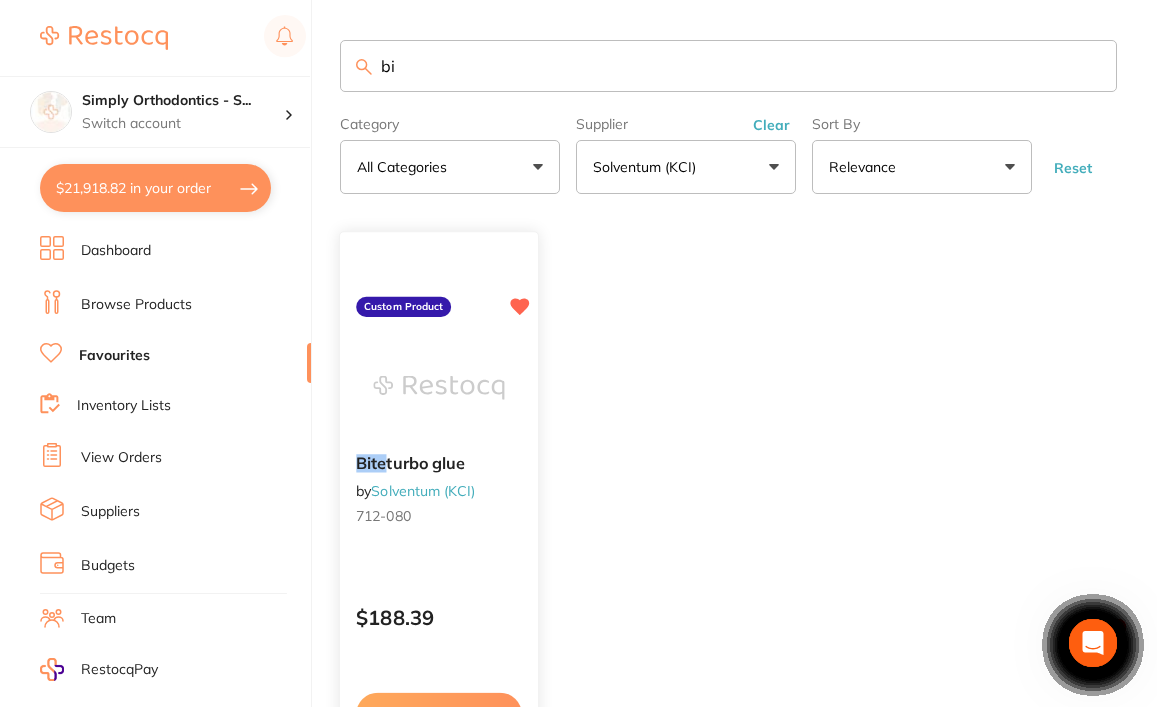 type on "b" 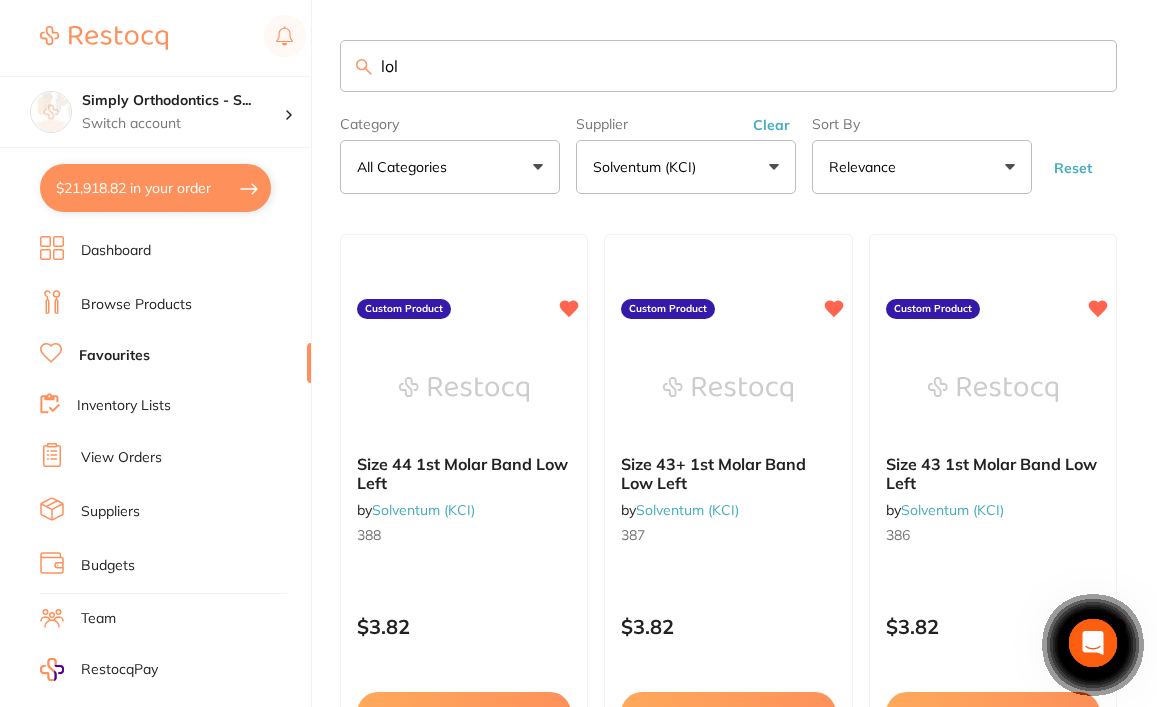 scroll, scrollTop: 0, scrollLeft: 0, axis: both 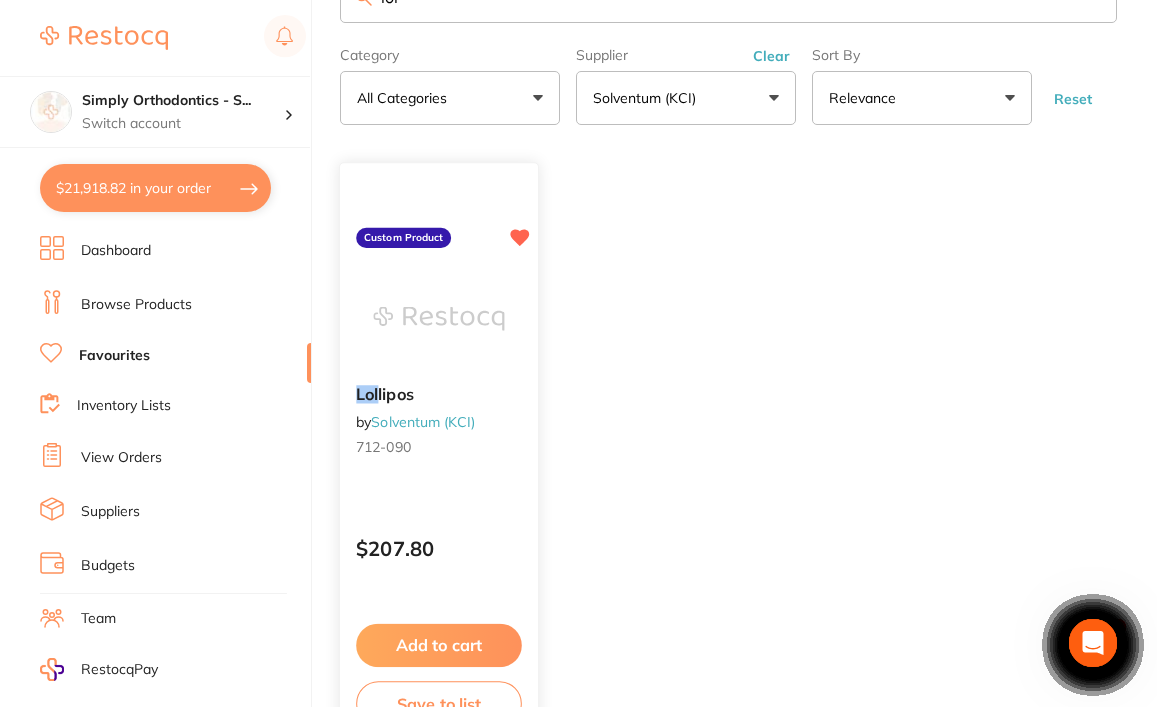 click on "Add to cart" at bounding box center (439, 645) 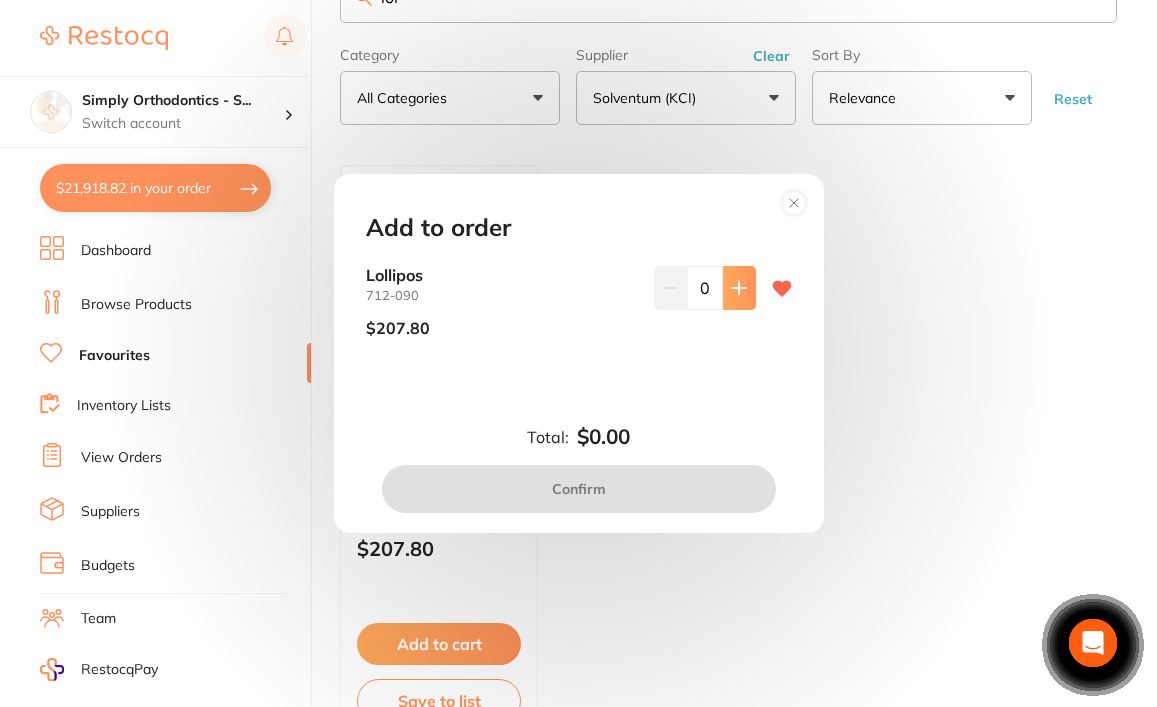 click 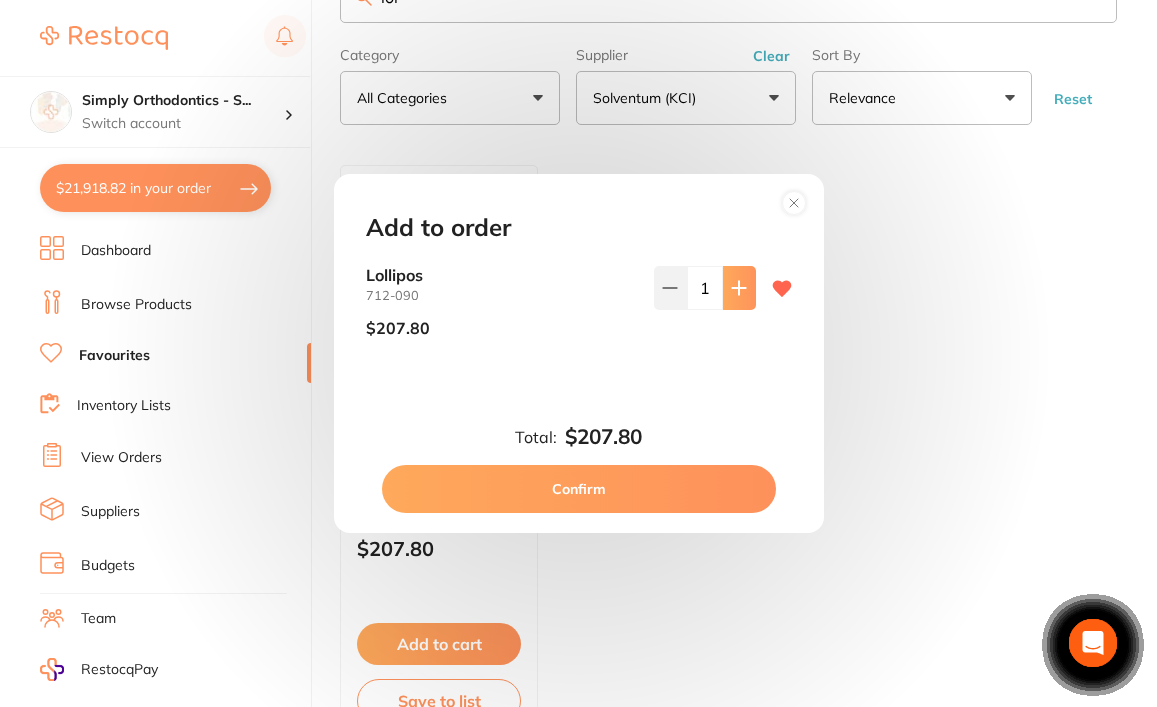 type on "1" 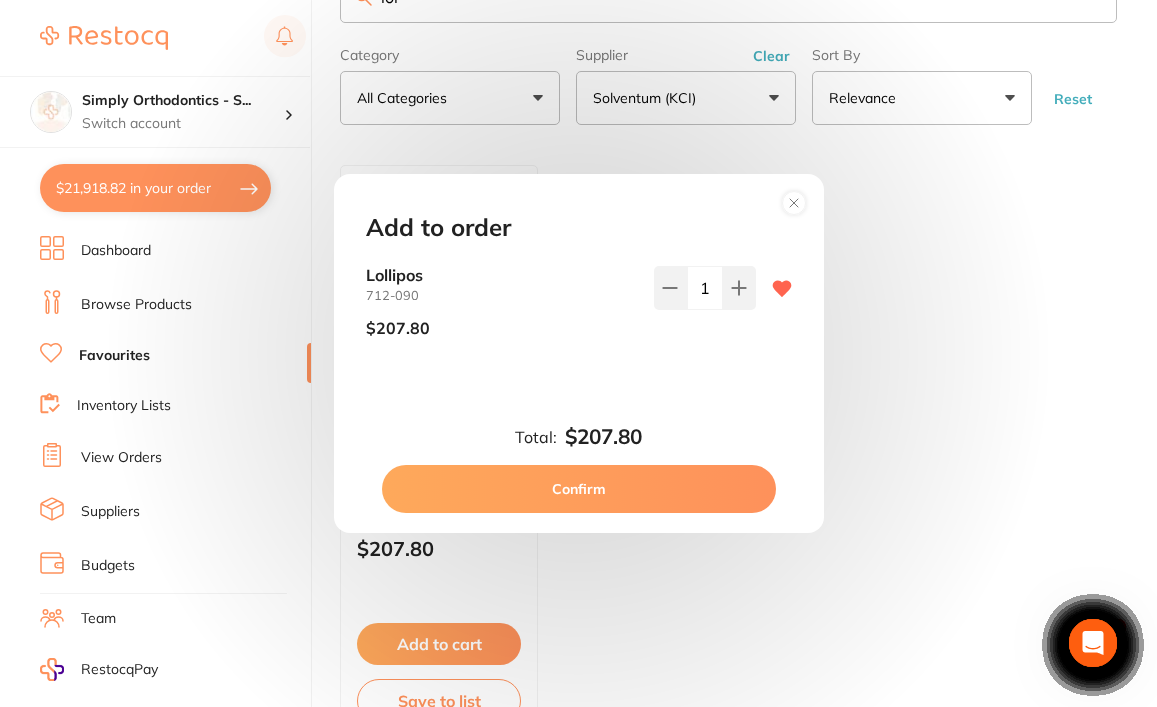 scroll, scrollTop: 0, scrollLeft: 0, axis: both 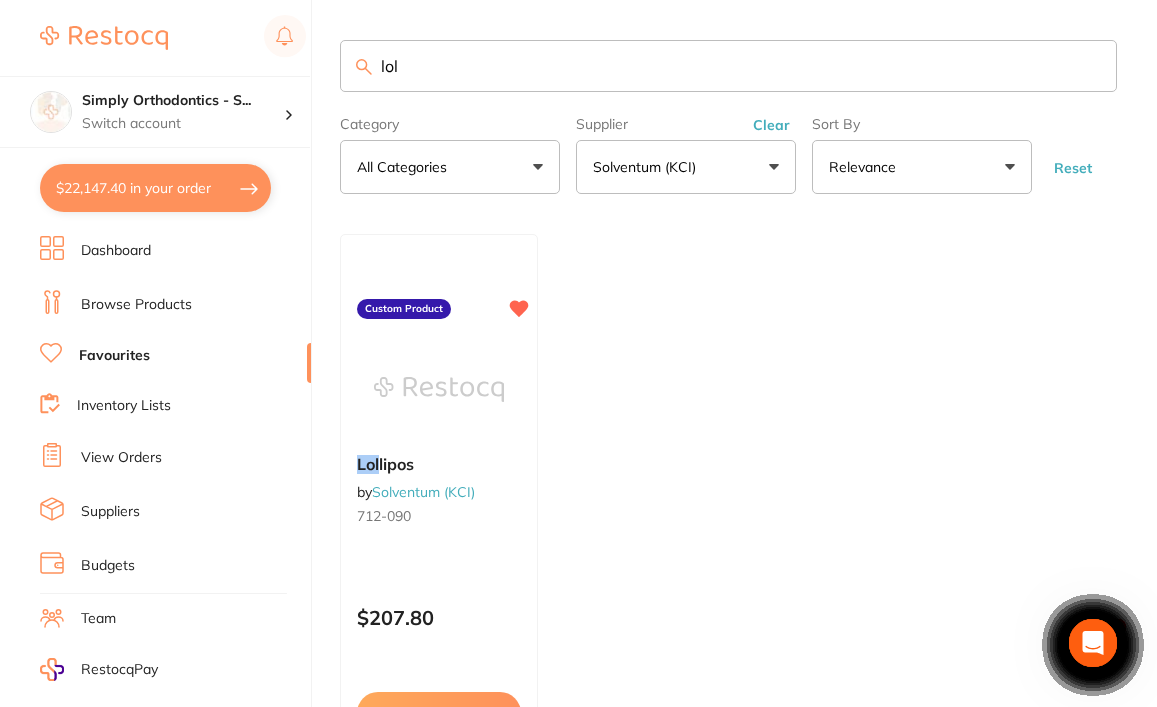 click on "lol" at bounding box center (728, 66) 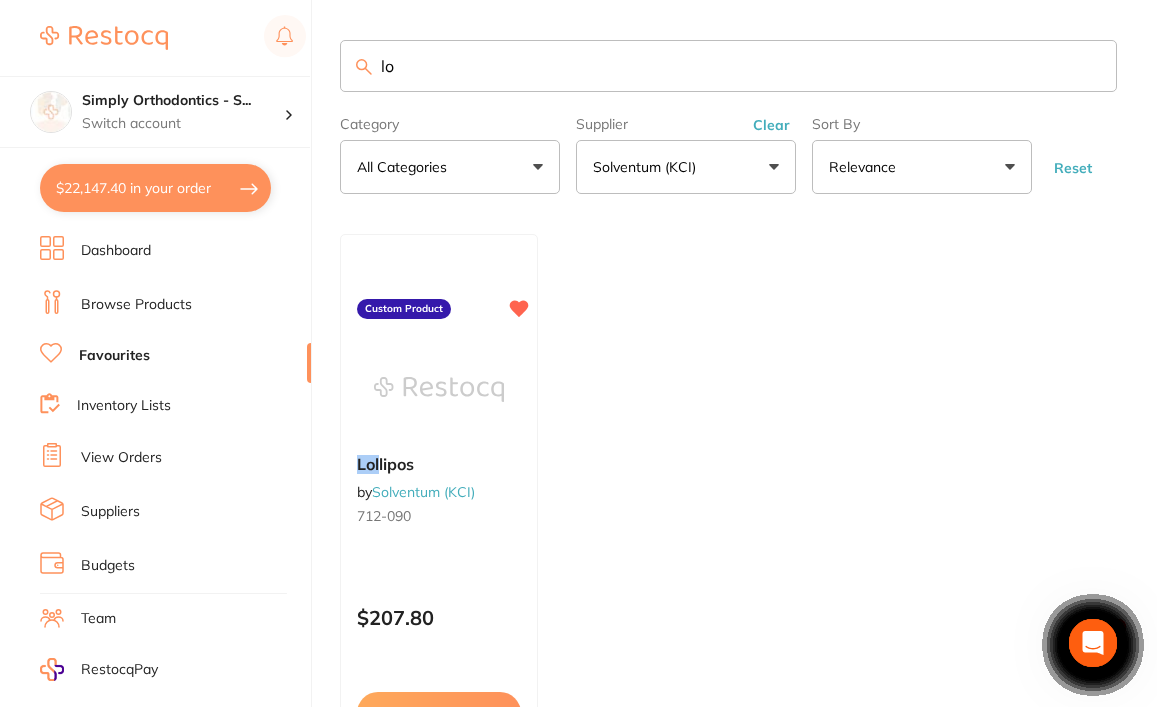 type on "l" 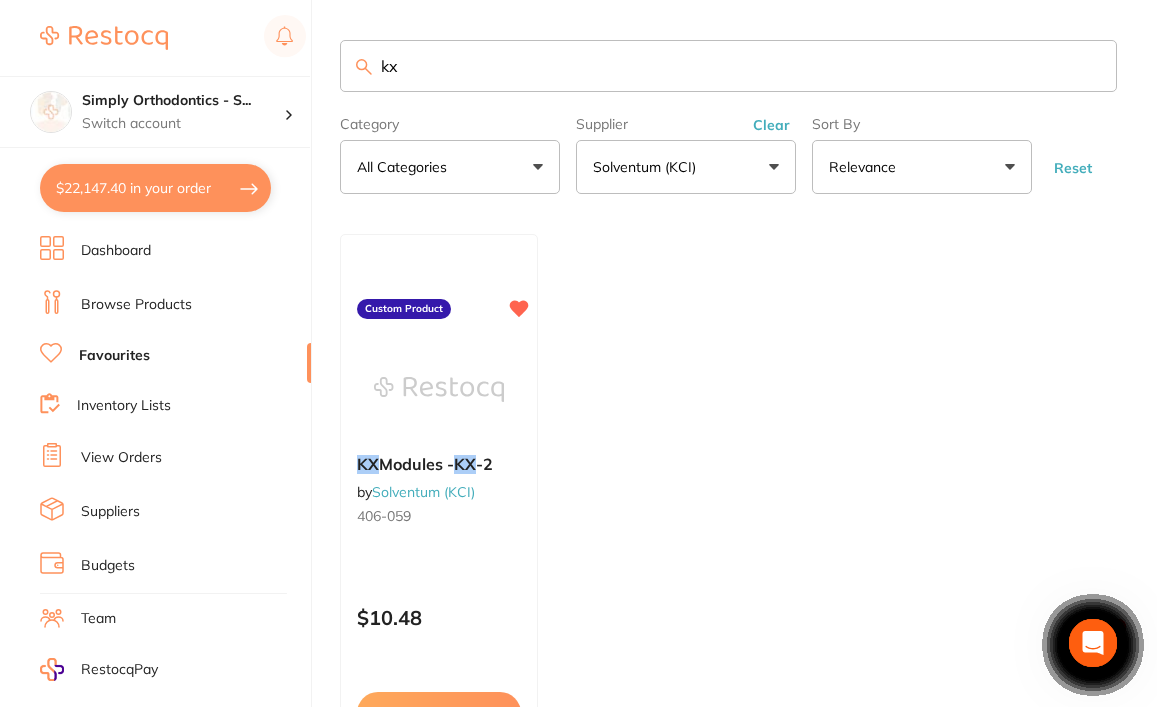 scroll, scrollTop: 0, scrollLeft: 0, axis: both 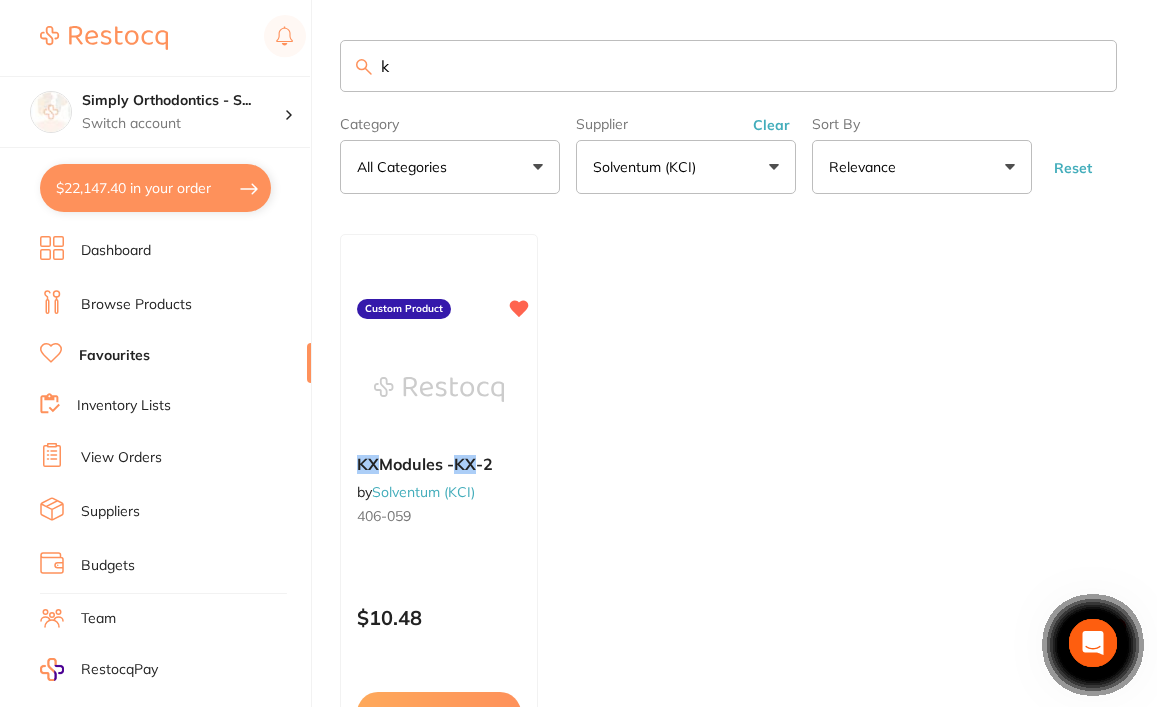 type 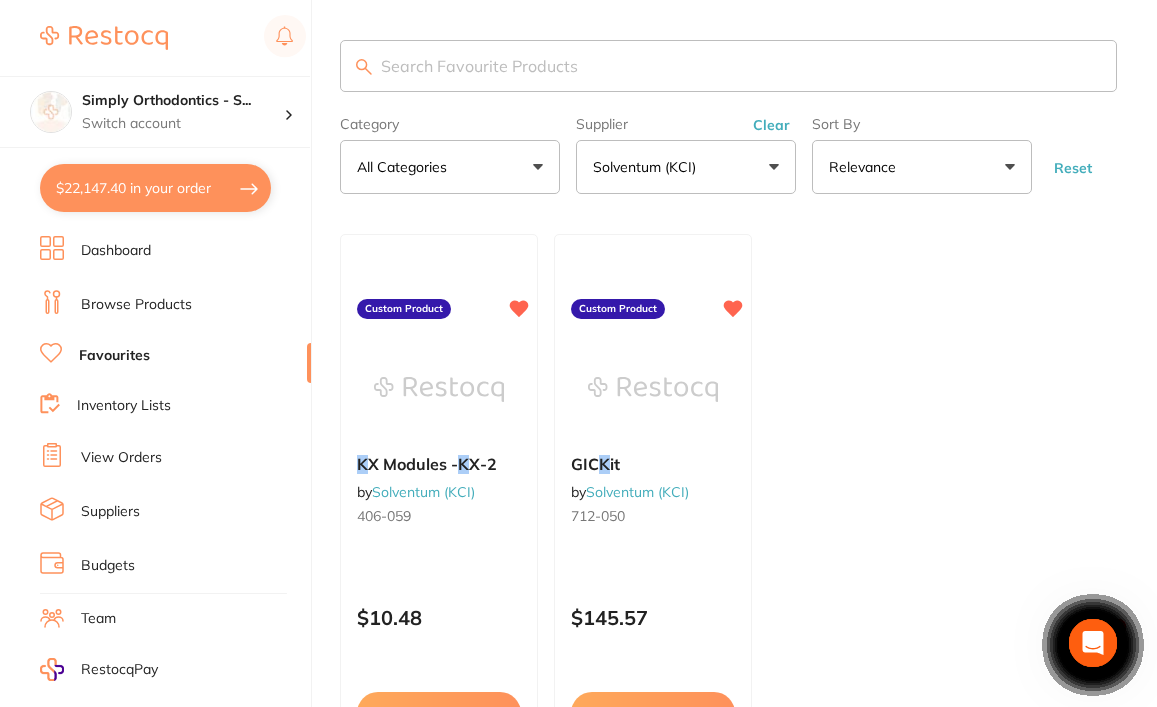 scroll, scrollTop: 0, scrollLeft: 0, axis: both 